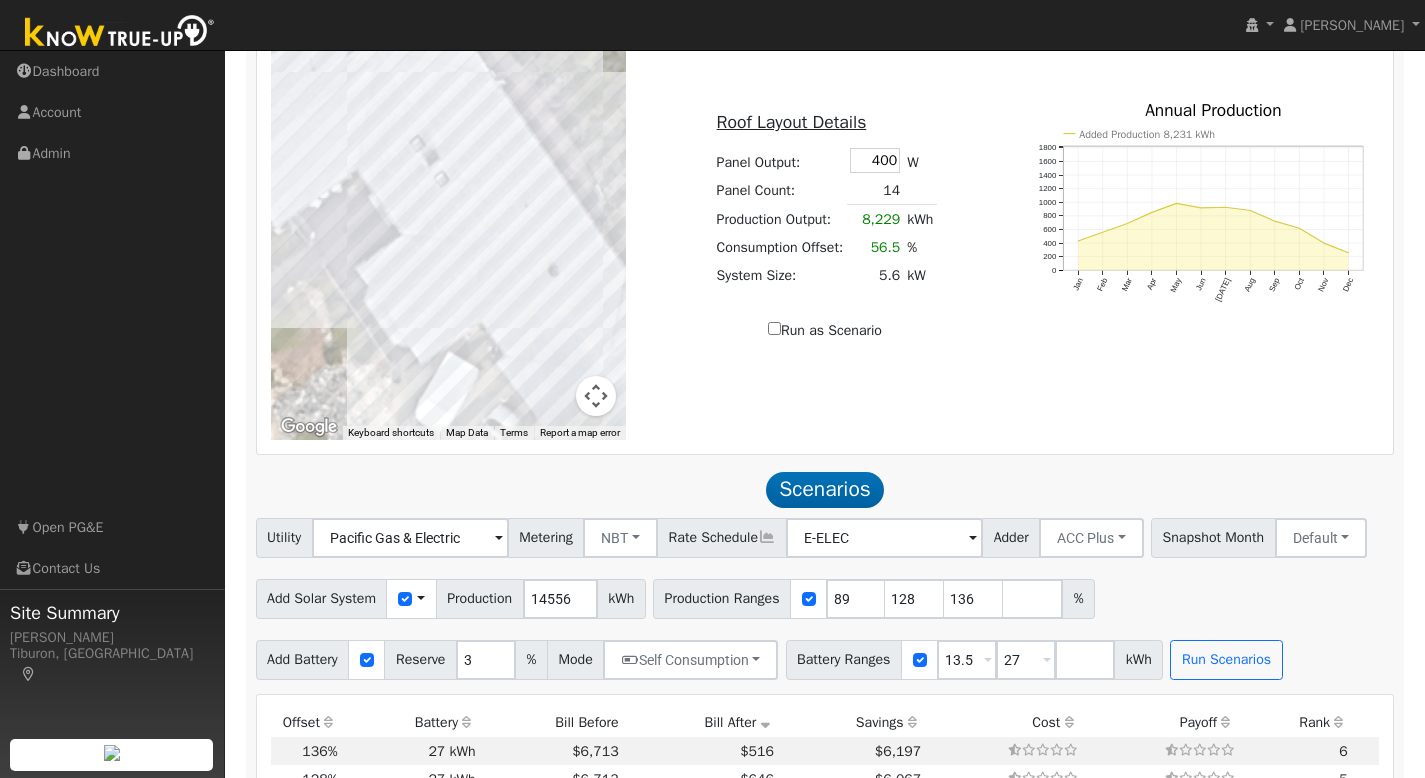 scroll, scrollTop: 0, scrollLeft: 0, axis: both 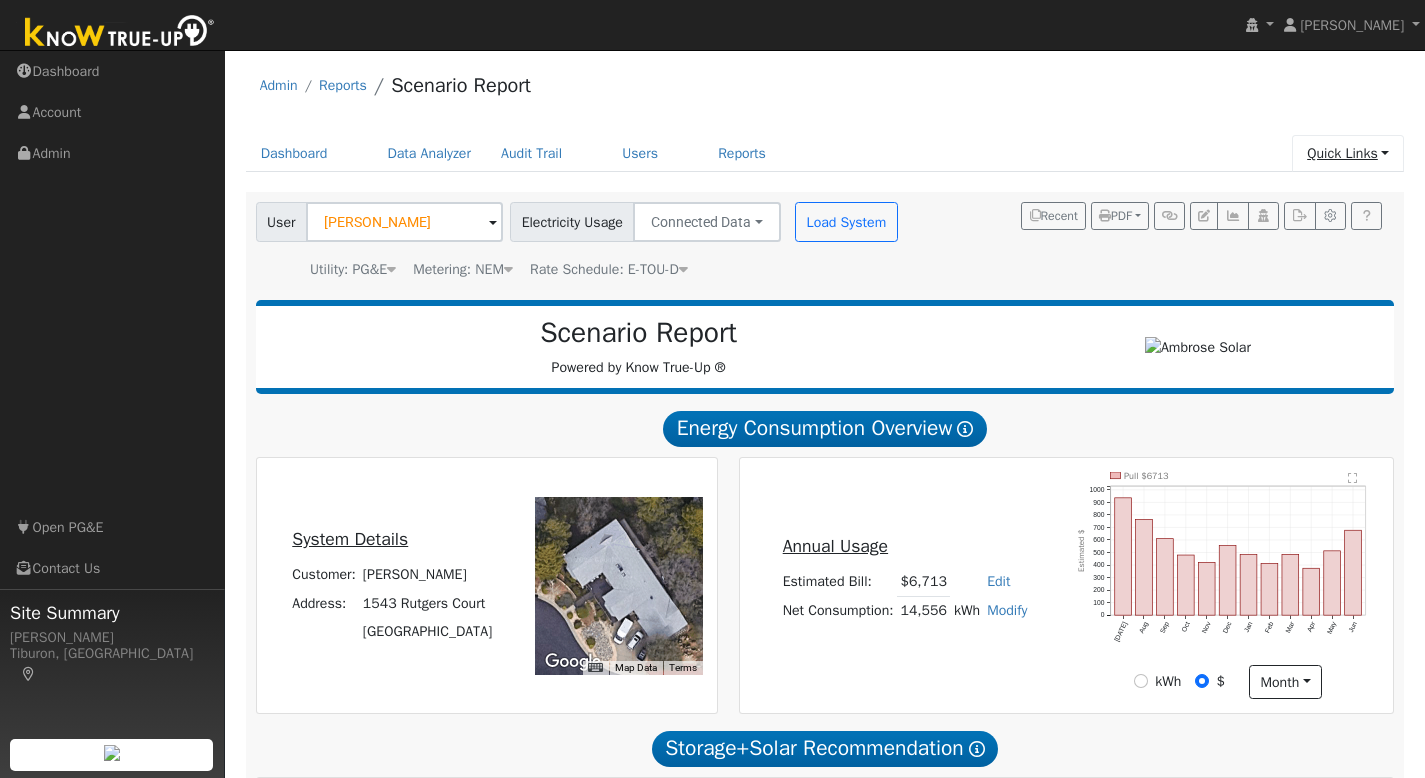 click on "Quick Links" at bounding box center [1348, 153] 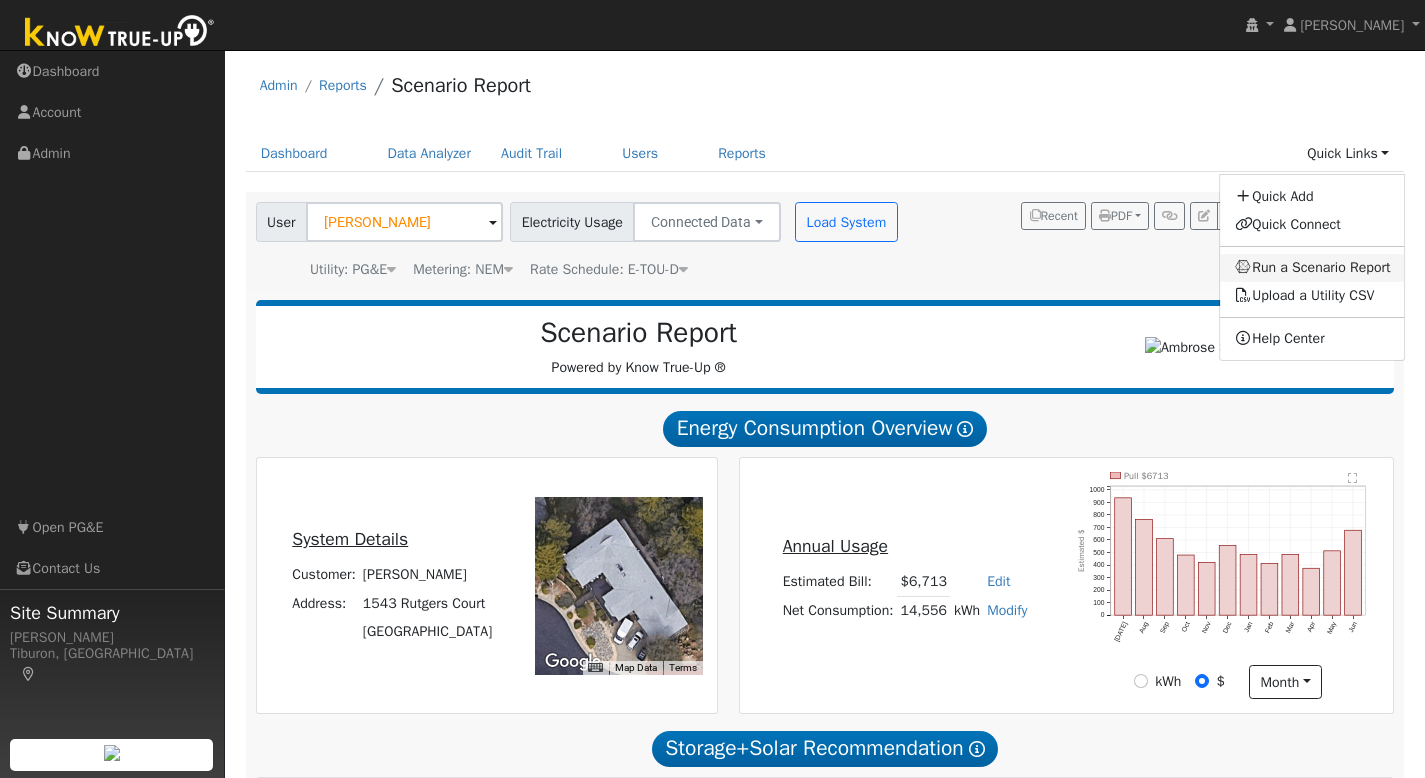 click on "Run a Scenario Report" at bounding box center (1313, 268) 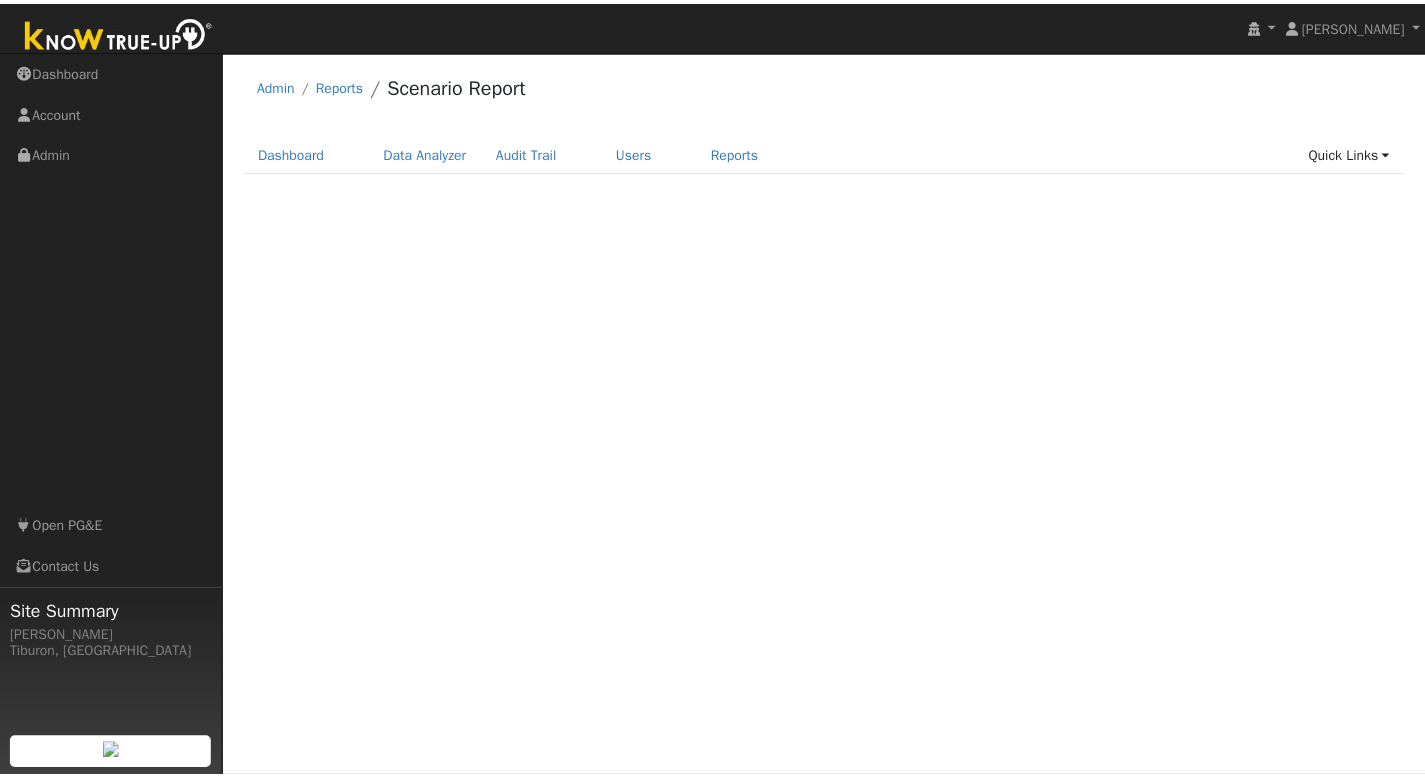 scroll, scrollTop: 0, scrollLeft: 0, axis: both 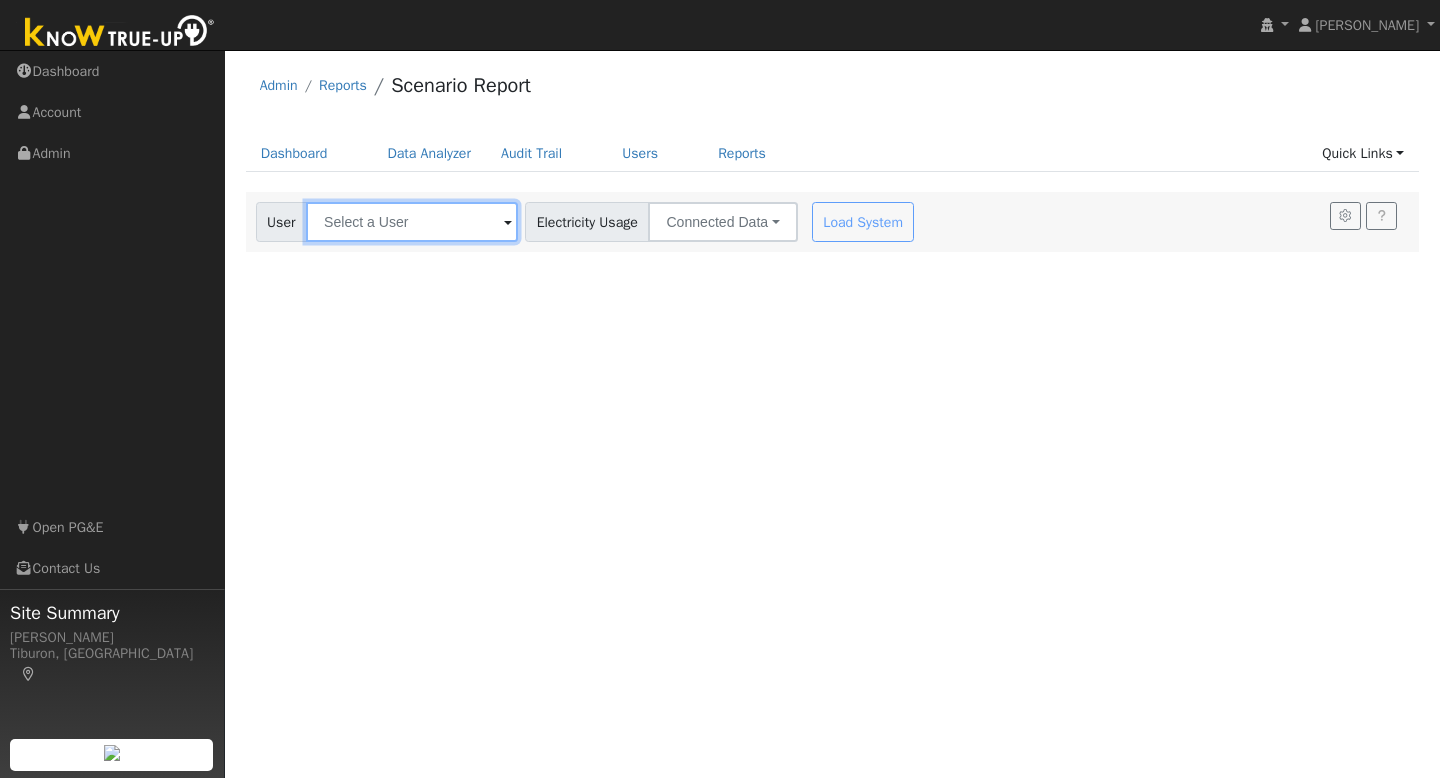 click at bounding box center (412, 222) 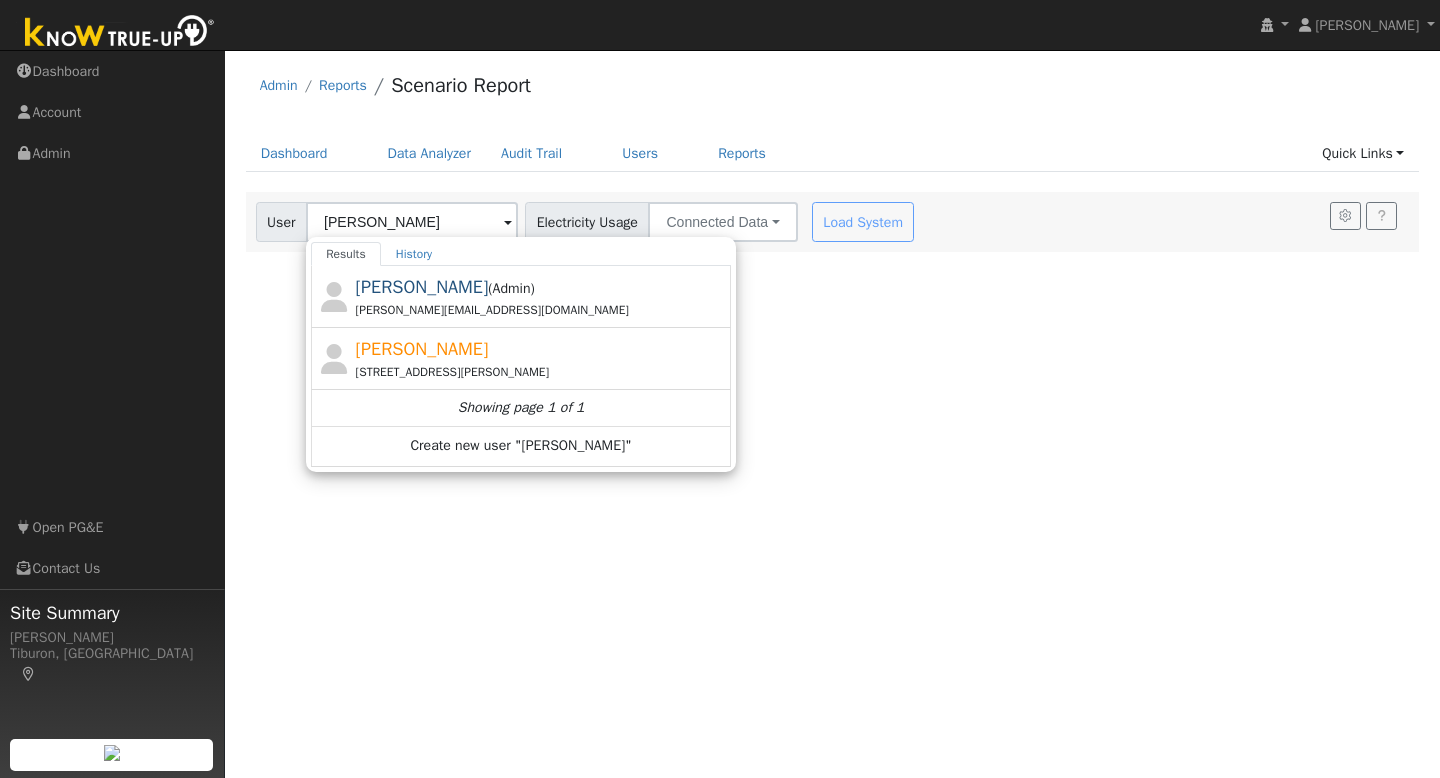 click on "[PERSON_NAME] [STREET_ADDRESS][PERSON_NAME]" at bounding box center [541, 358] 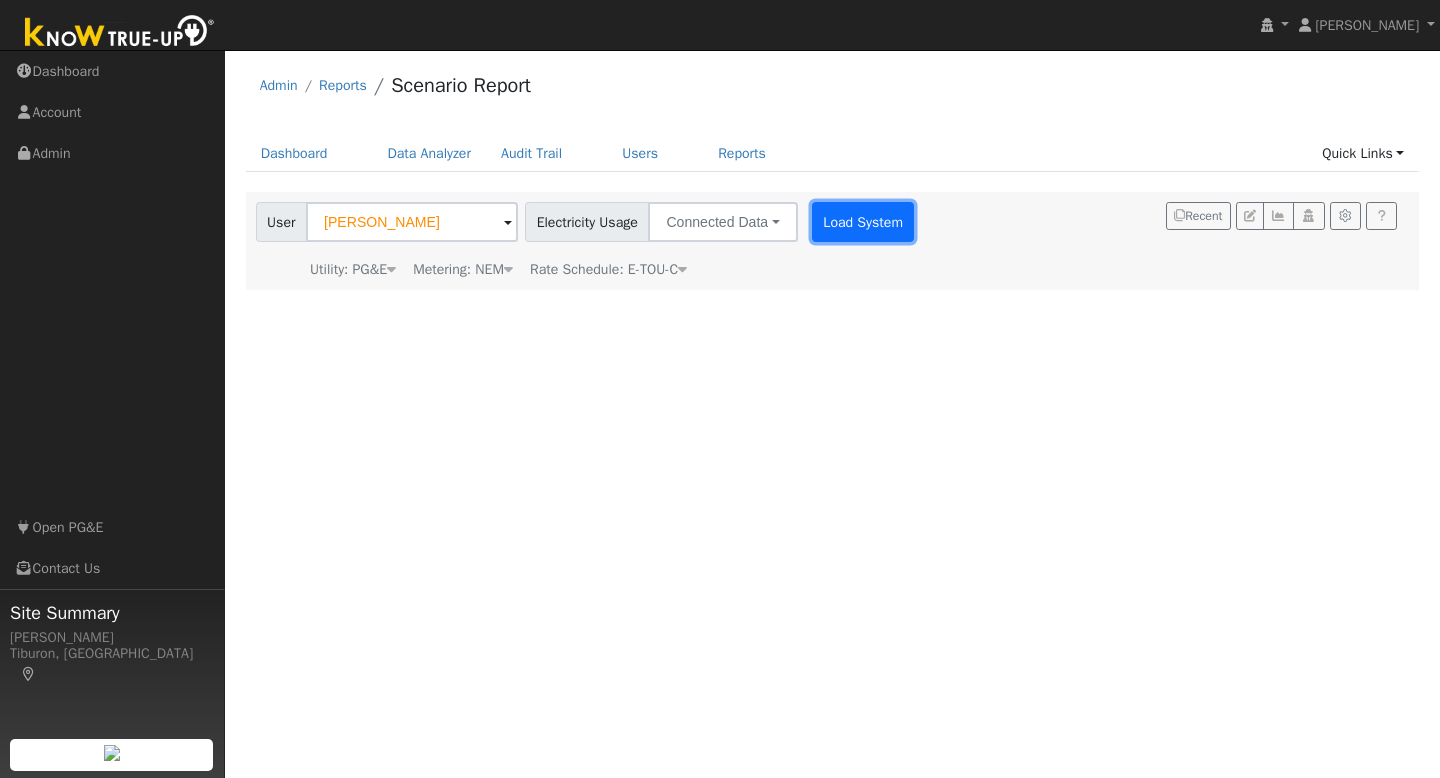 click on "Load System" at bounding box center [863, 222] 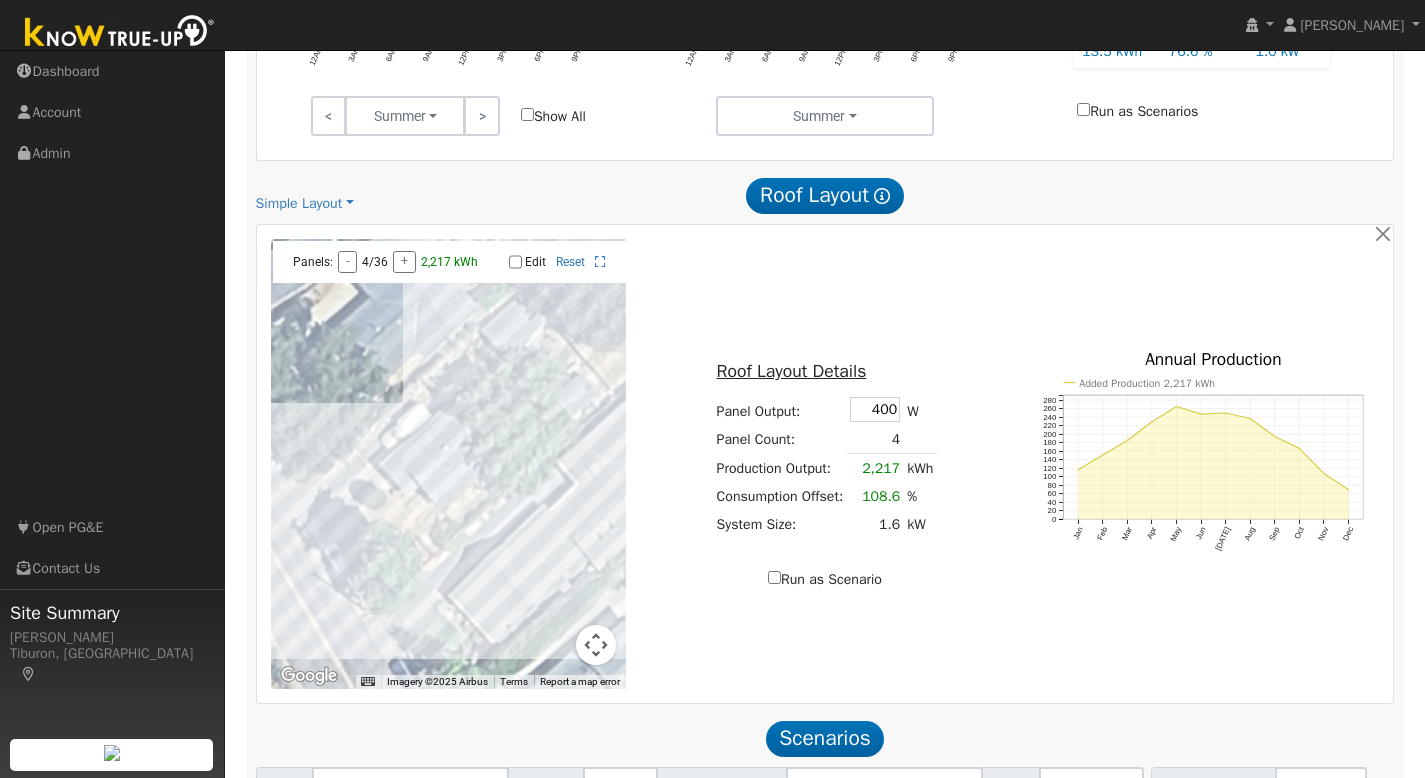 scroll, scrollTop: 735, scrollLeft: 0, axis: vertical 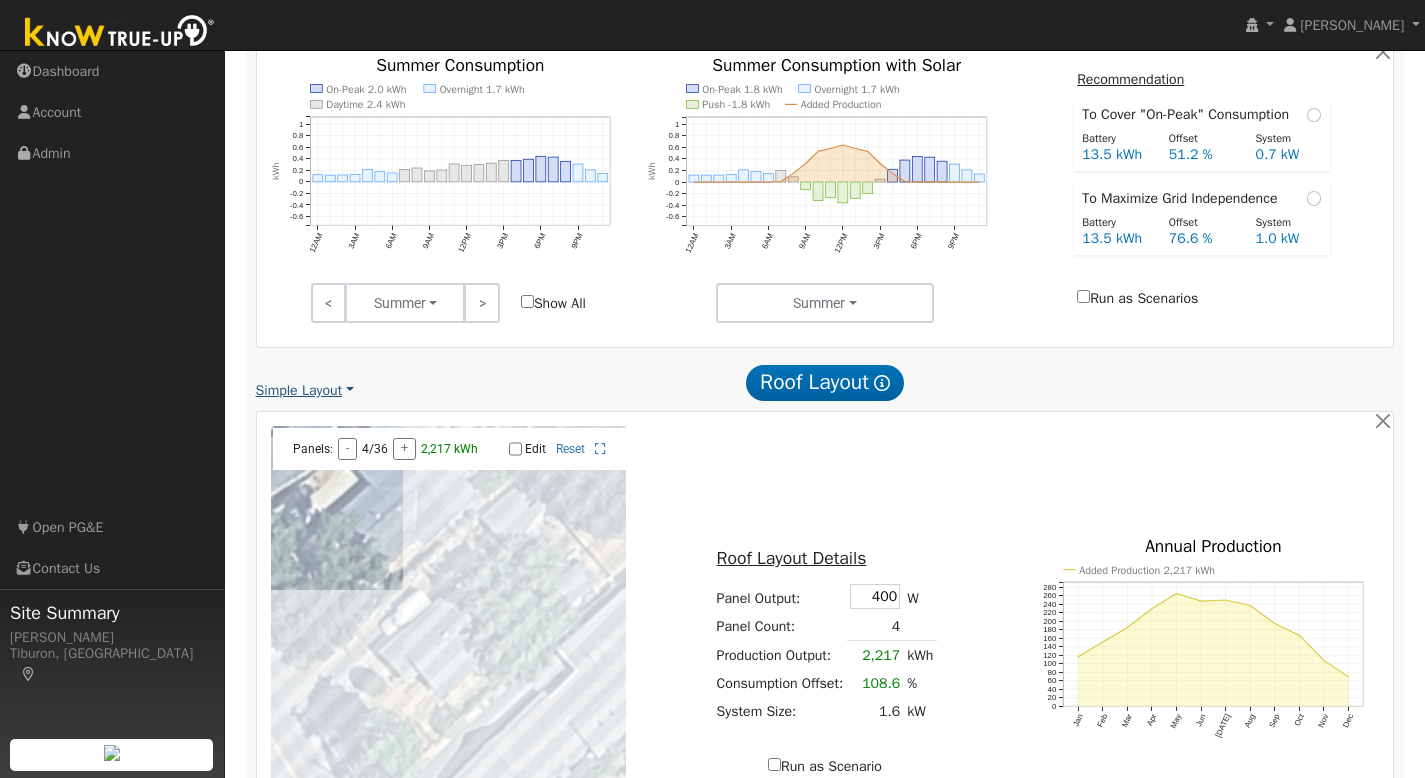 click on "Simple Layout" at bounding box center [305, 390] 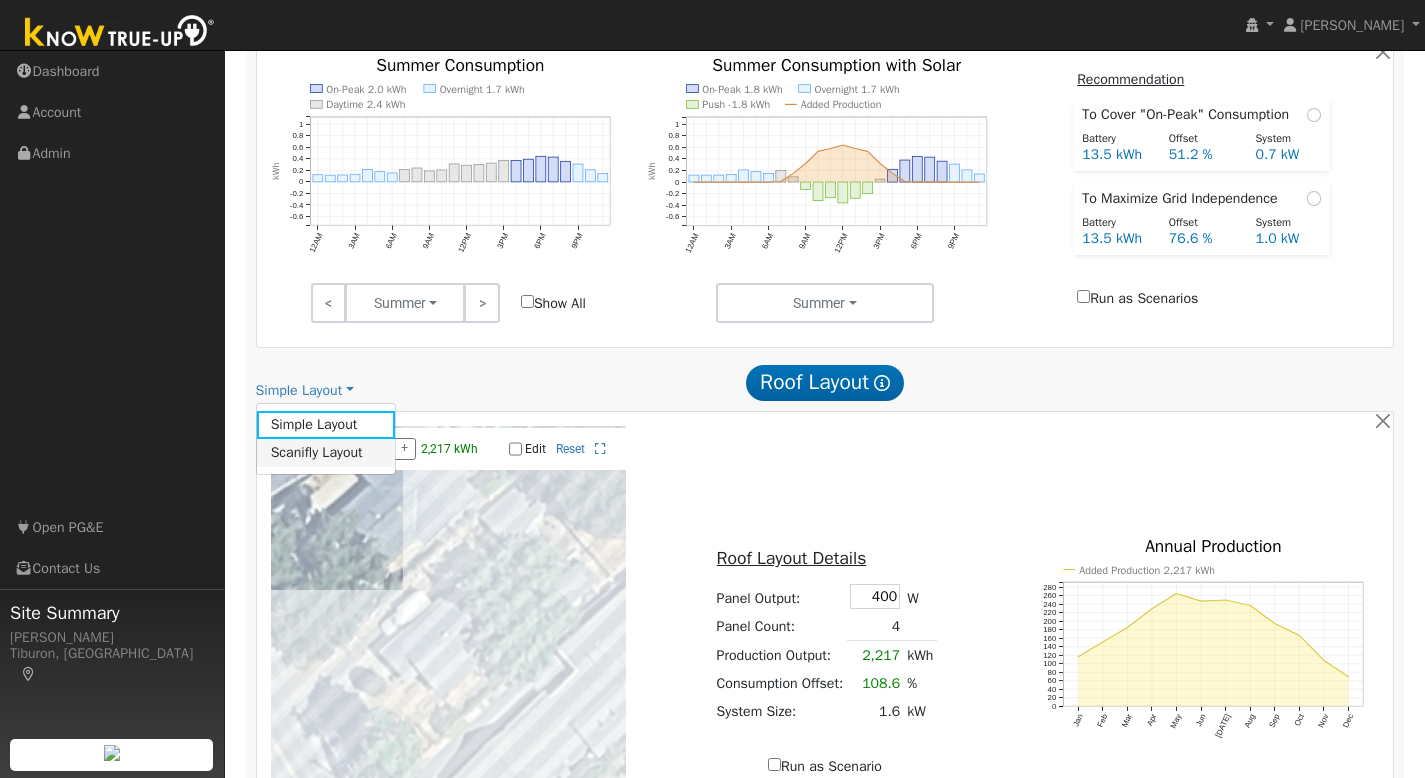 click on "Scanifly Layout" at bounding box center [326, 453] 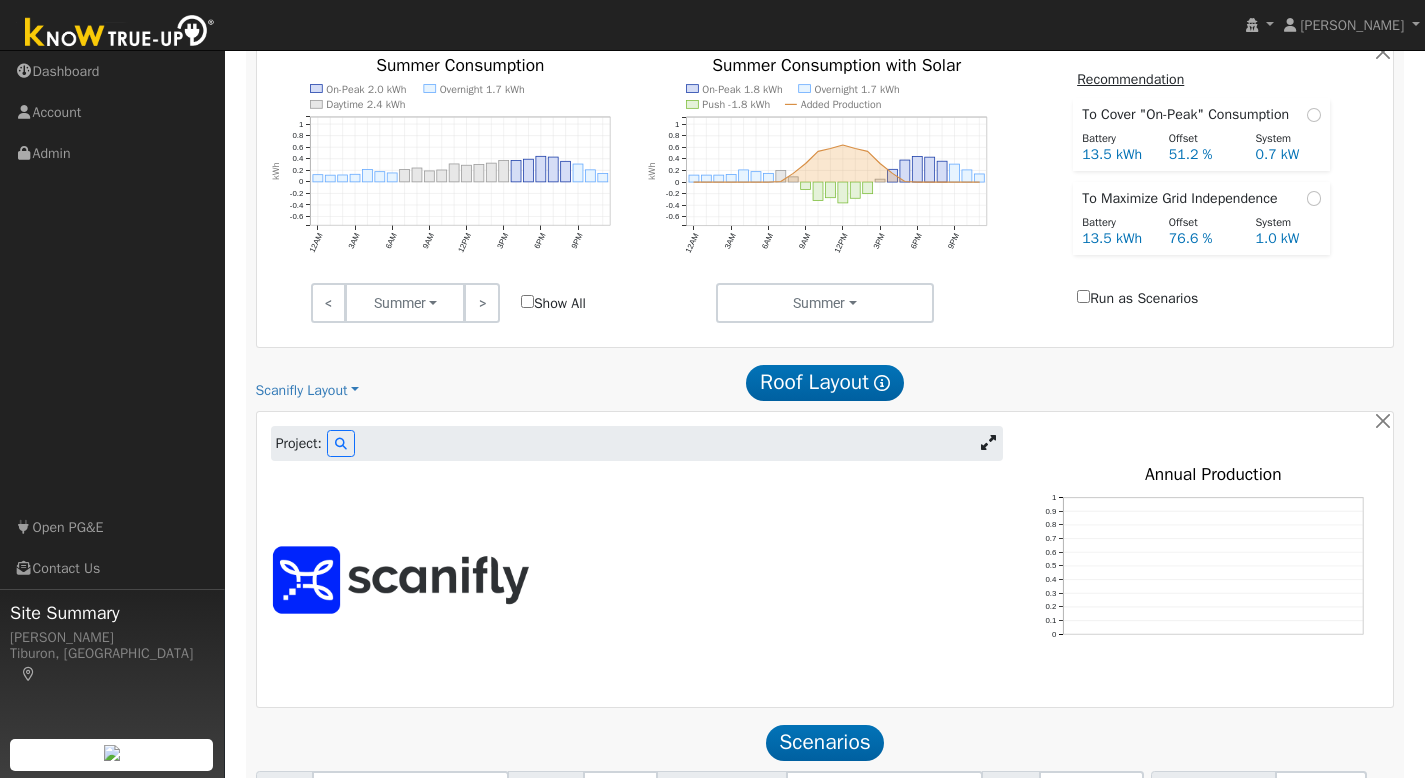 click at bounding box center [988, 442] 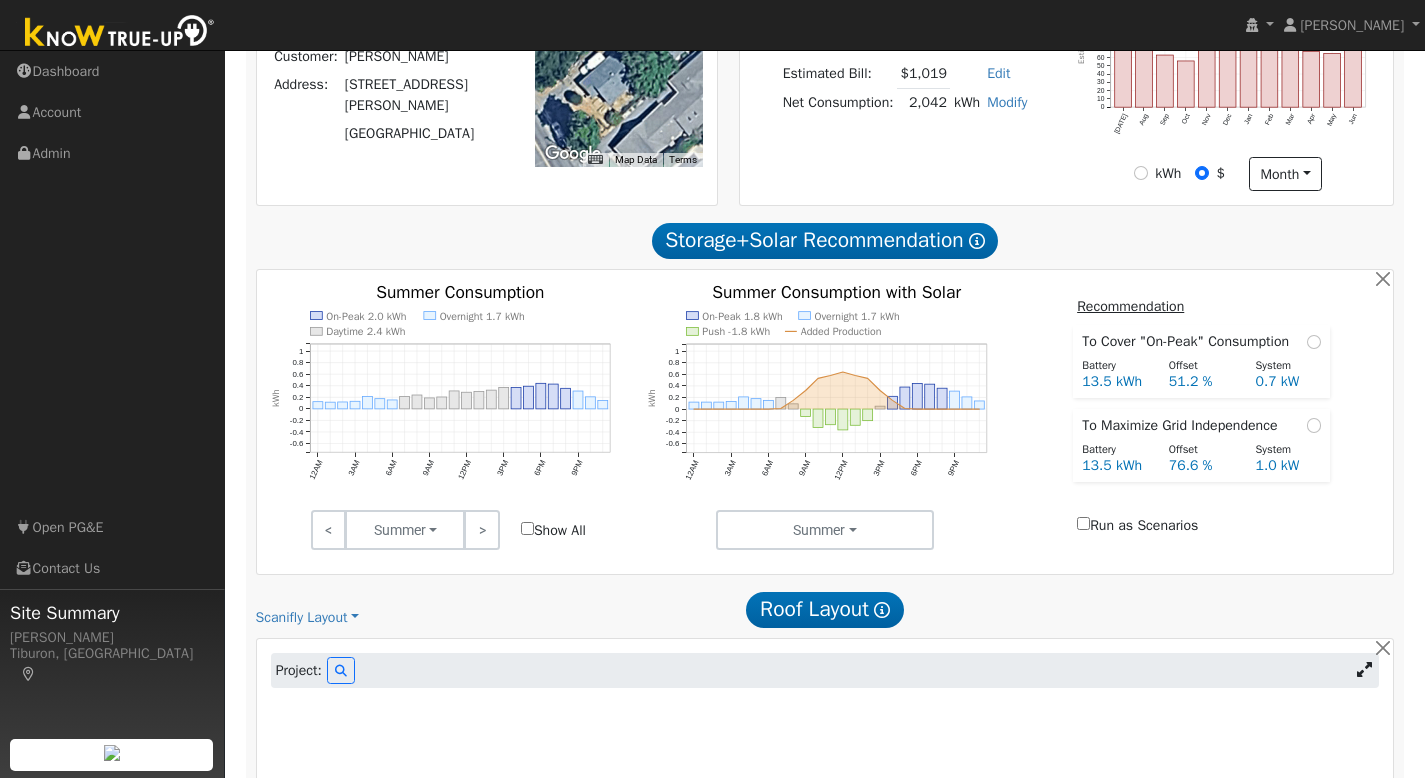 scroll, scrollTop: 852, scrollLeft: 0, axis: vertical 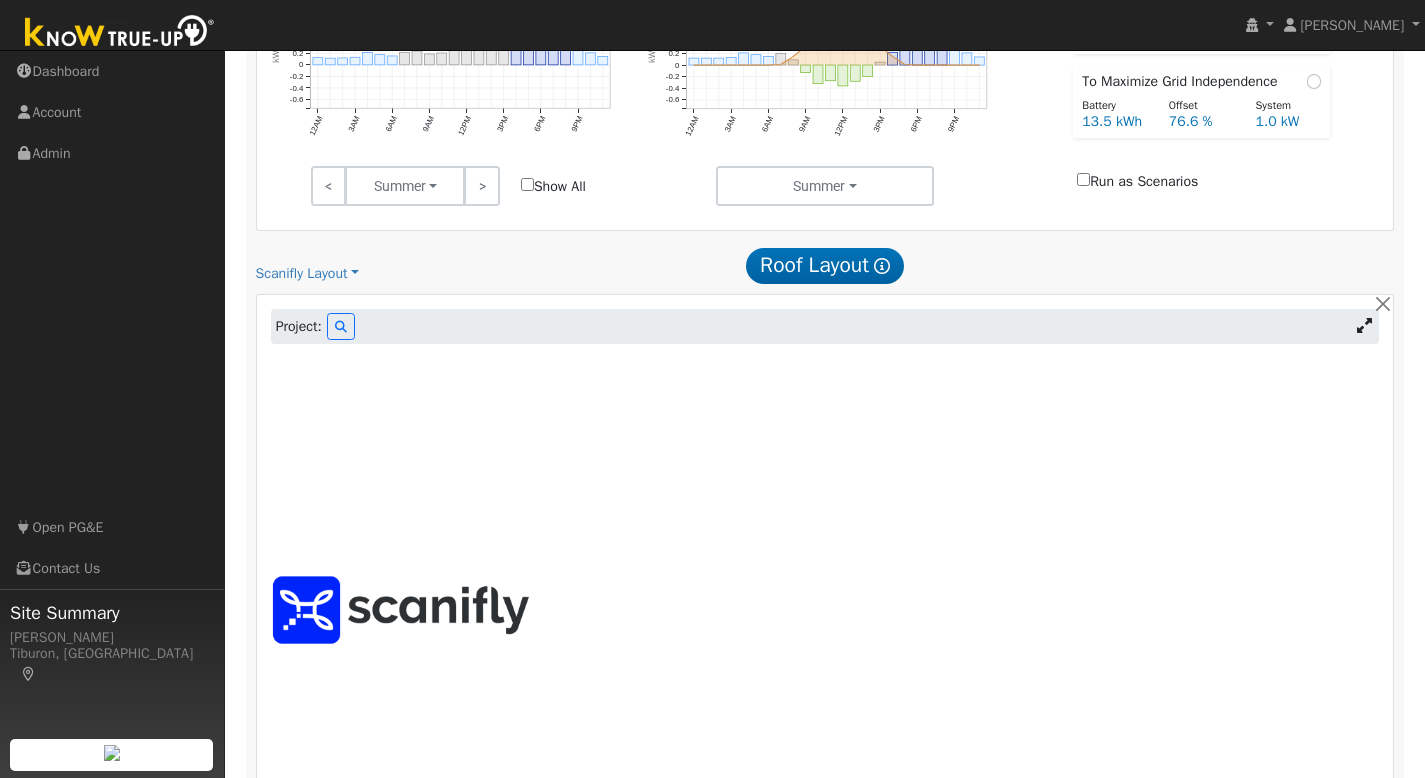 click at bounding box center [825, 609] 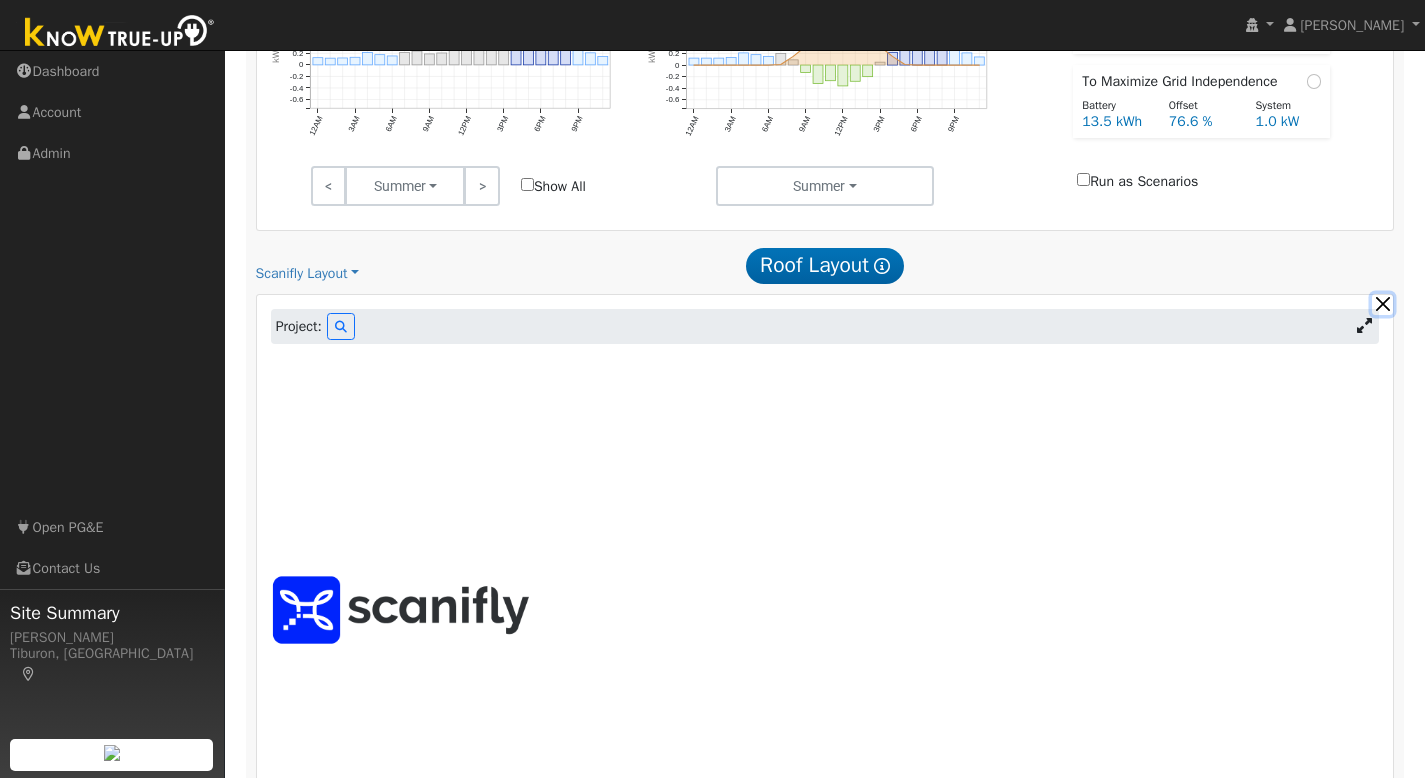 click at bounding box center (1382, 304) 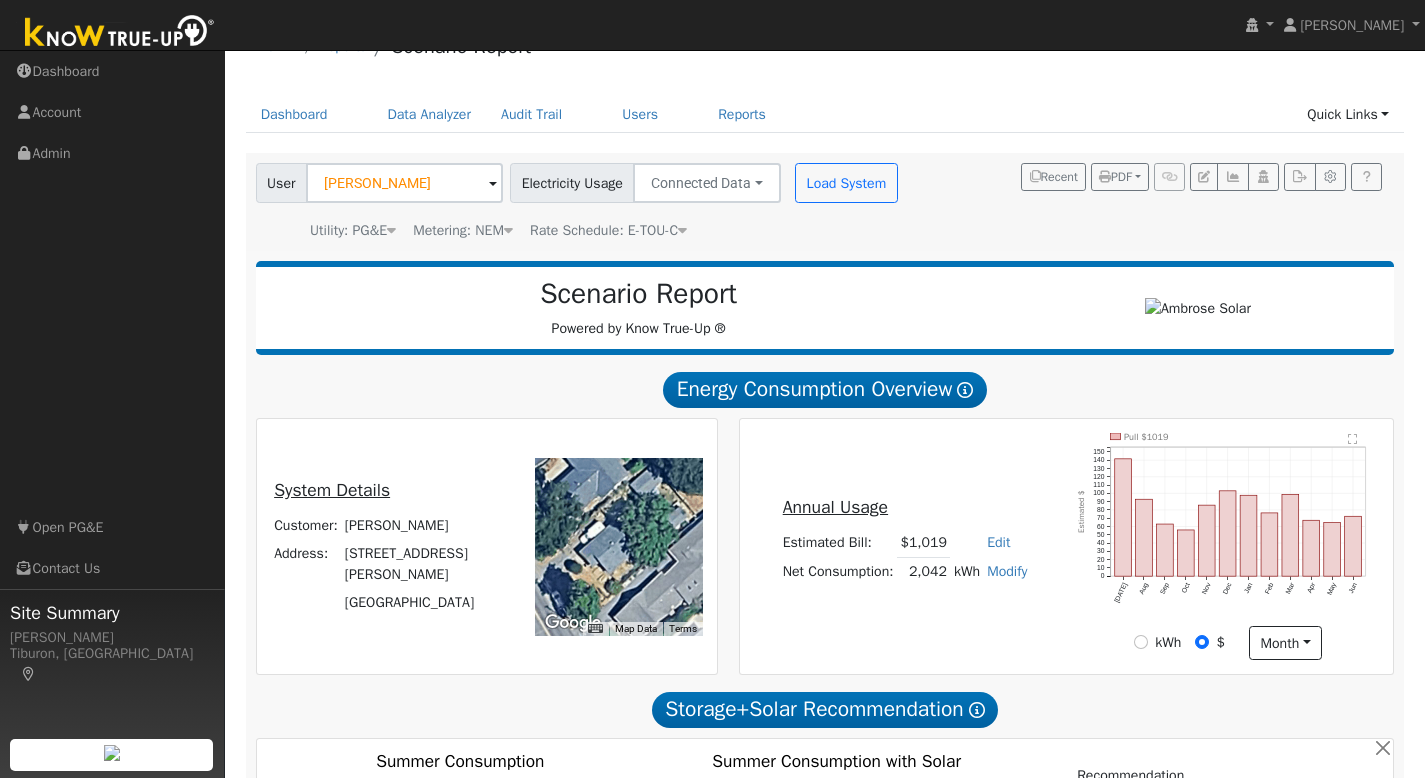 scroll, scrollTop: 0, scrollLeft: 0, axis: both 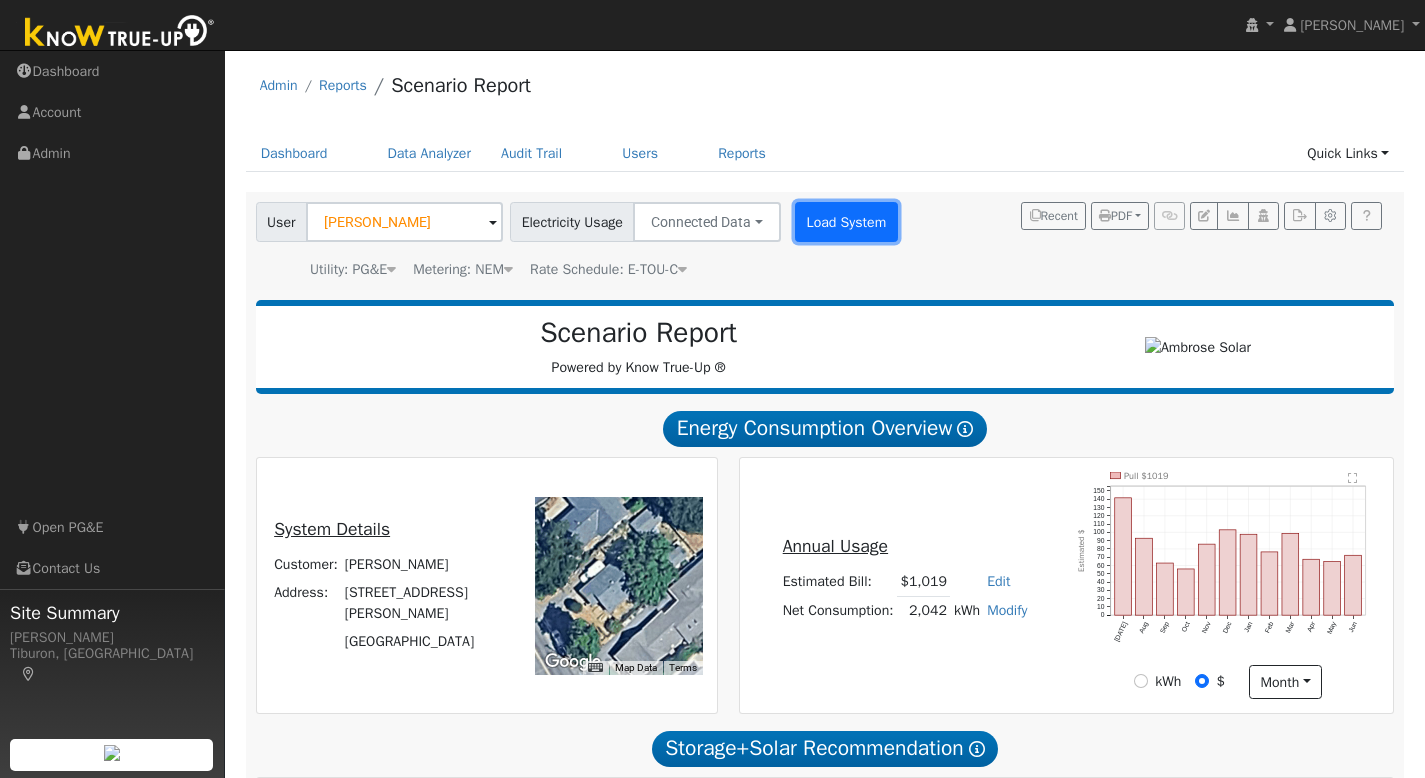 click on "Load System" at bounding box center [846, 222] 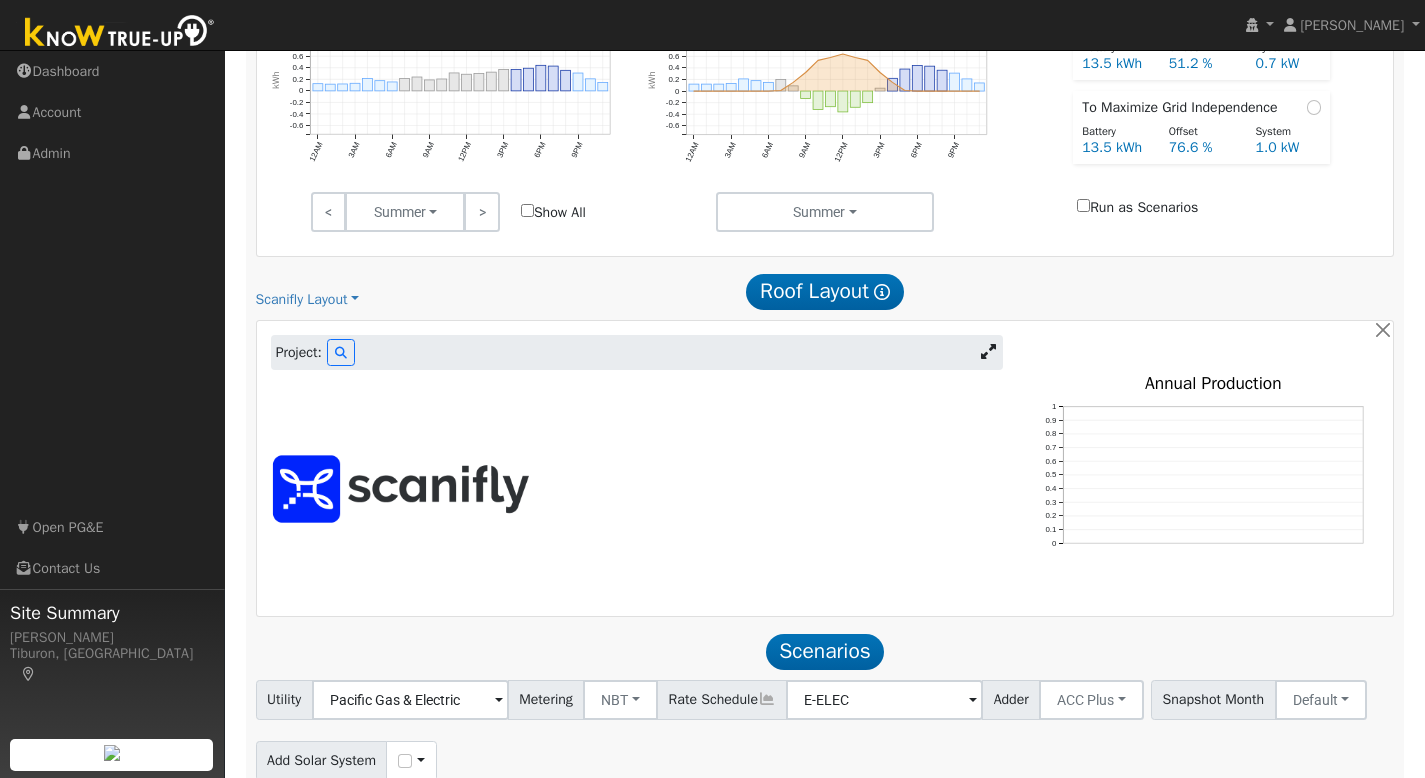 scroll, scrollTop: 906, scrollLeft: 0, axis: vertical 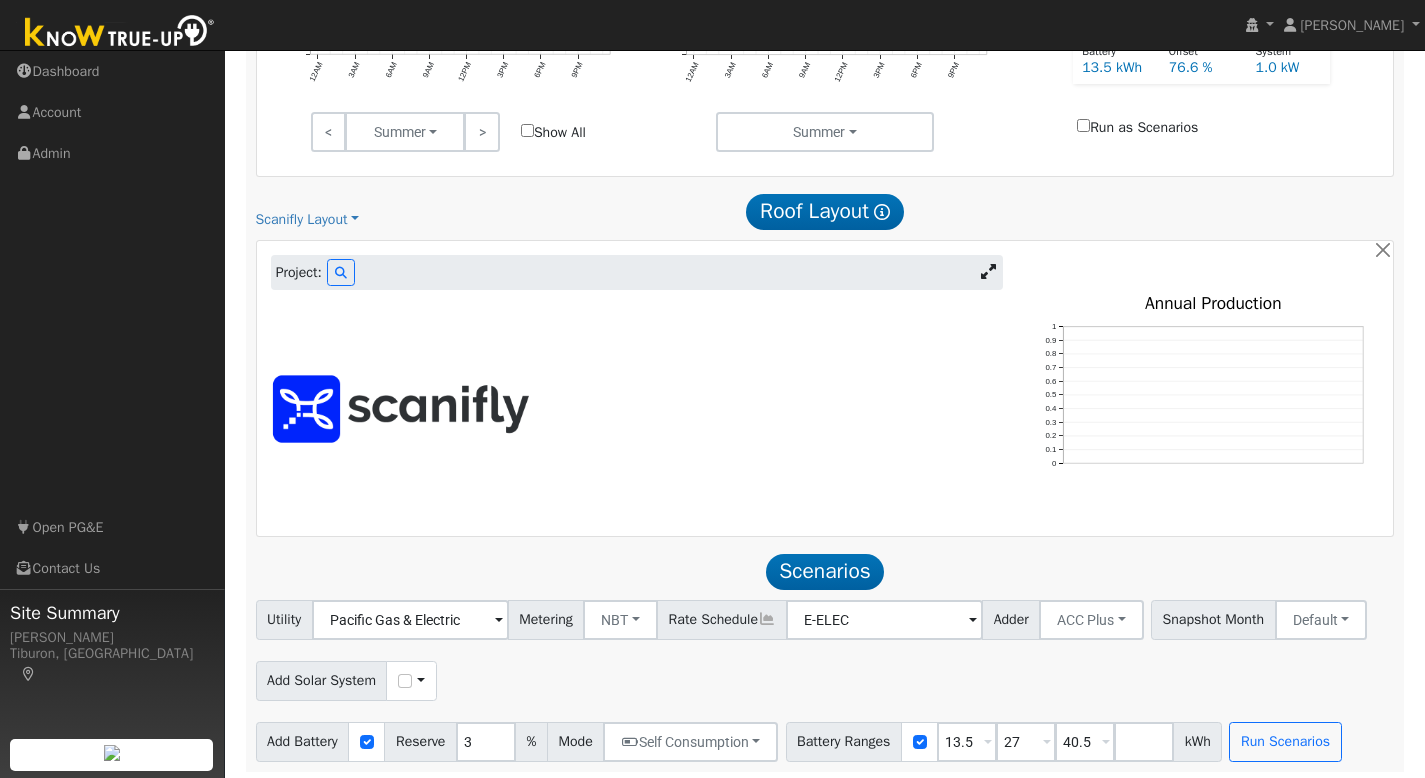click at bounding box center (988, 271) 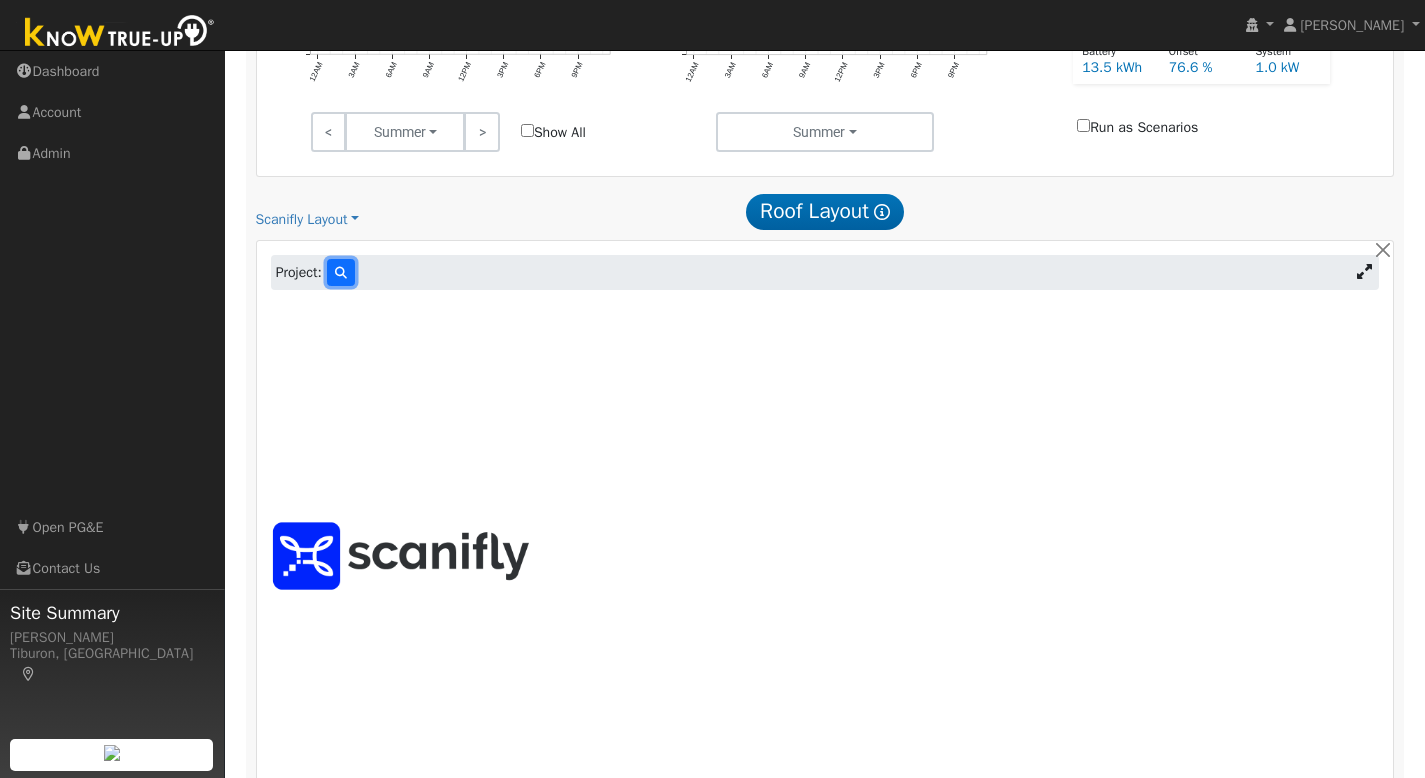 click at bounding box center (341, 273) 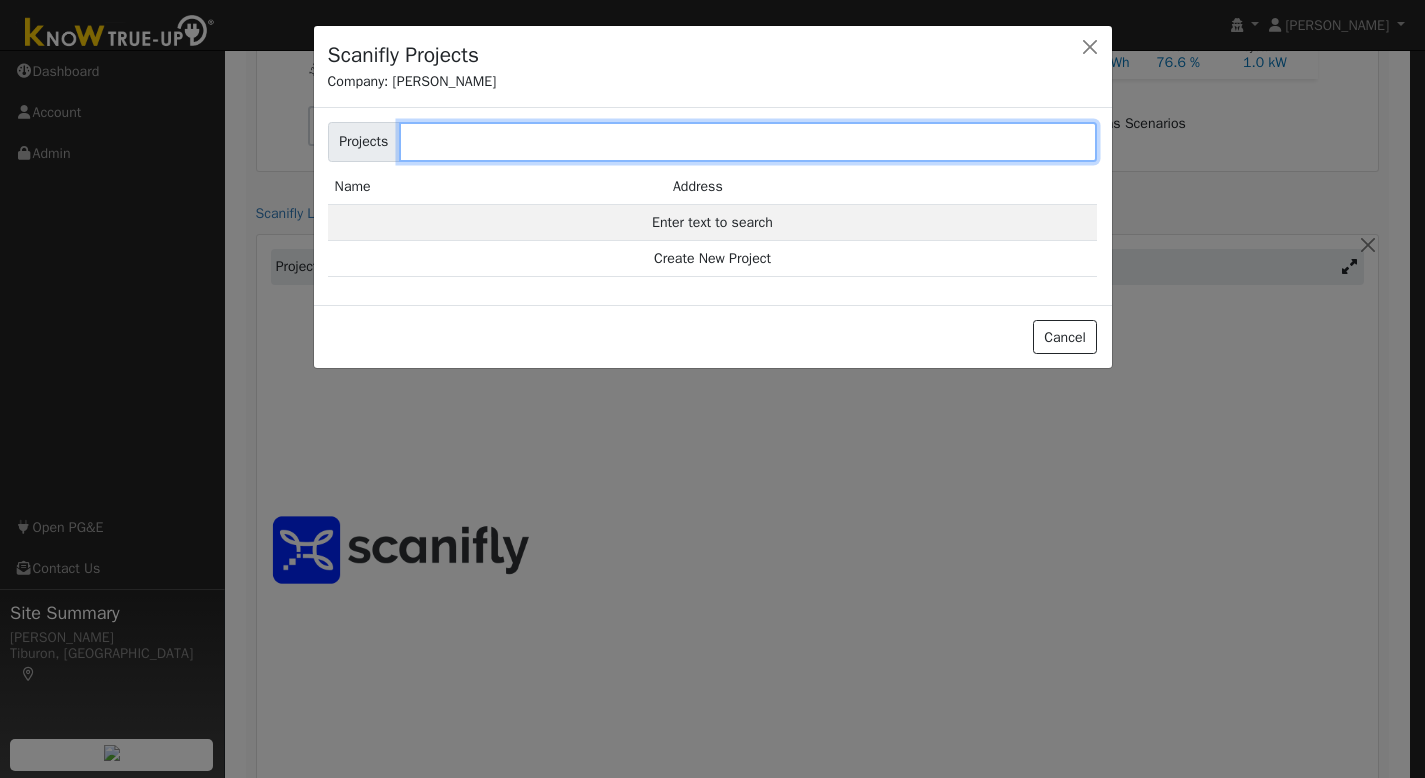 scroll, scrollTop: 909, scrollLeft: 0, axis: vertical 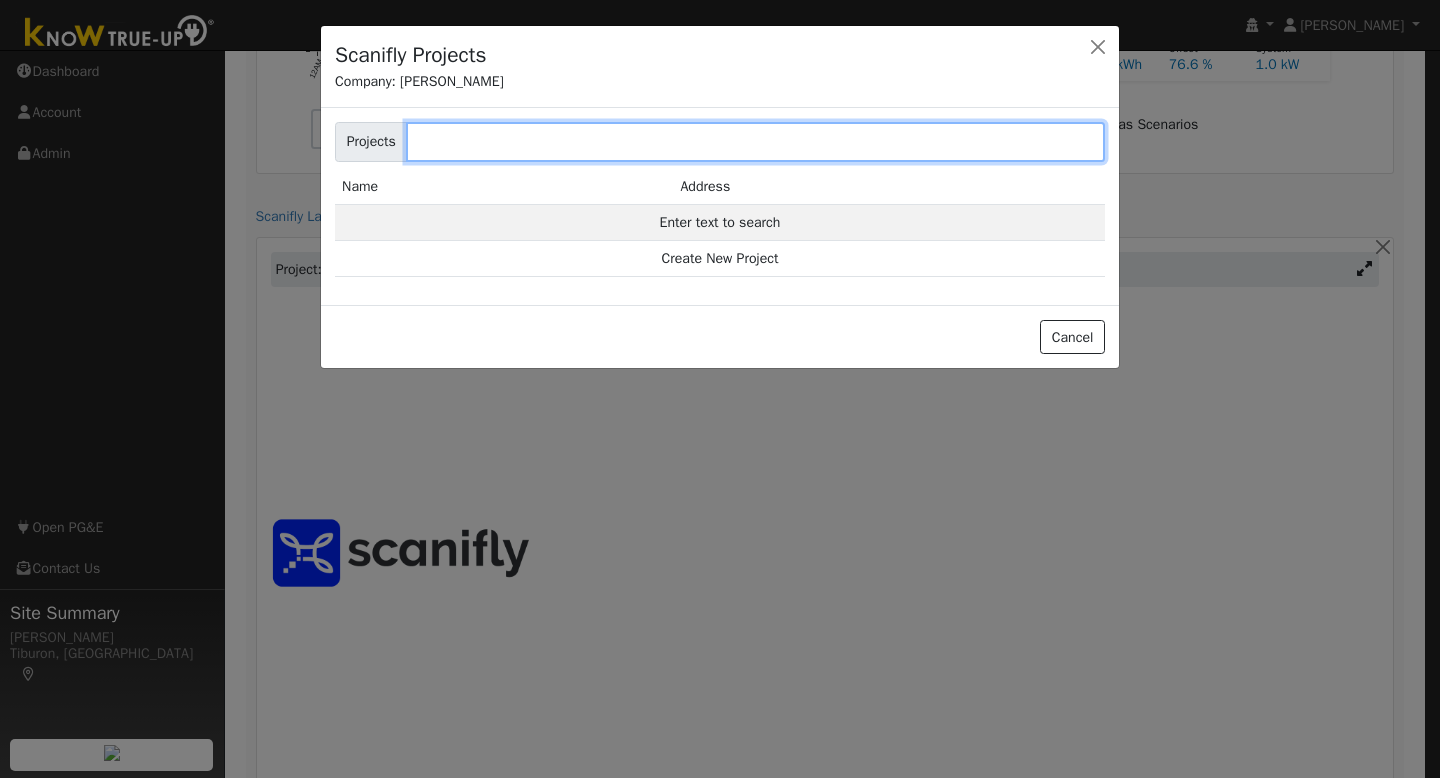 drag, startPoint x: 477, startPoint y: 143, endPoint x: 491, endPoint y: 146, distance: 14.3178215 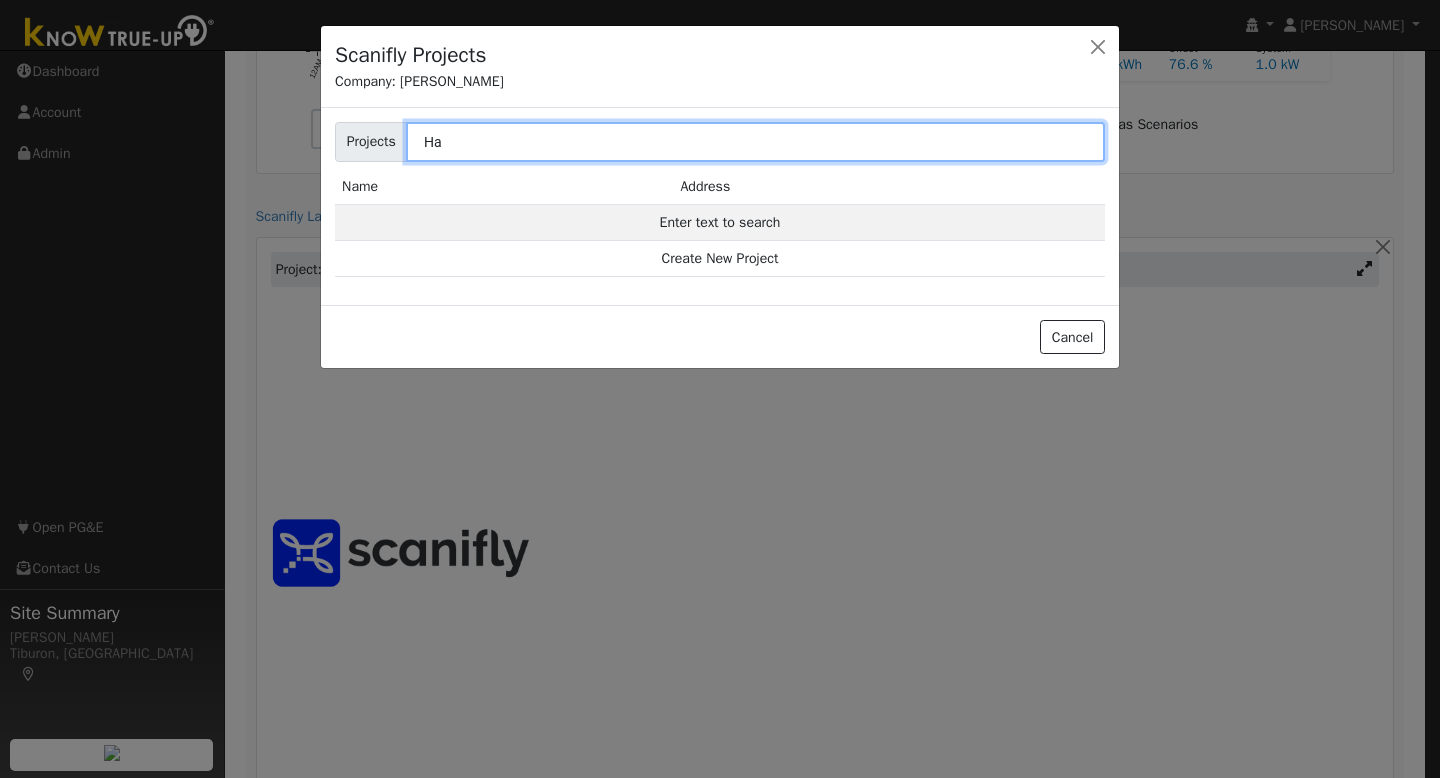 type on "H" 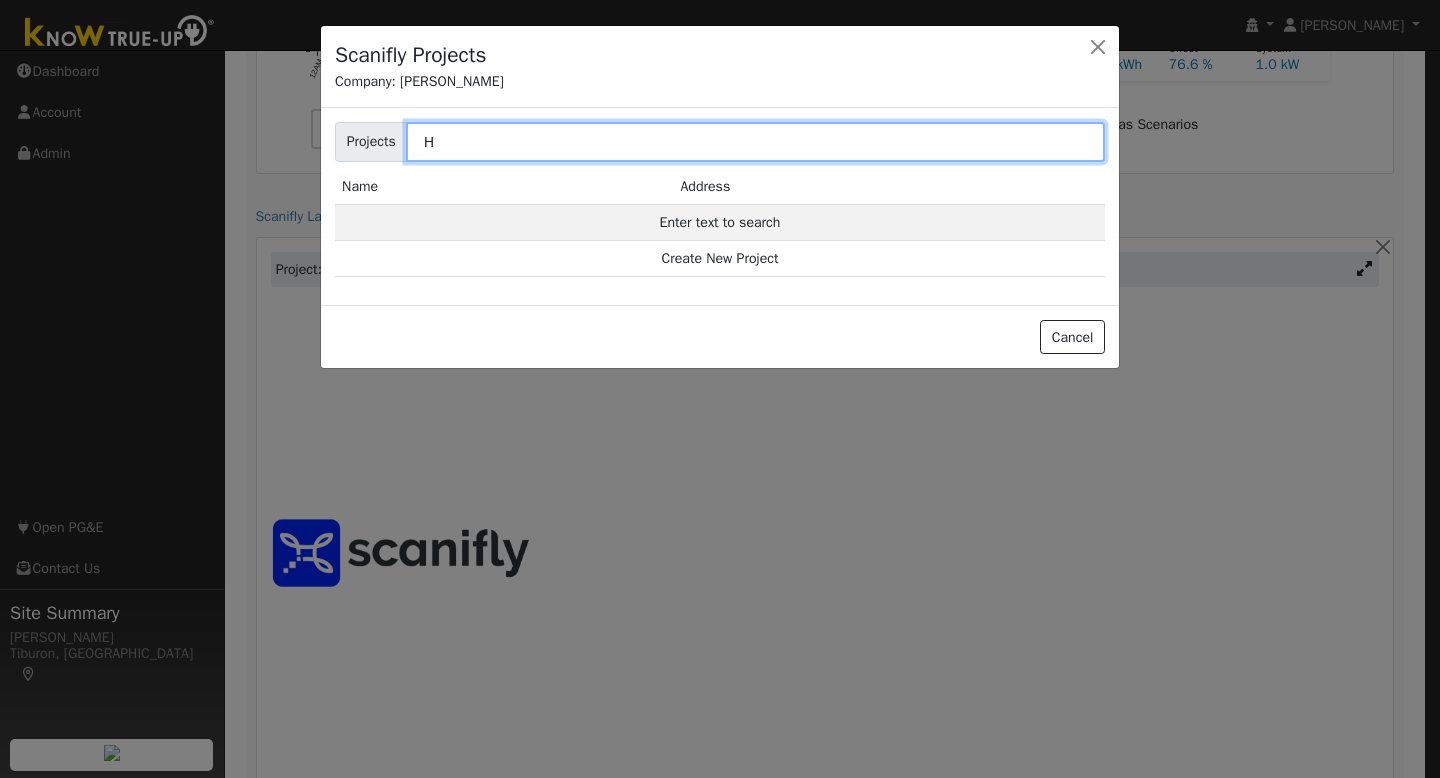 type 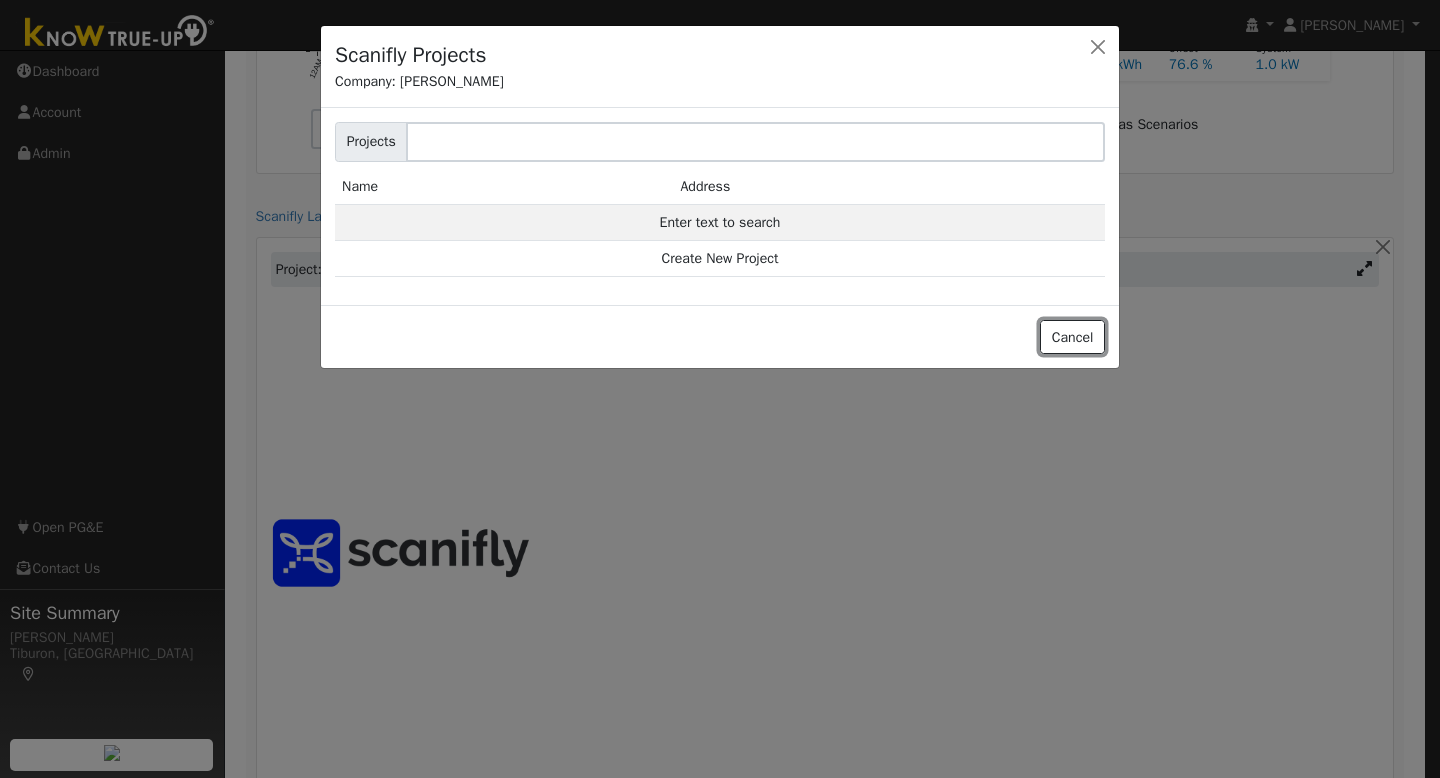 click on "Cancel" at bounding box center (1072, 337) 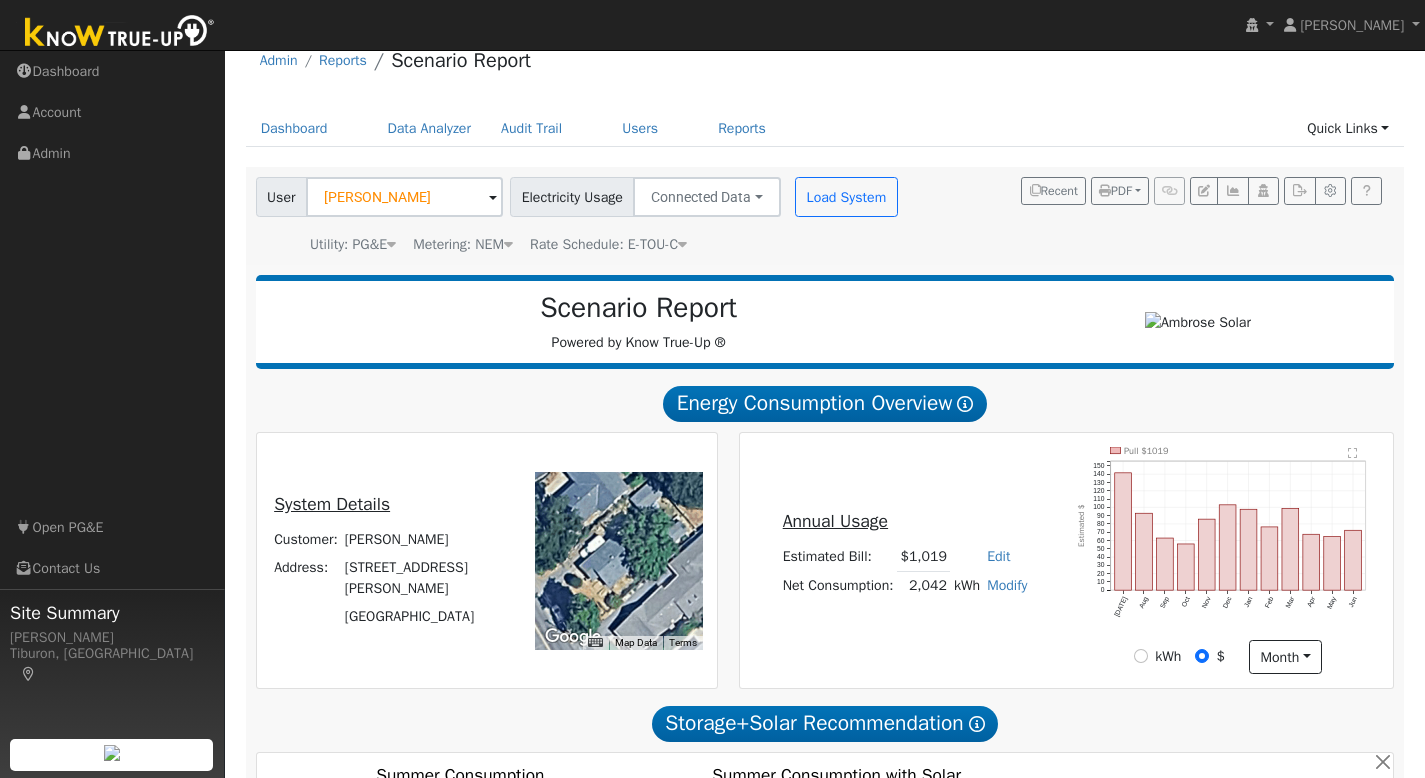 scroll, scrollTop: 0, scrollLeft: 0, axis: both 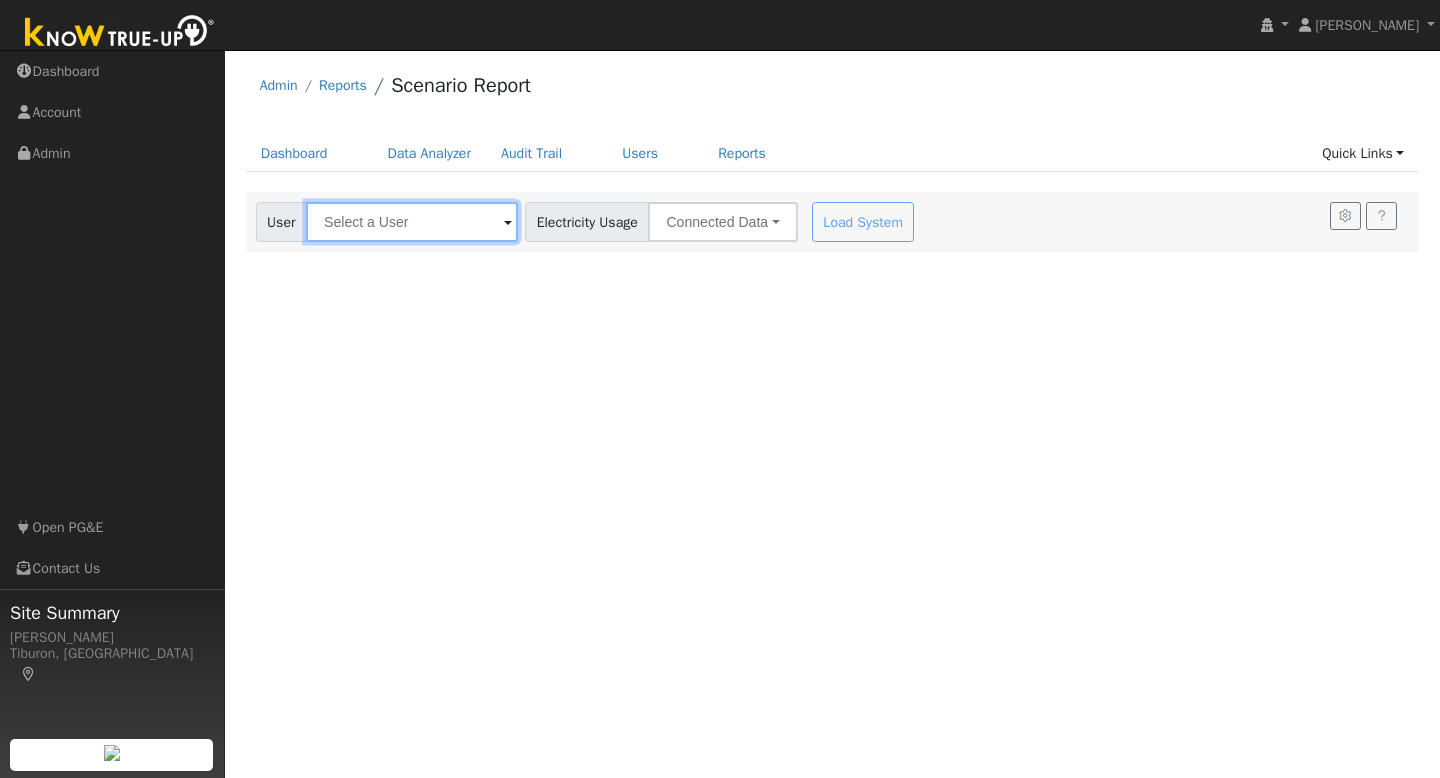 click at bounding box center [412, 222] 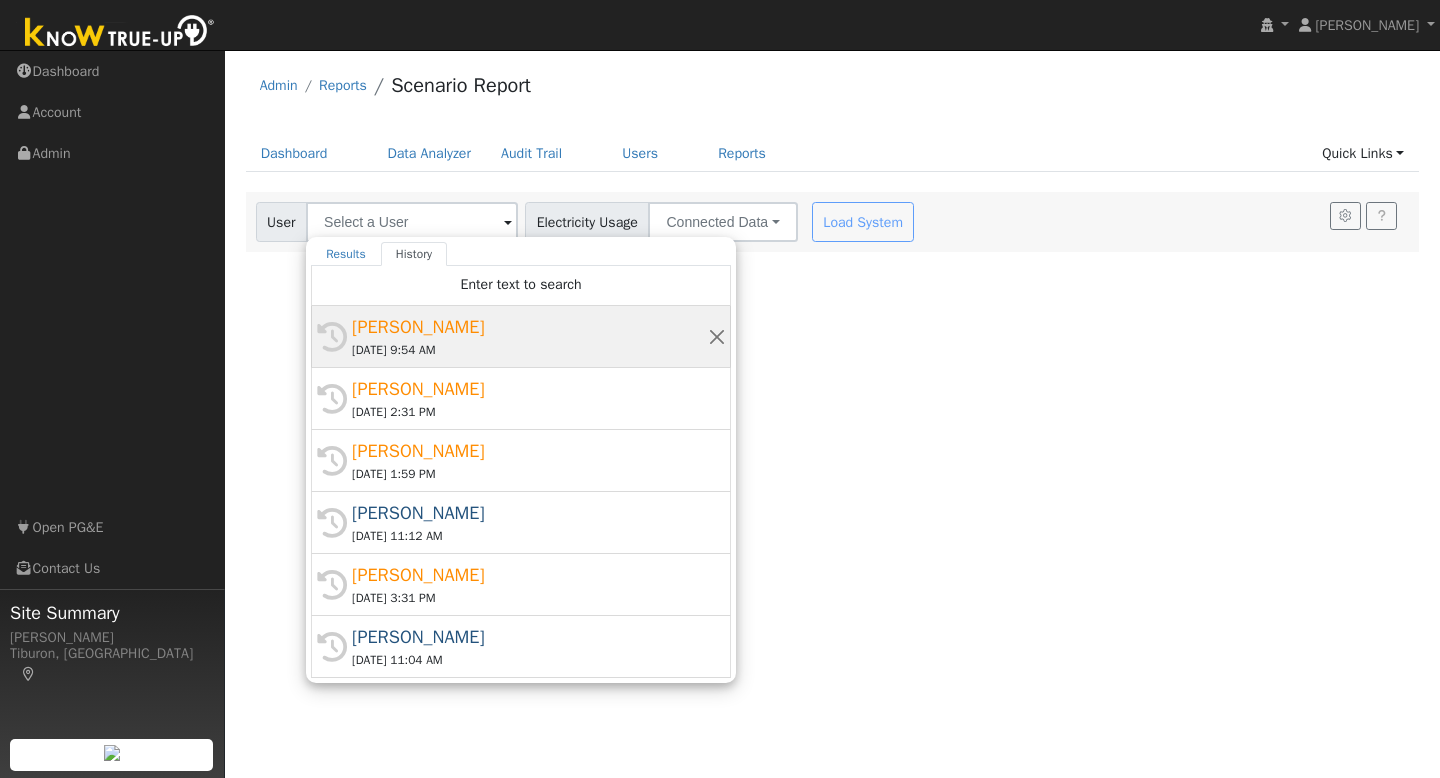 click on "Hannah Hadley 07/23/2025 9:54 AM" at bounding box center (530, 336) 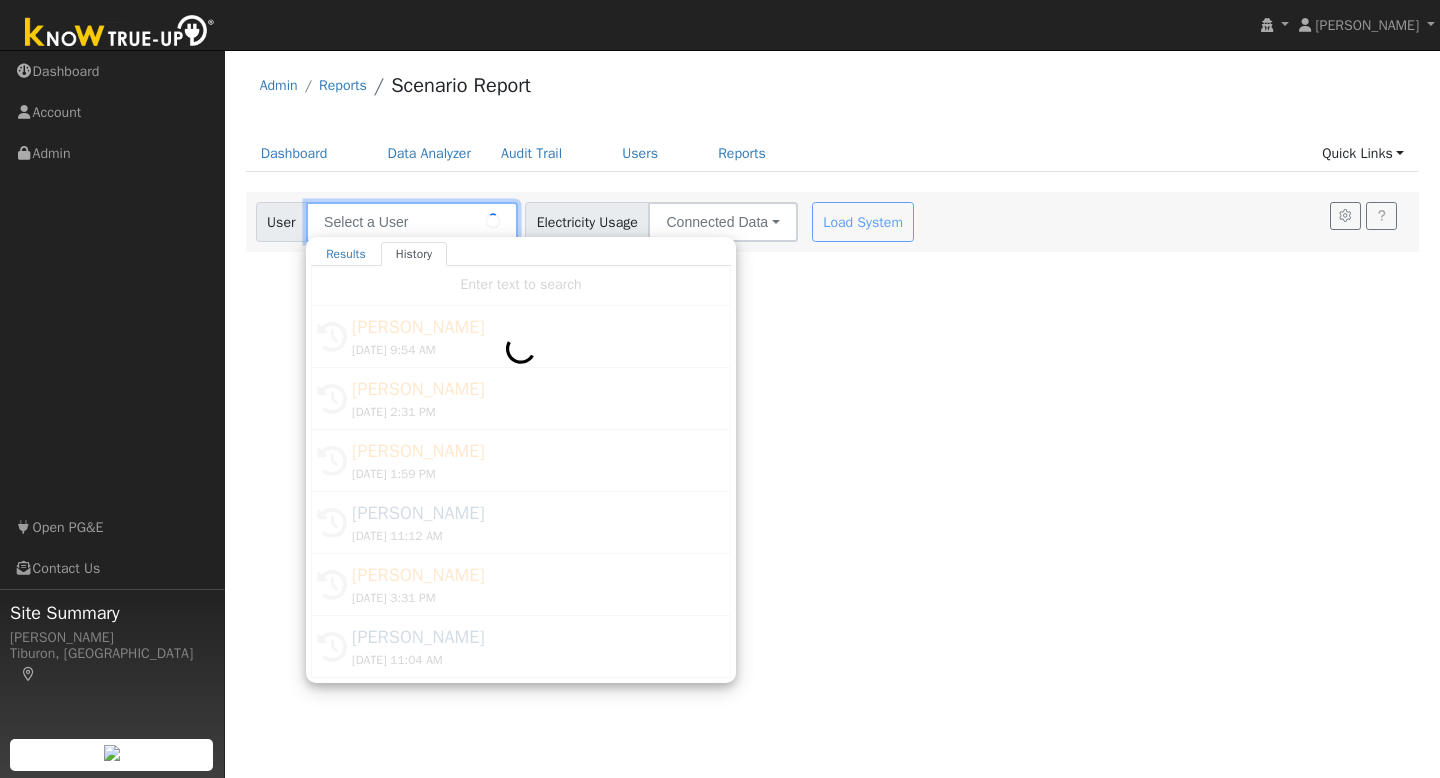 type on "[PERSON_NAME]" 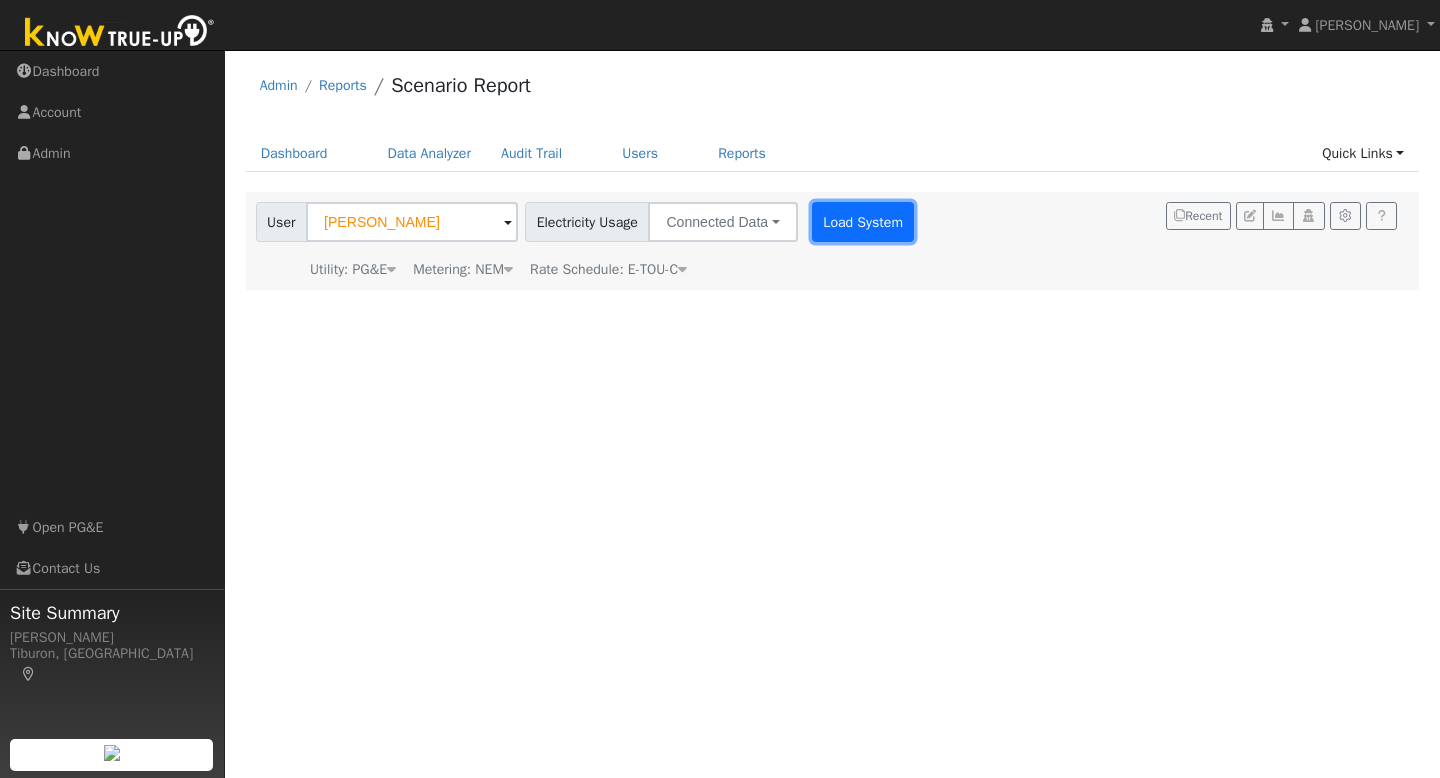 click on "Load System" at bounding box center [863, 222] 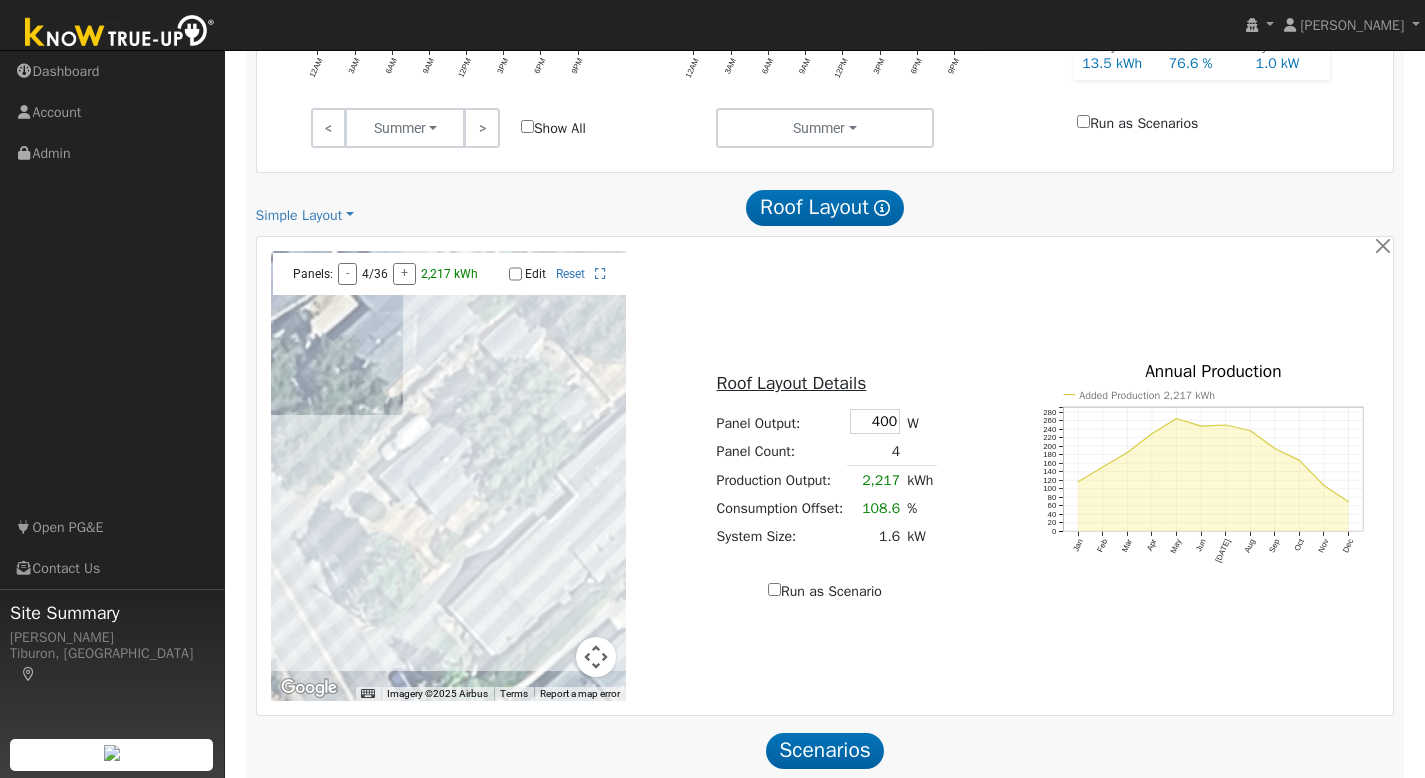 scroll, scrollTop: 909, scrollLeft: 0, axis: vertical 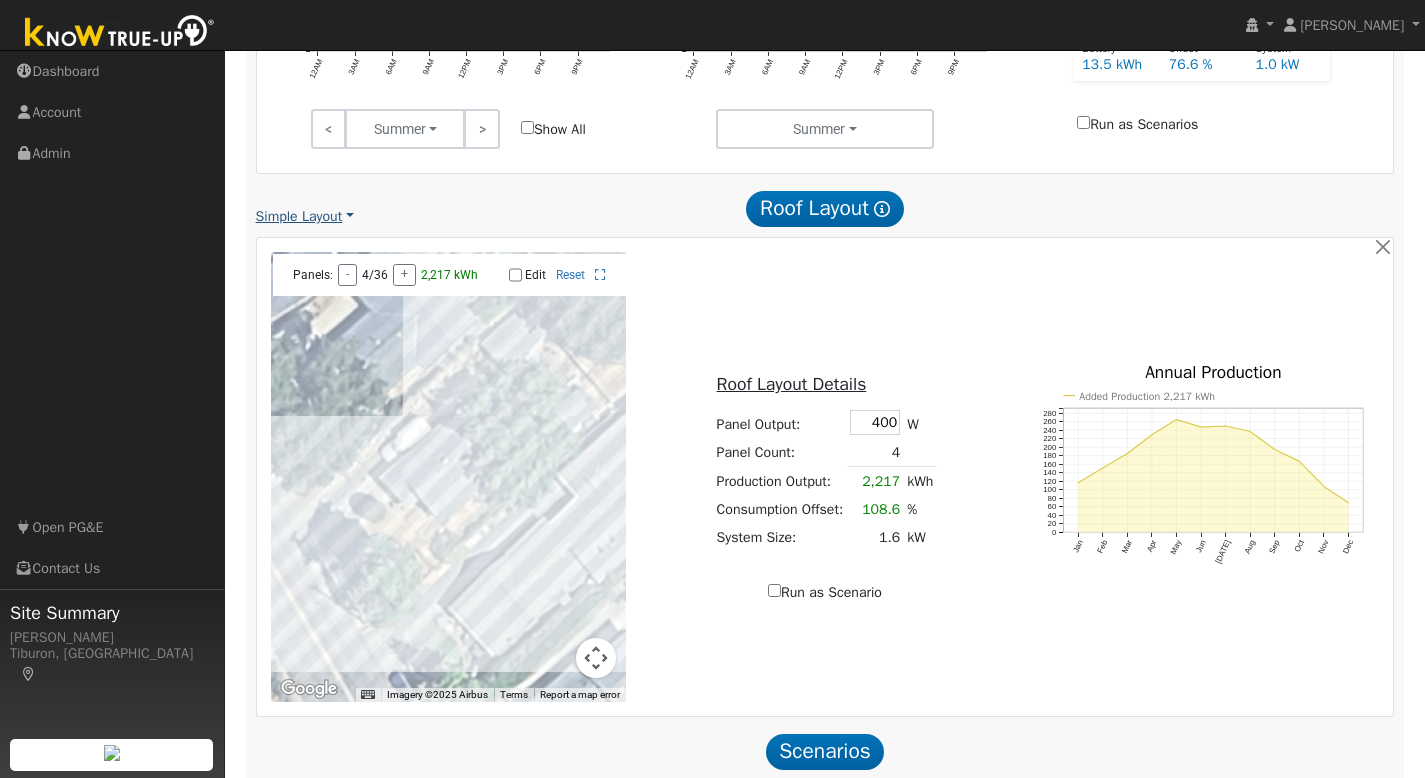 click on "Simple Layout" at bounding box center [305, 216] 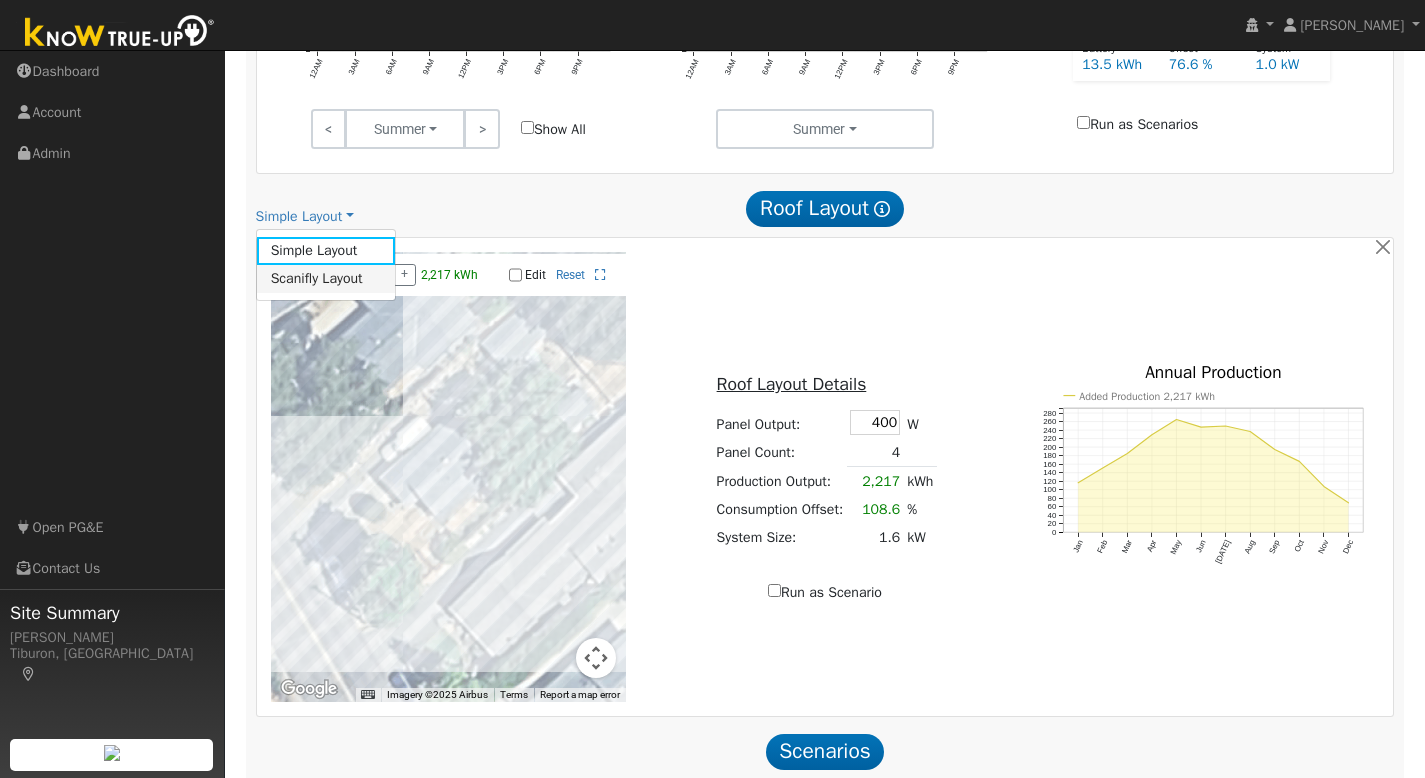 click on "Scanifly Layout" at bounding box center [326, 279] 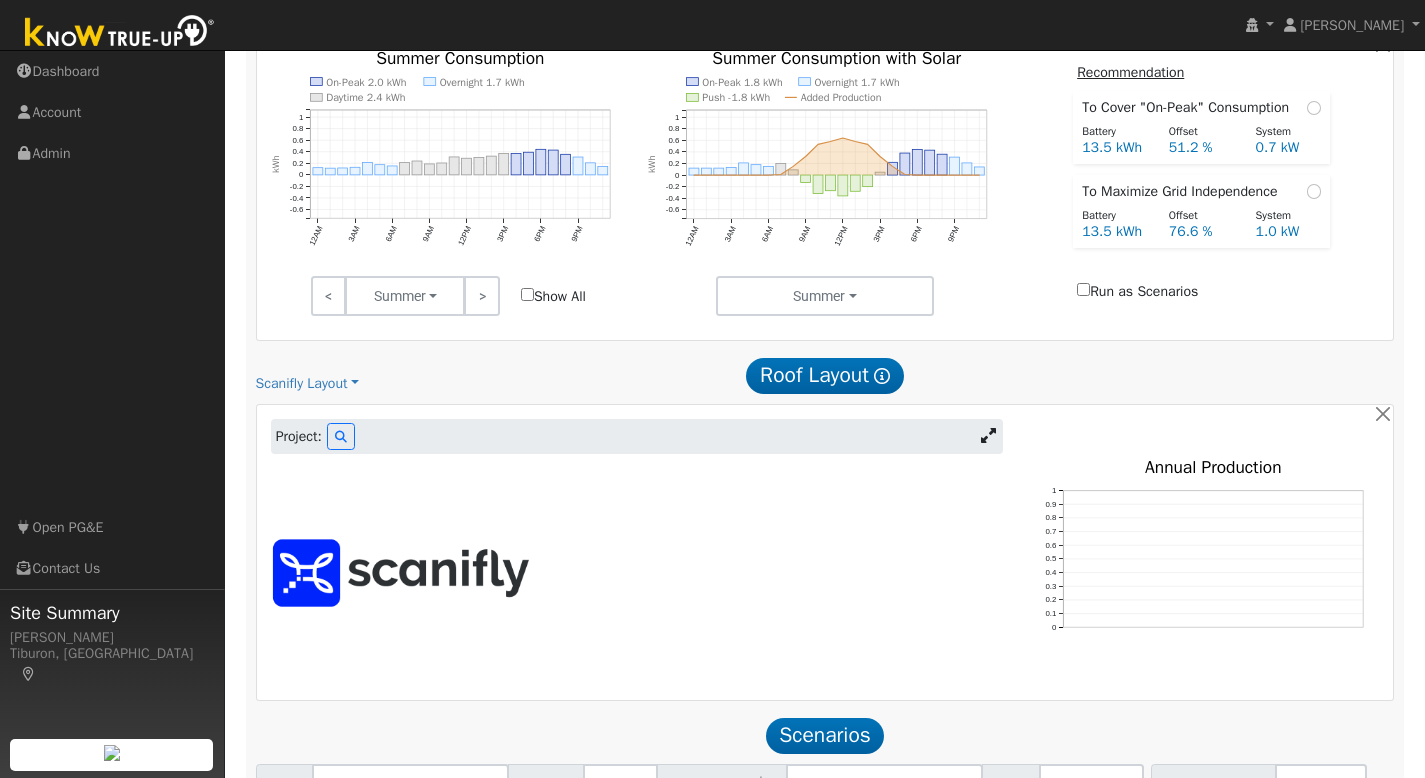 scroll, scrollTop: 906, scrollLeft: 0, axis: vertical 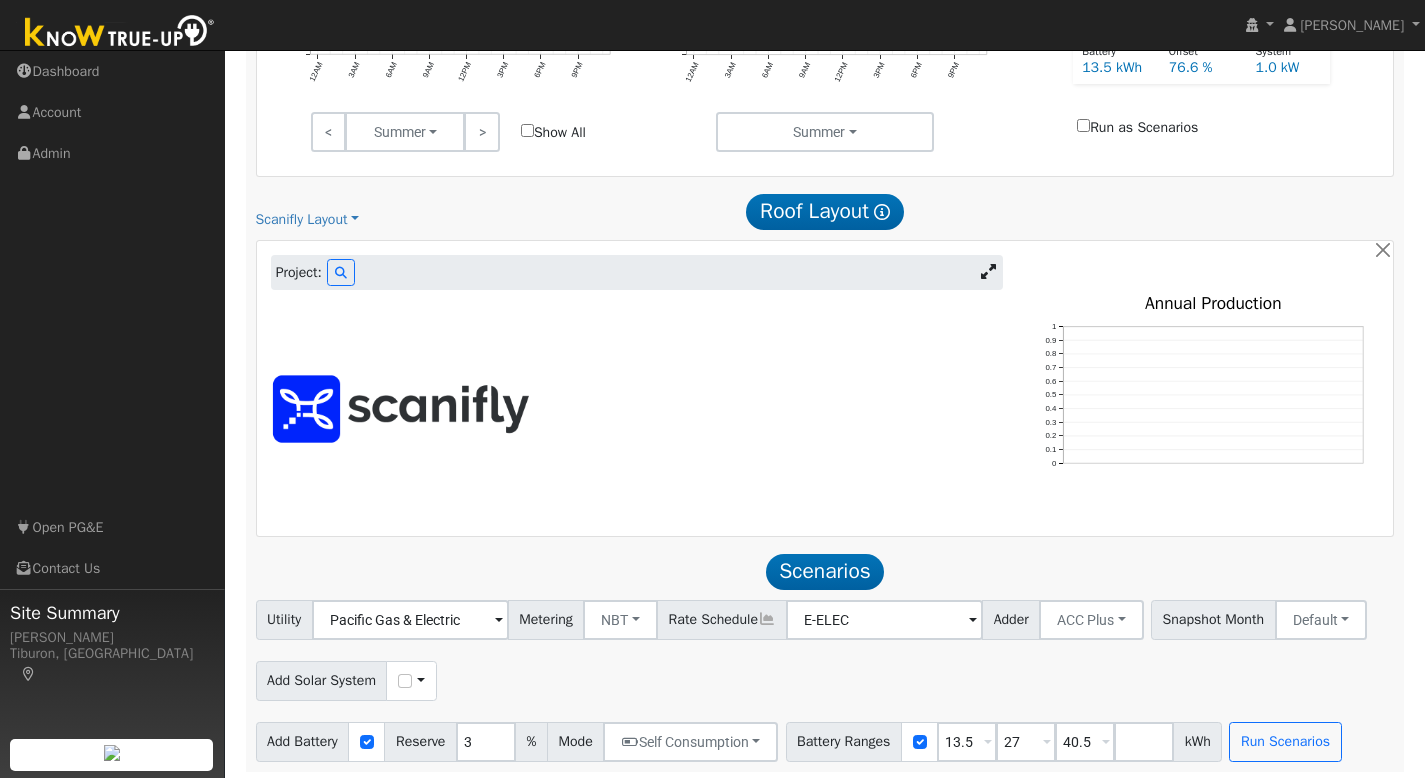 click at bounding box center [404, 409] 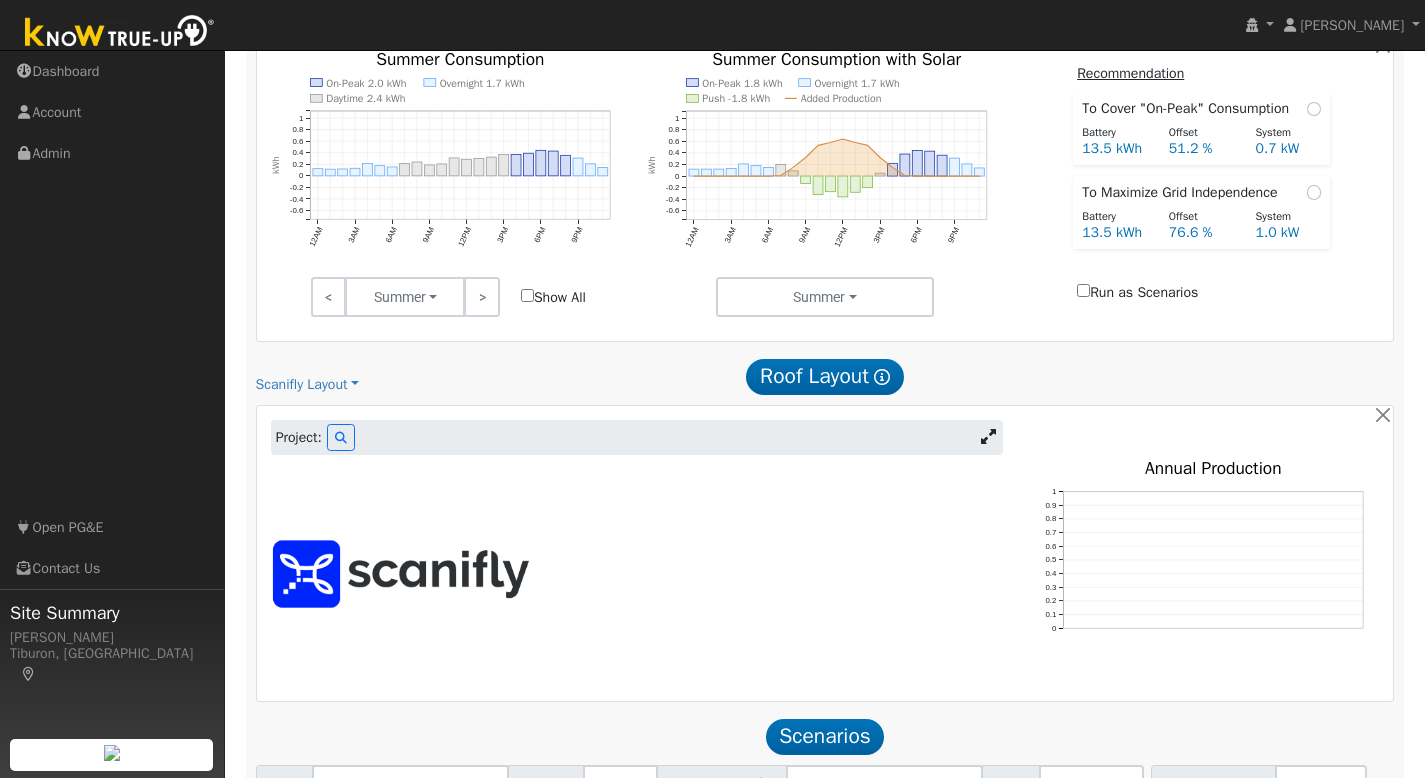 scroll, scrollTop: 668, scrollLeft: 0, axis: vertical 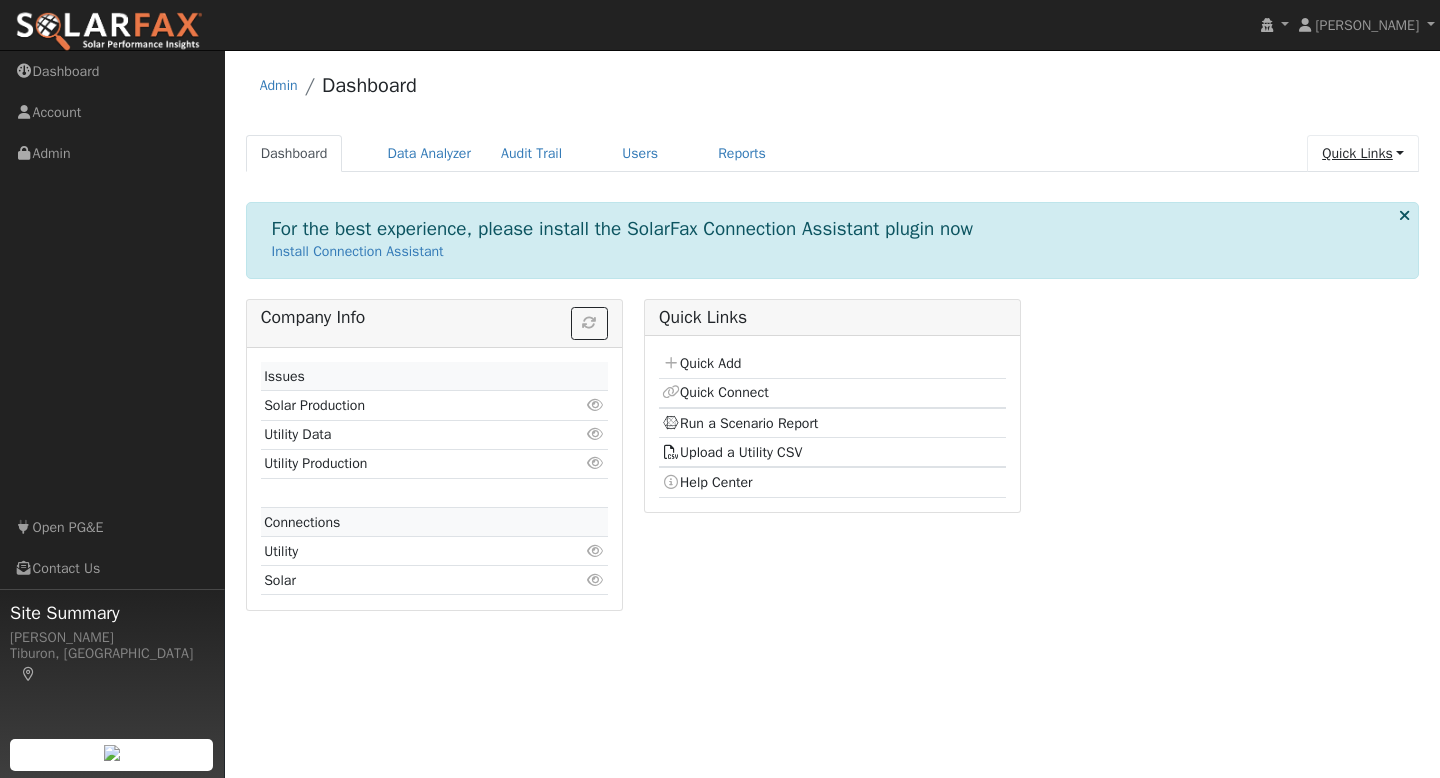 click on "Quick Links" at bounding box center (1363, 153) 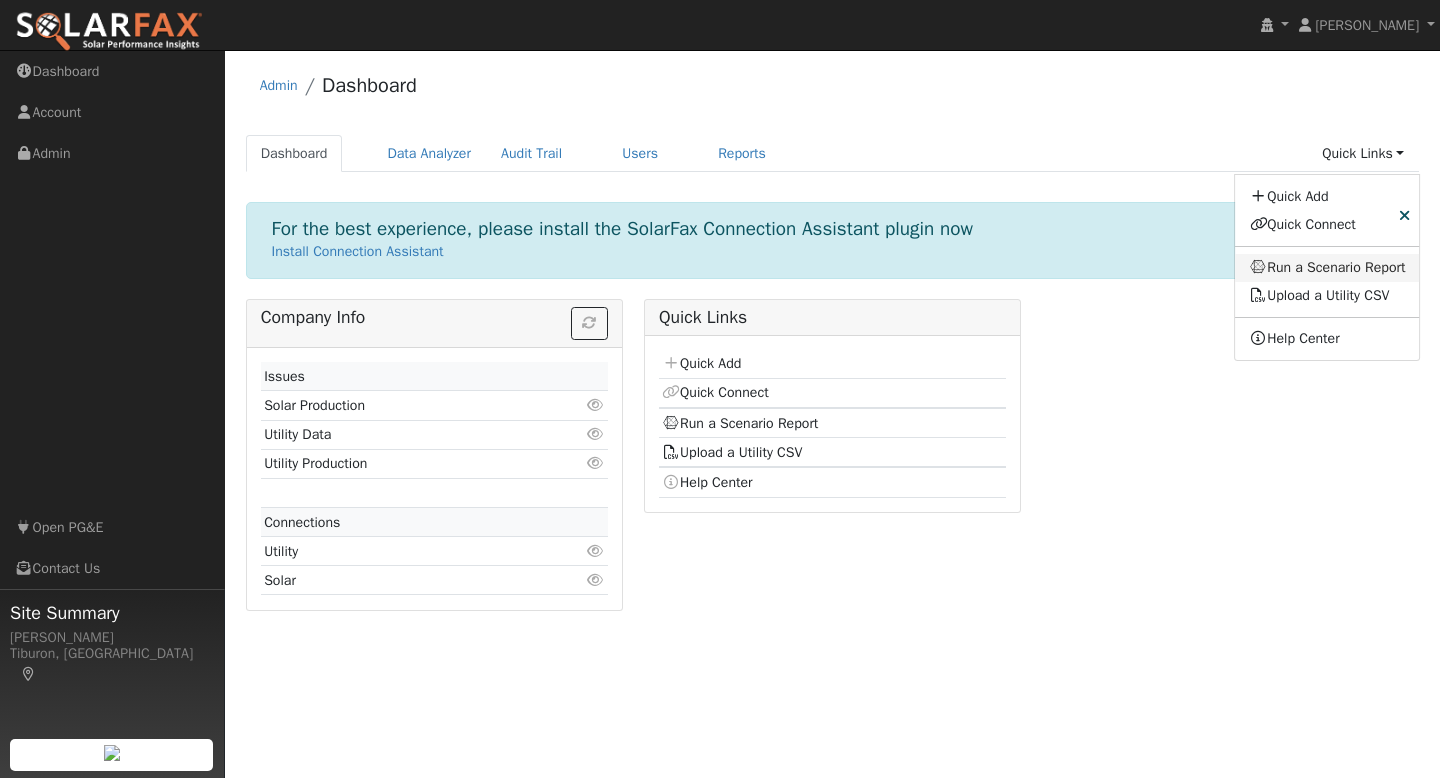 click on "Run a Scenario Report" at bounding box center (1328, 268) 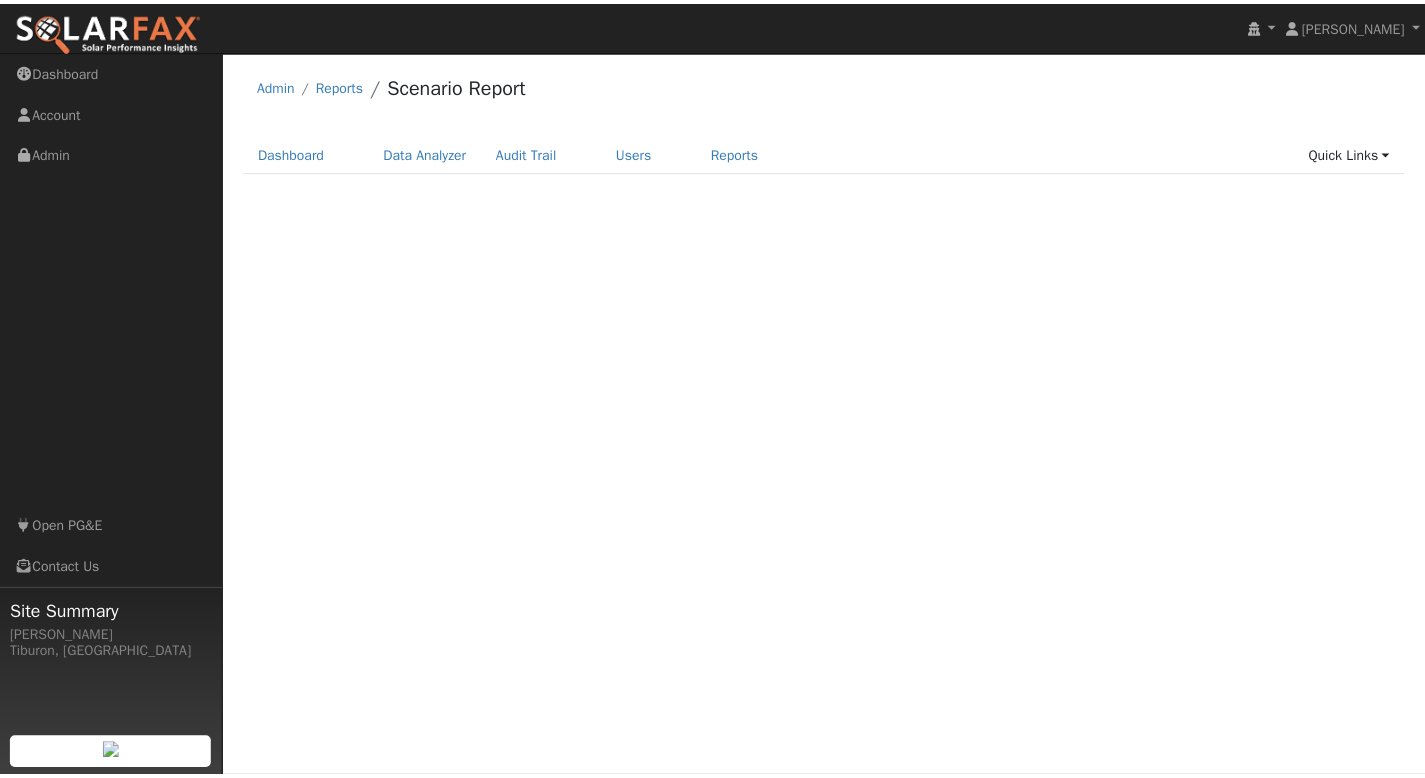 scroll, scrollTop: 0, scrollLeft: 0, axis: both 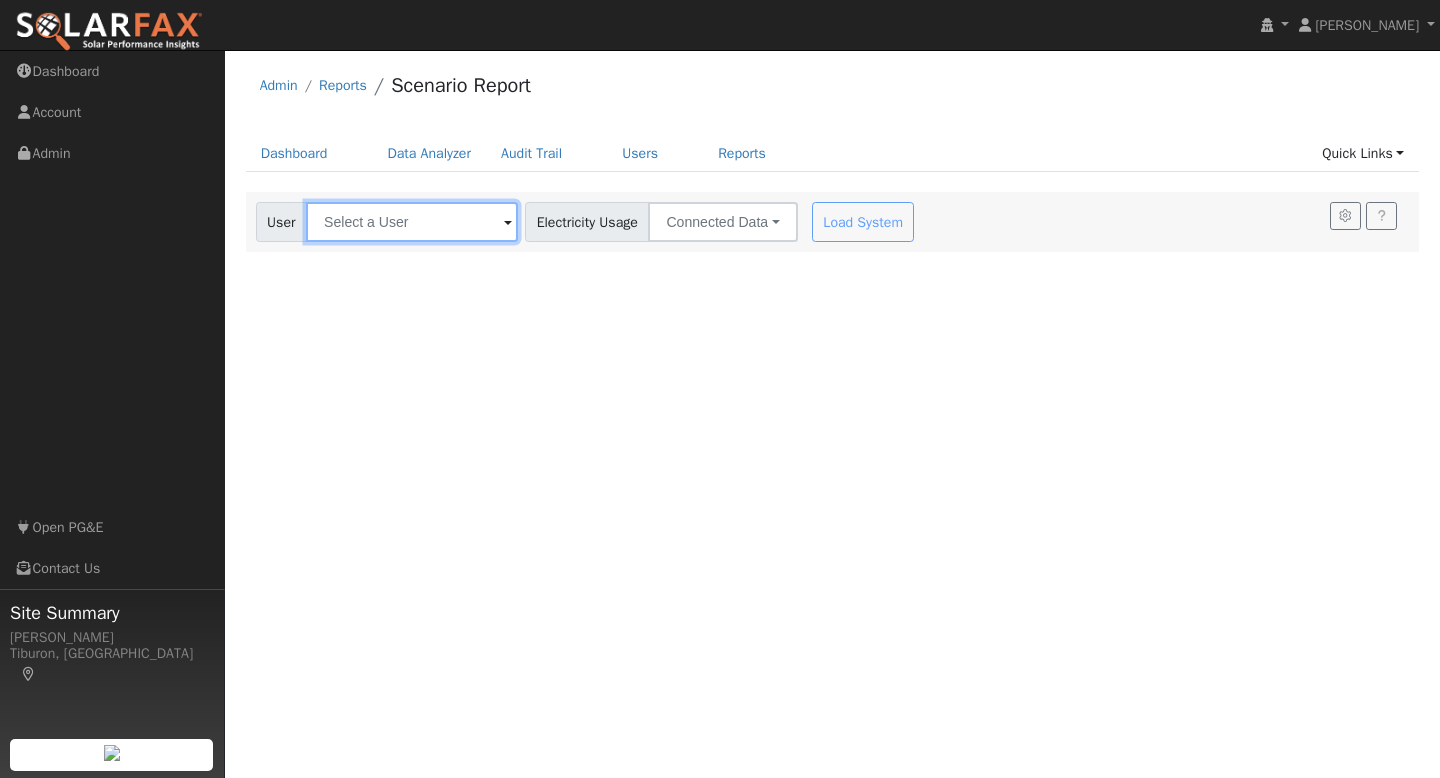 drag, startPoint x: 388, startPoint y: 215, endPoint x: 962, endPoint y: 223, distance: 574.0557 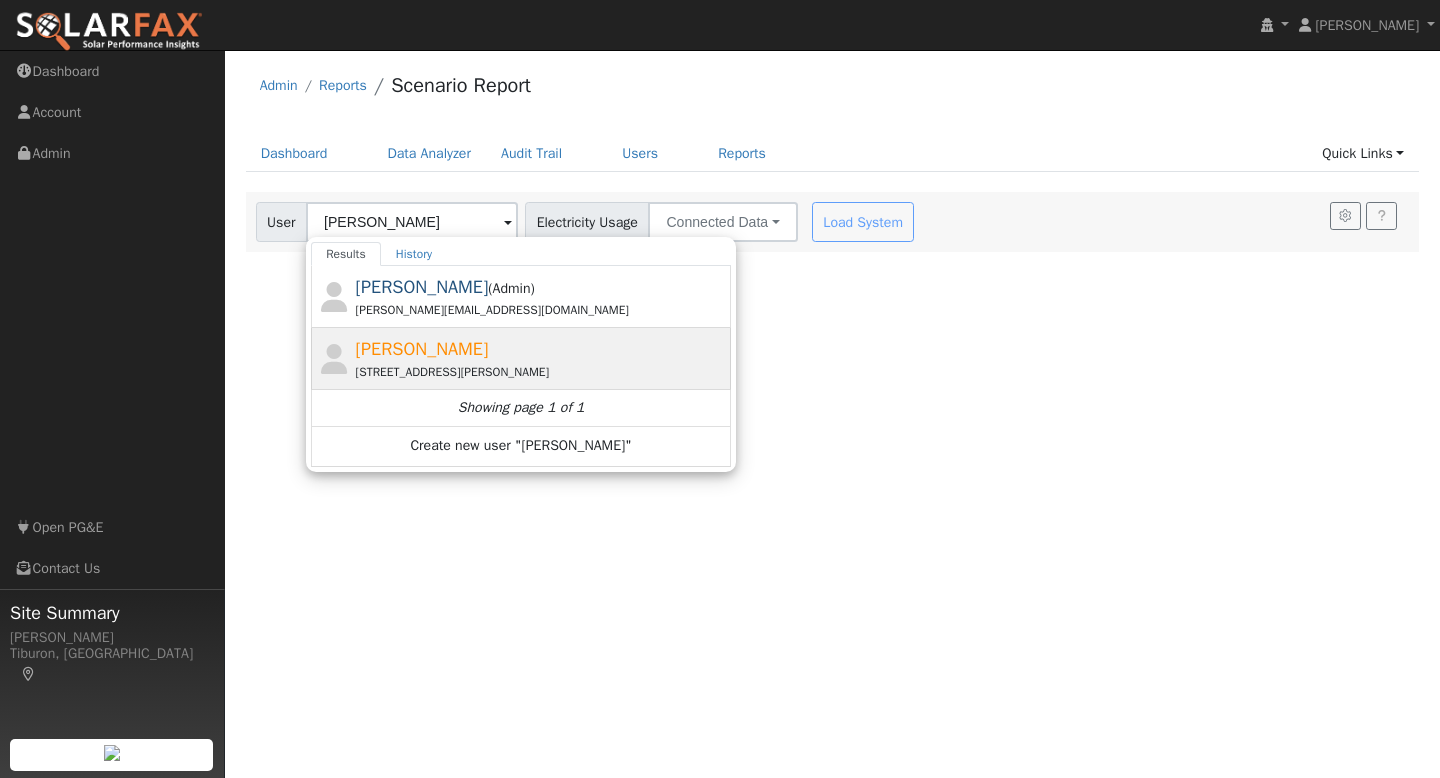 click on "Hannah Hadley 517 Whiting Street, Grass Valley, CA 95945" at bounding box center [541, 358] 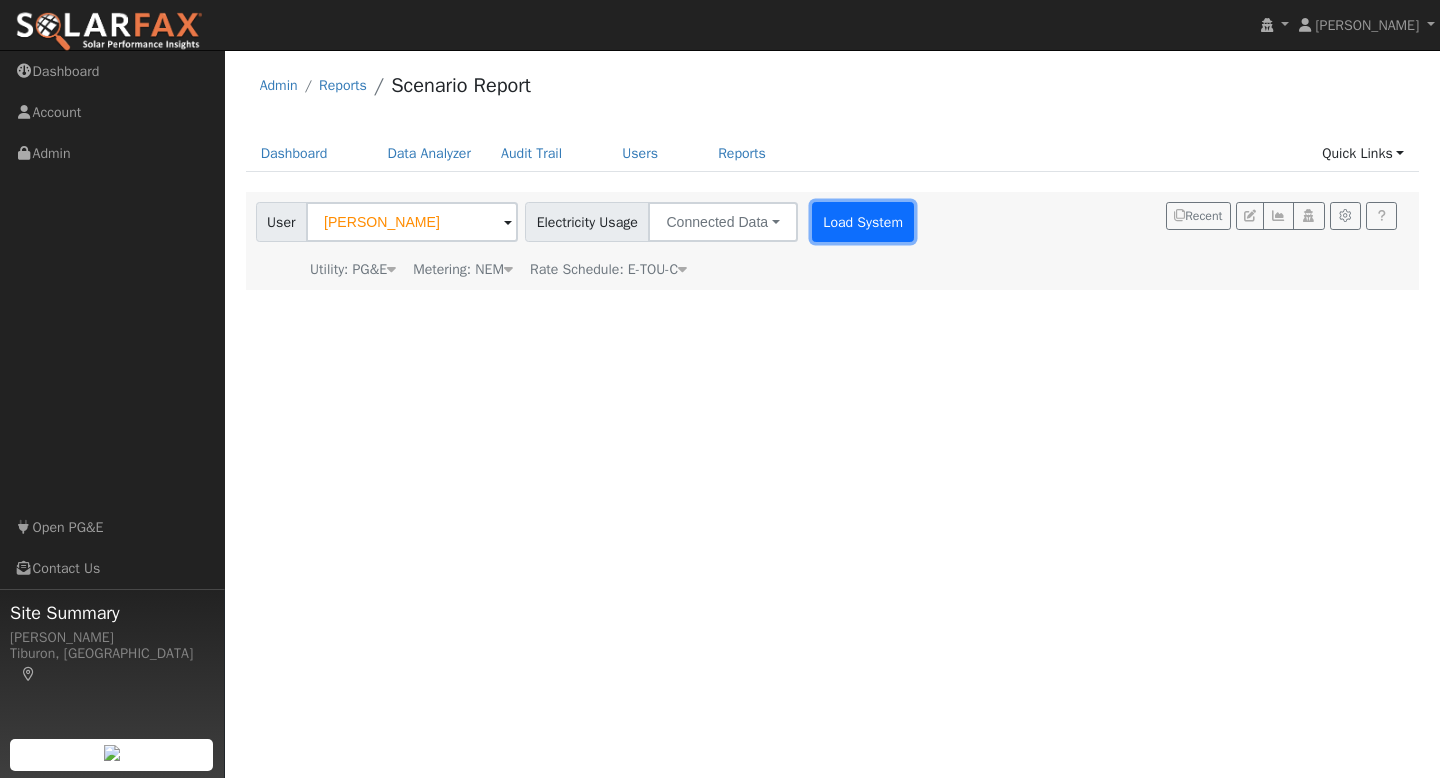 click on "Load System" at bounding box center [863, 222] 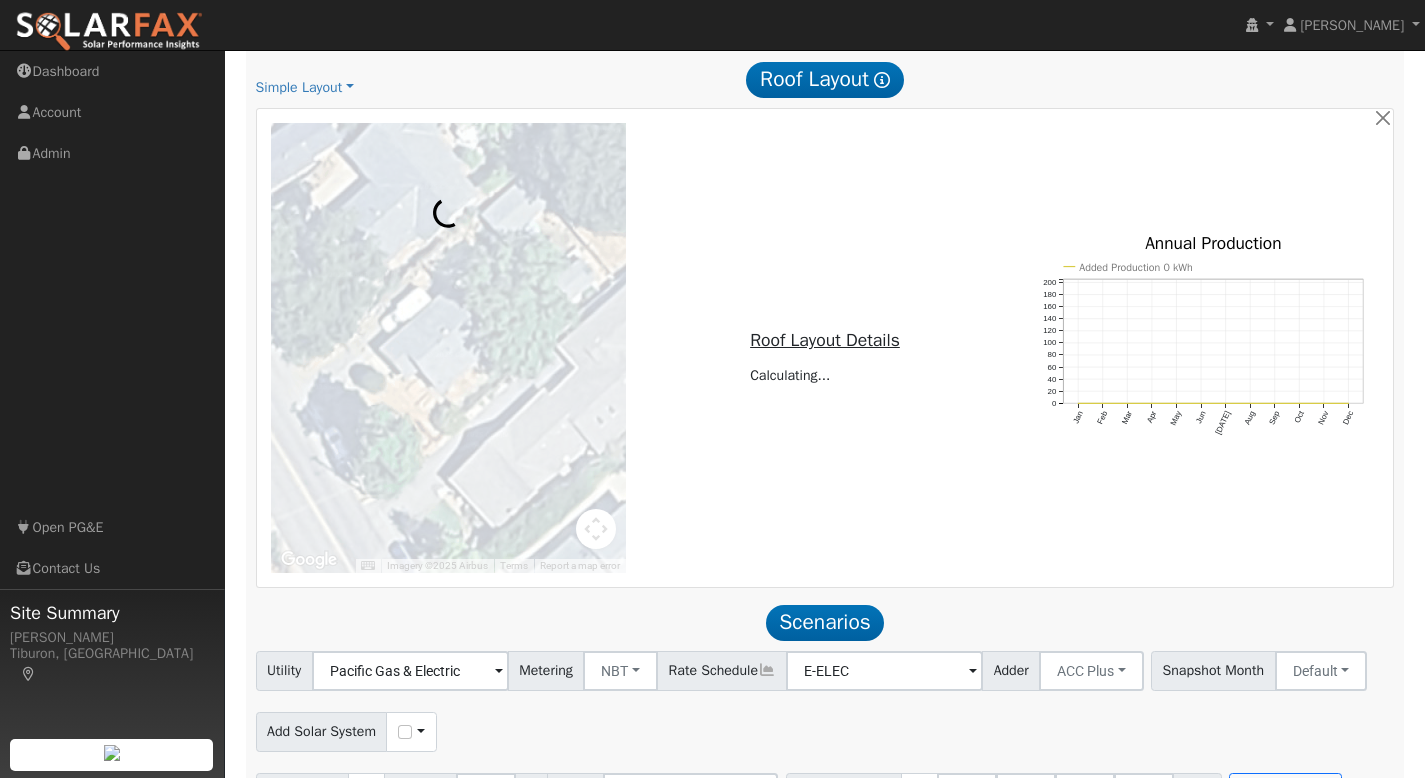 scroll, scrollTop: 863, scrollLeft: 0, axis: vertical 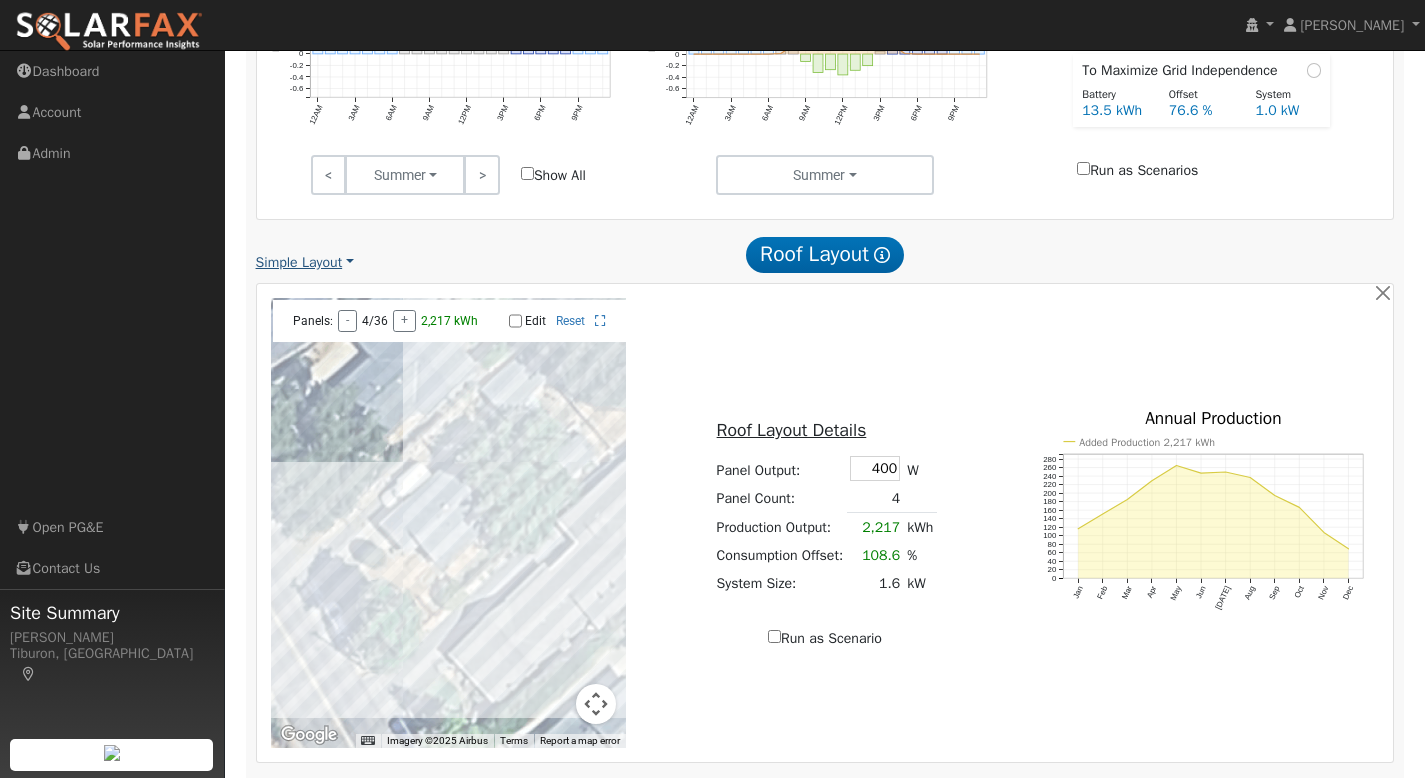 click on "Simple Layout" at bounding box center (305, 262) 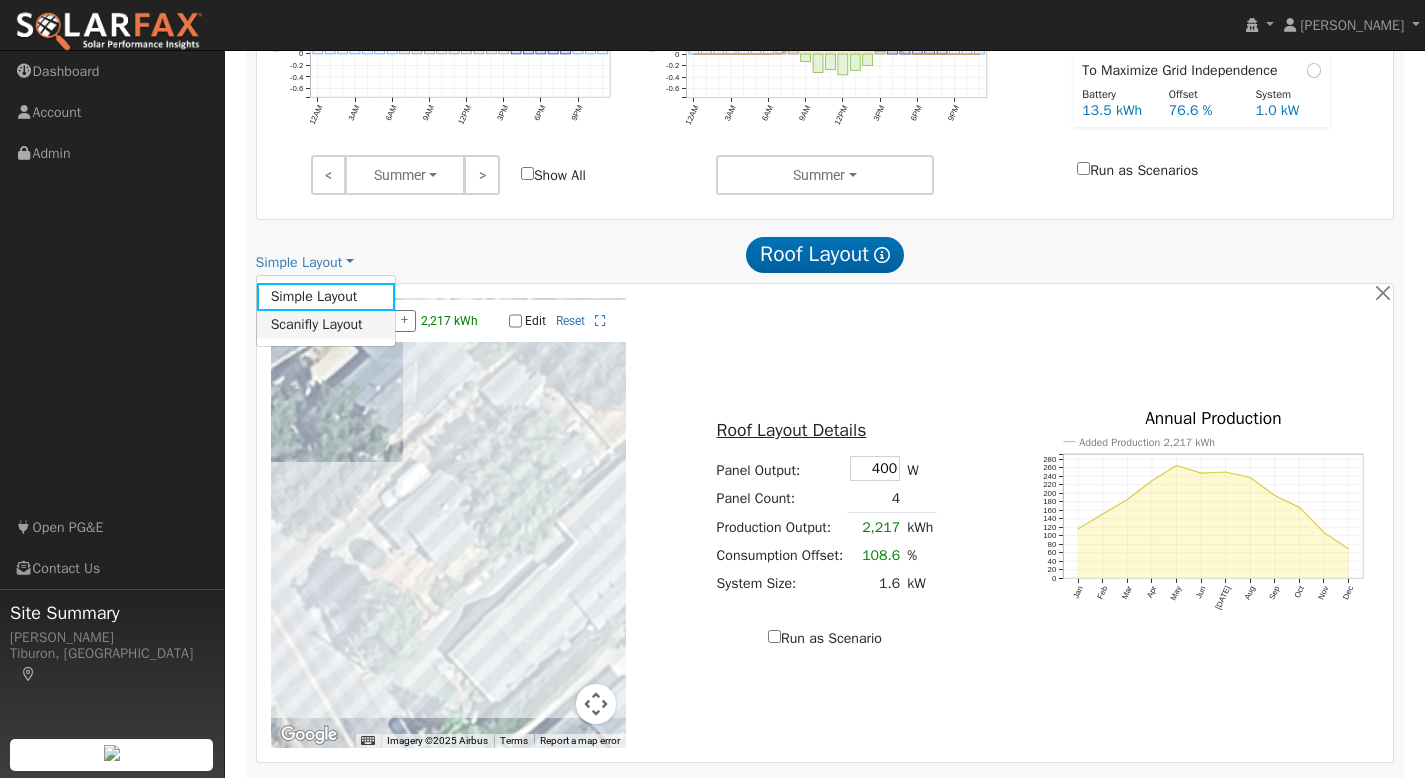 click on "Scanifly Layout" at bounding box center (326, 325) 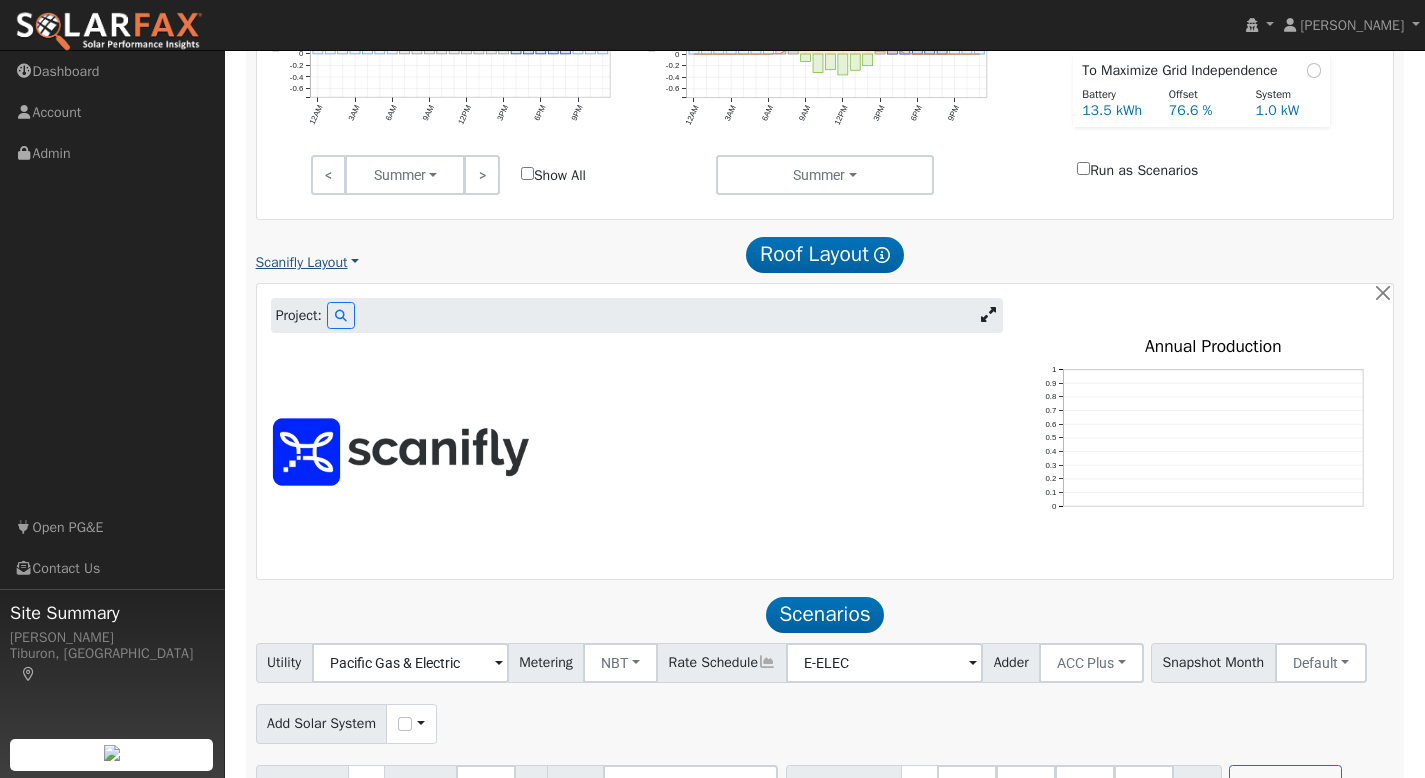click on "Scanifly Layout" at bounding box center [308, 262] 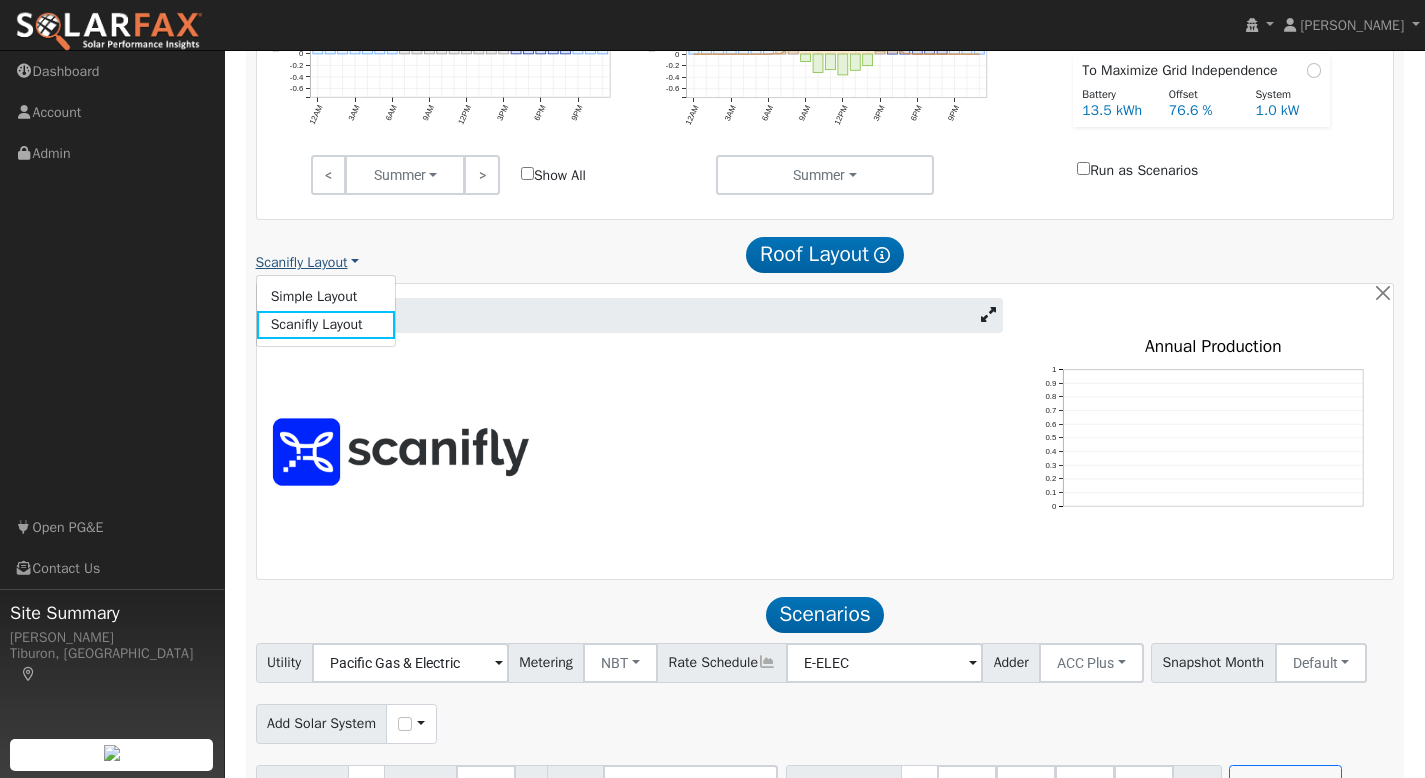 click on "Scanifly Layout" at bounding box center [308, 262] 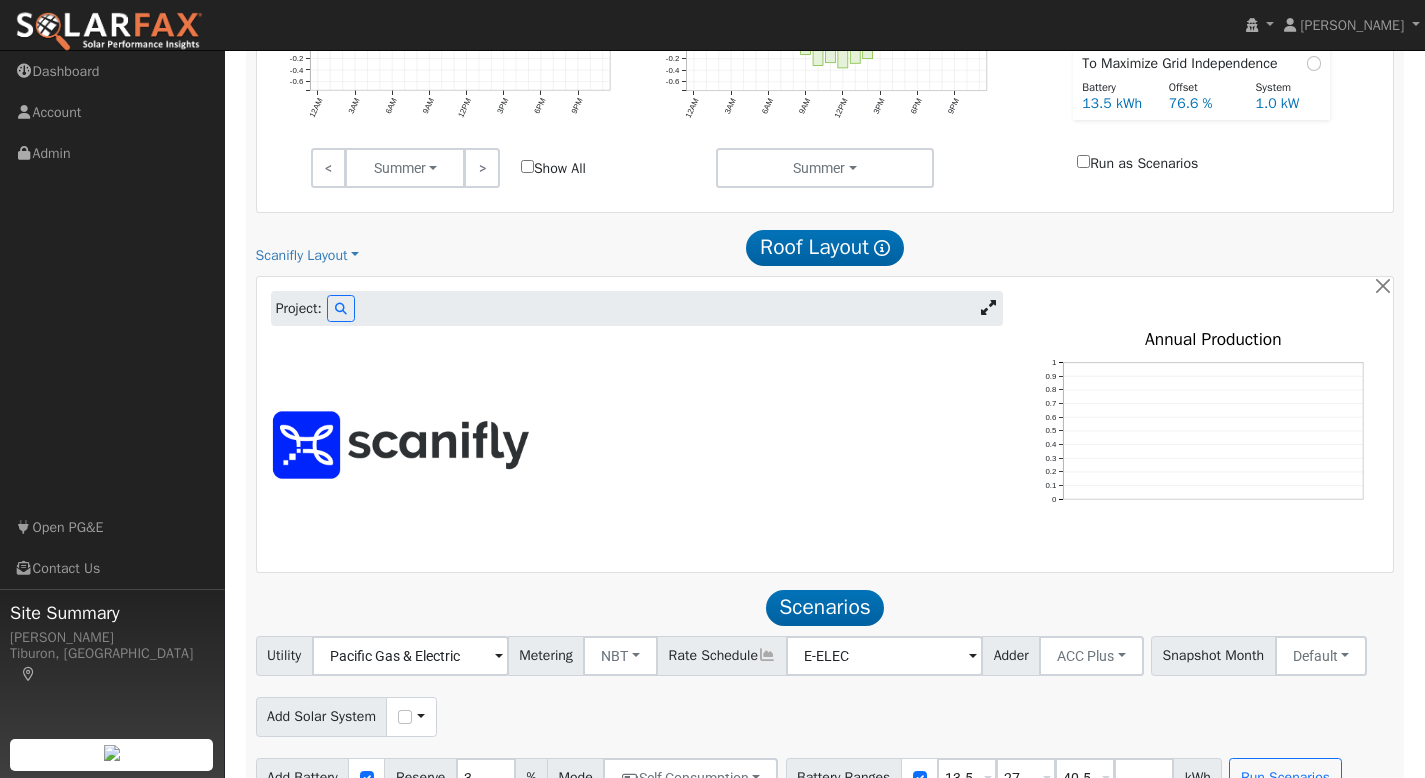 scroll, scrollTop: 871, scrollLeft: 0, axis: vertical 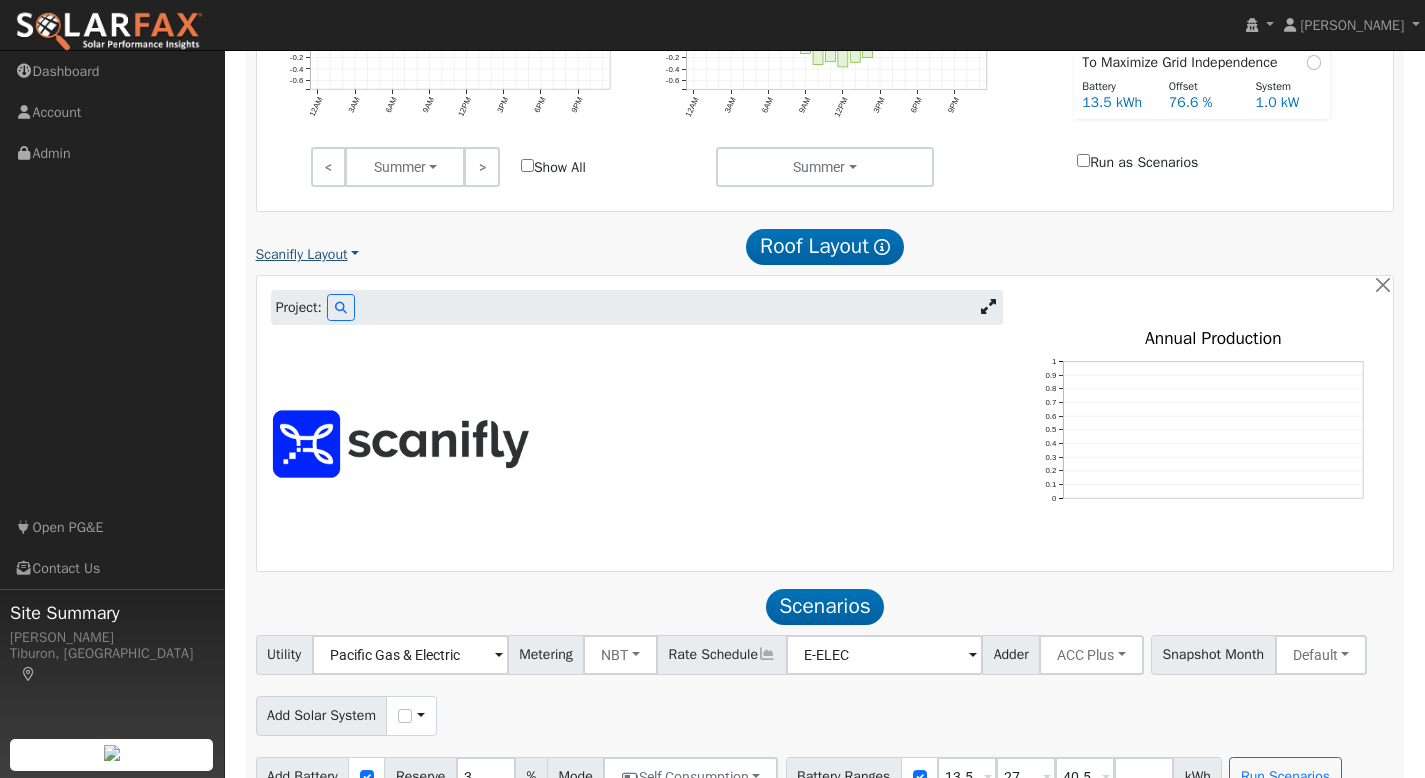 click on "Scanifly Layout" at bounding box center (308, 254) 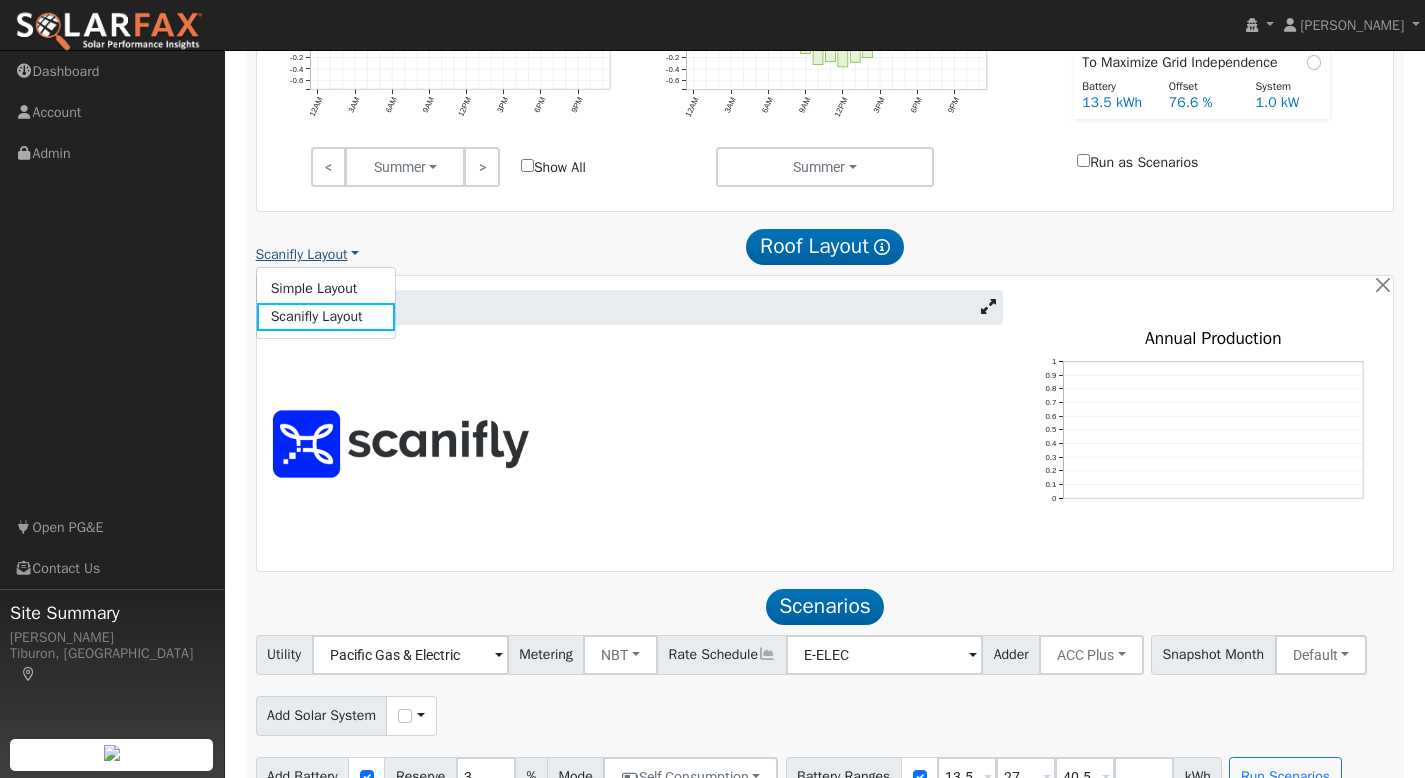 click on "Scanifly Layout" at bounding box center (308, 254) 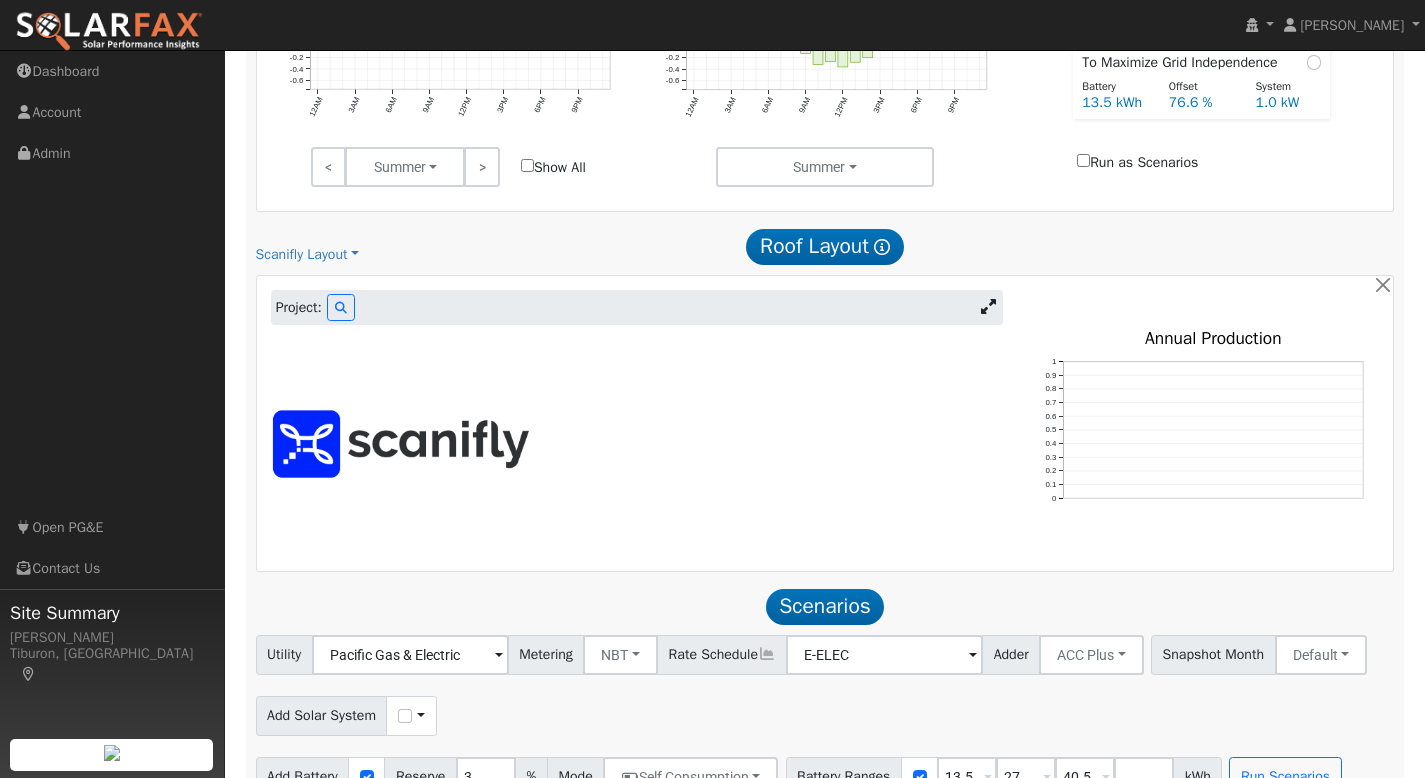 click at bounding box center (988, 306) 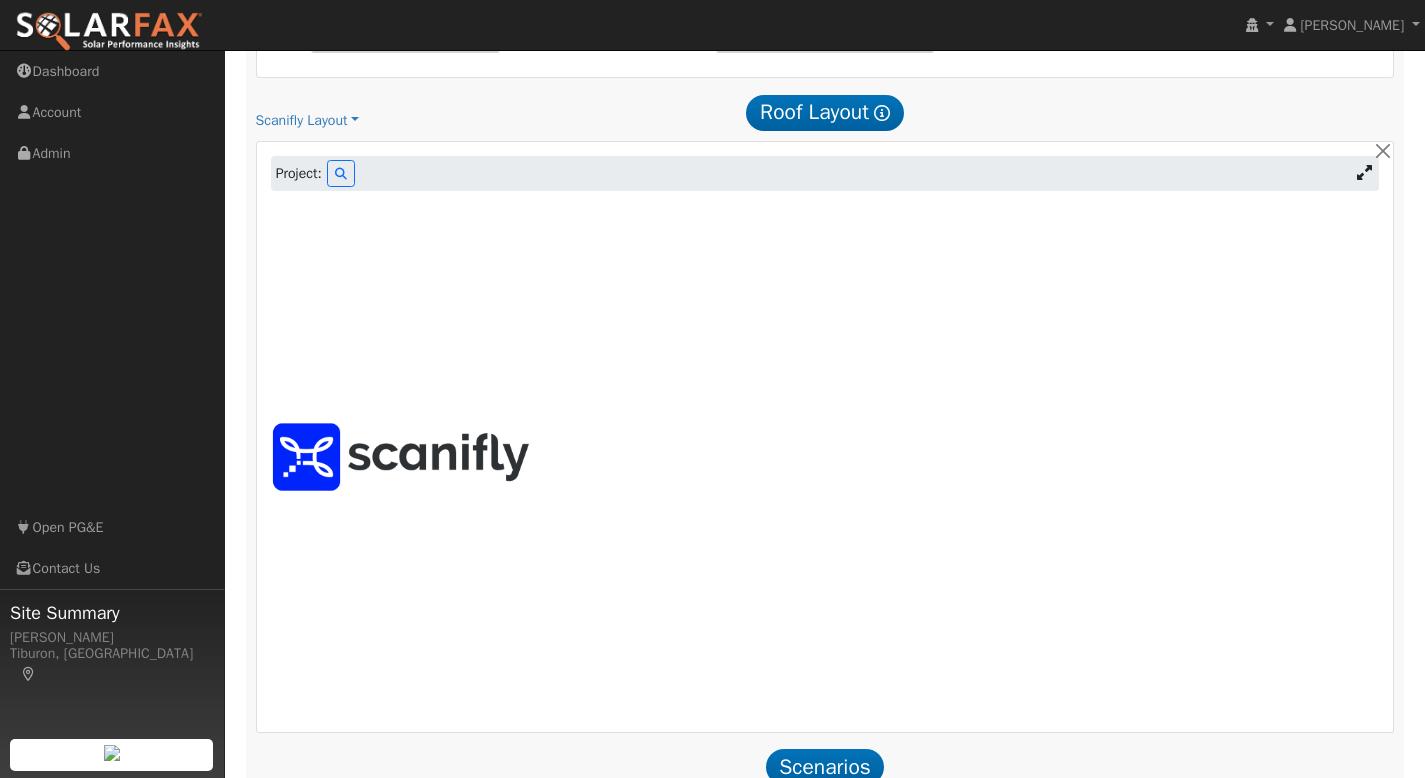scroll, scrollTop: 1018, scrollLeft: 0, axis: vertical 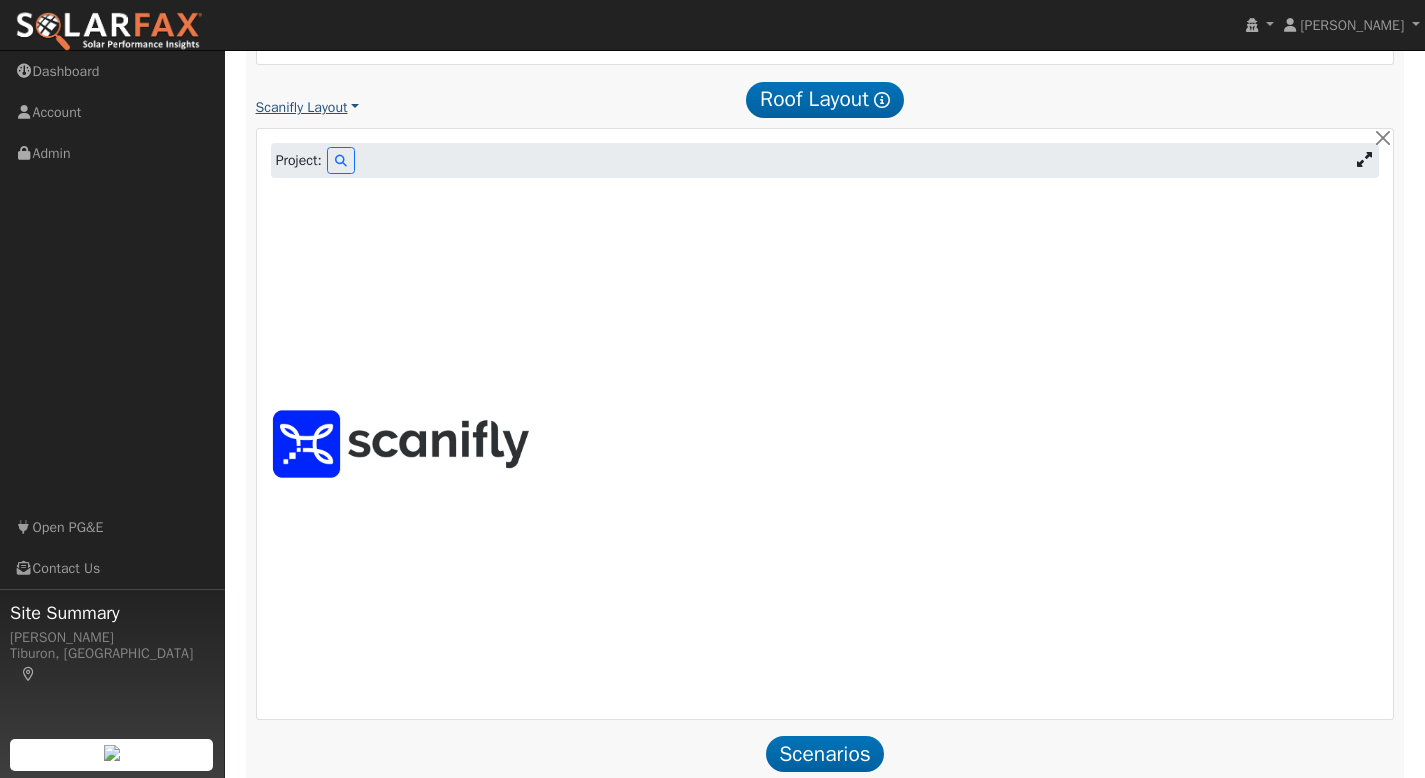 click on "Scanifly Layout" at bounding box center (308, 107) 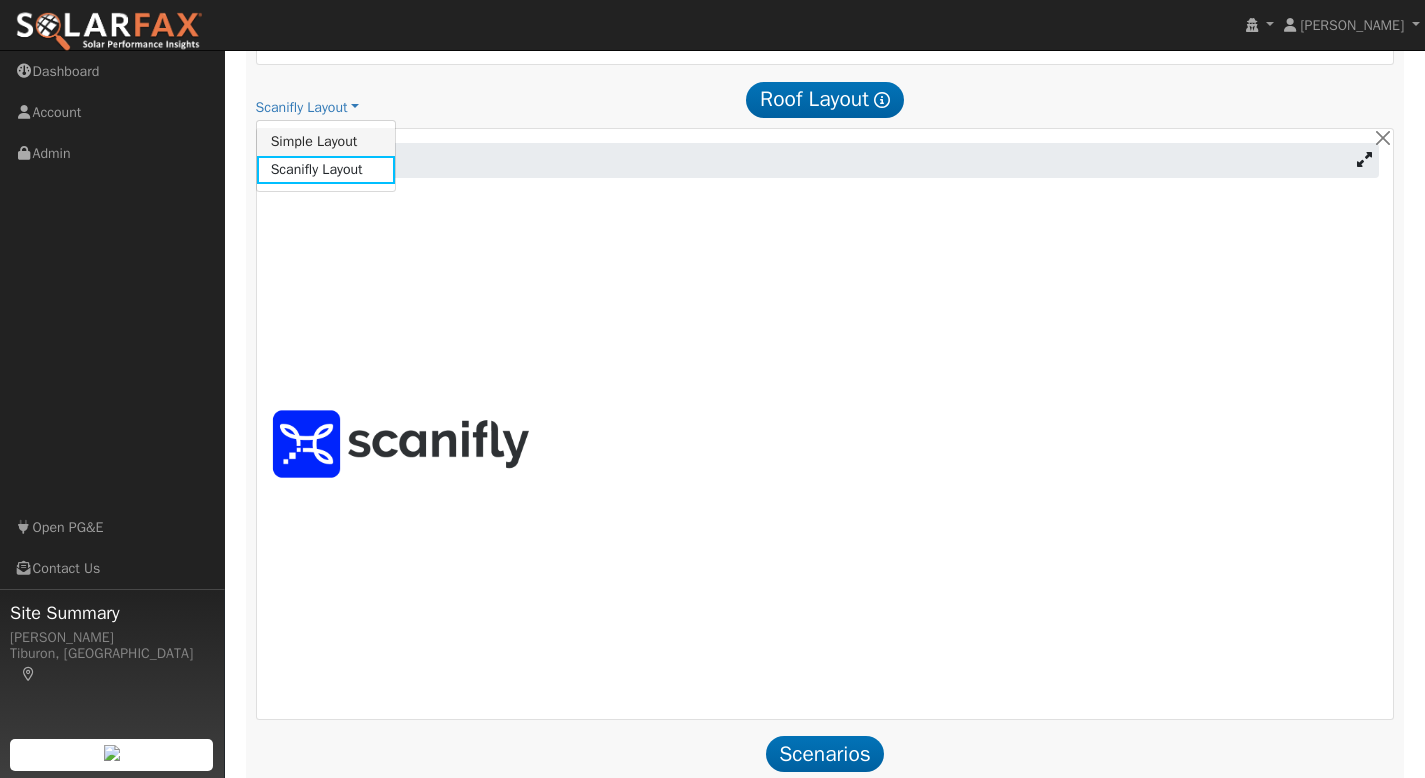 click on "Simple Layout" at bounding box center [326, 142] 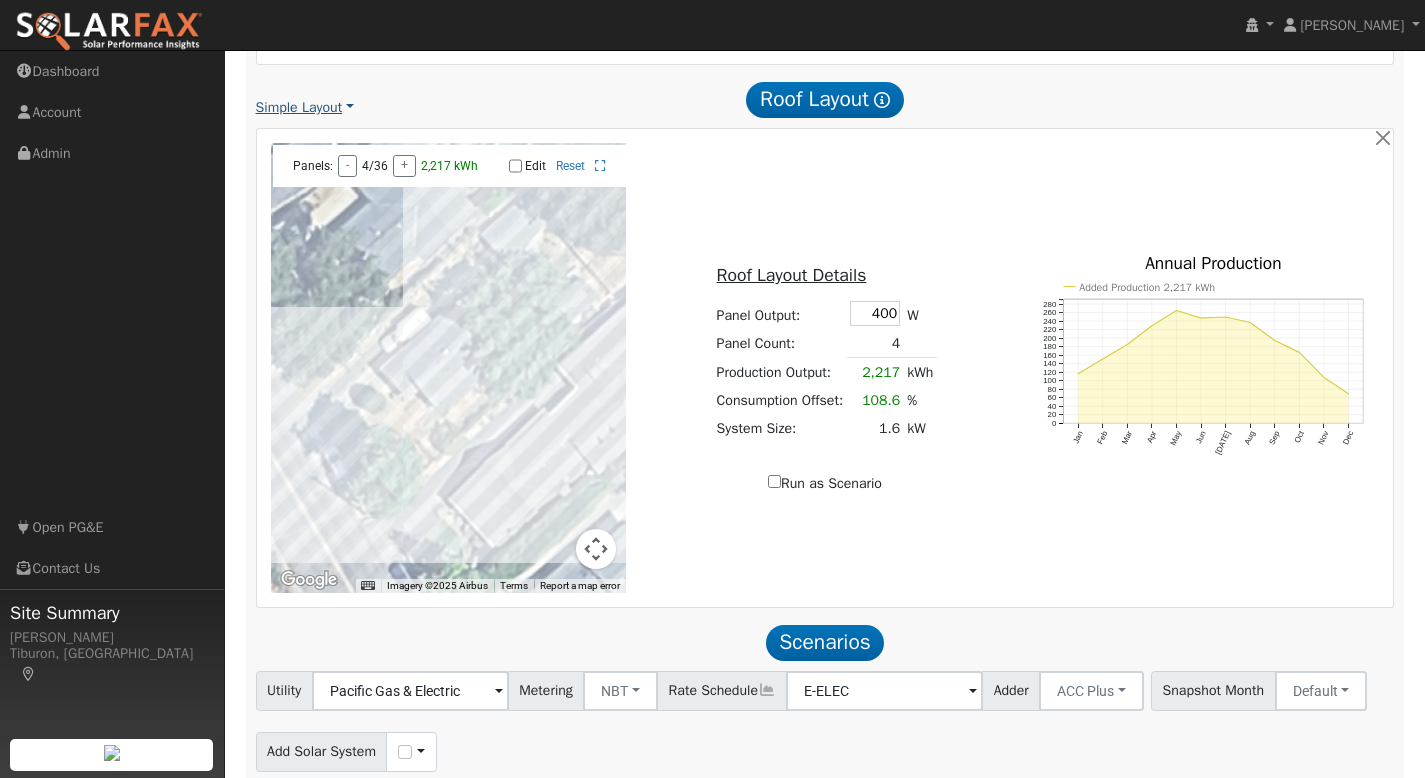 click on "Simple Layout" at bounding box center (305, 107) 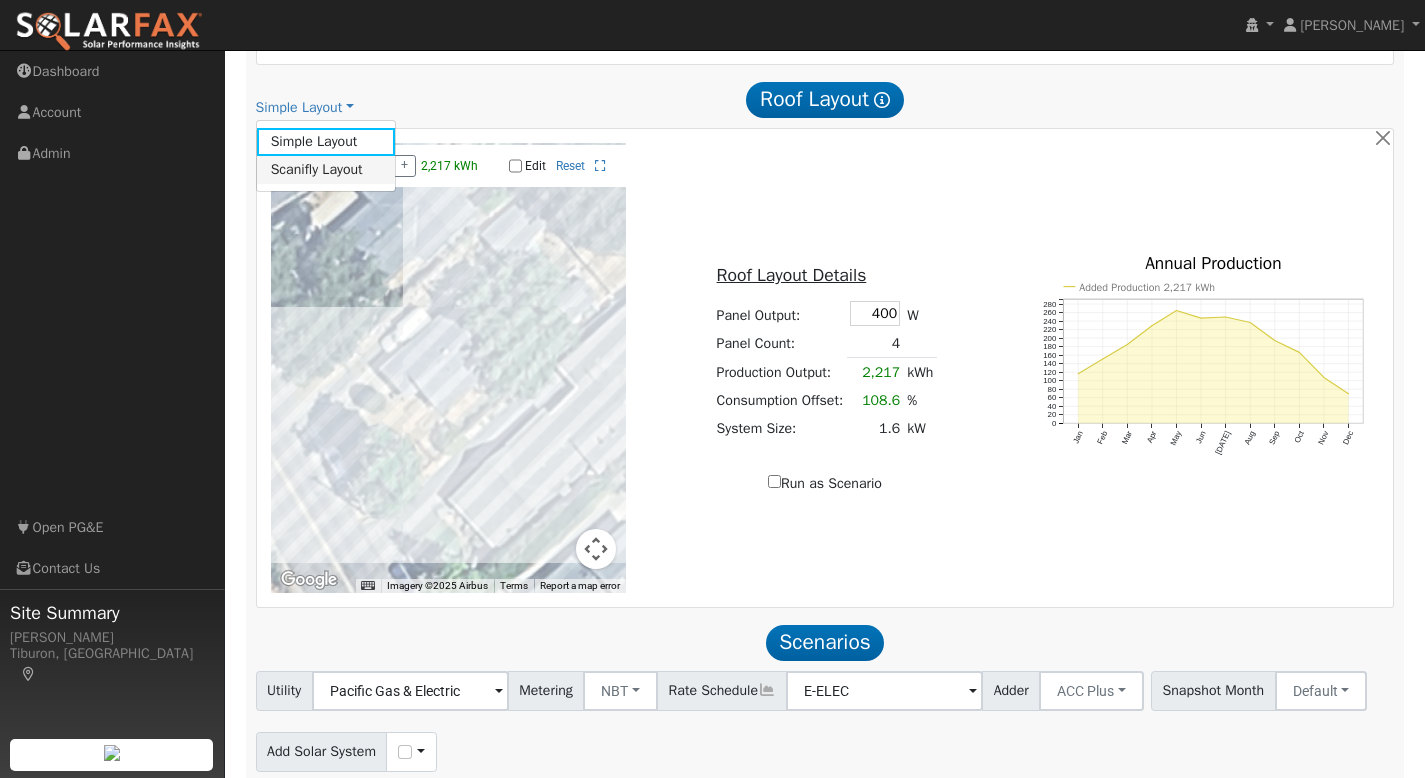 click on "Scanifly Layout" at bounding box center [326, 170] 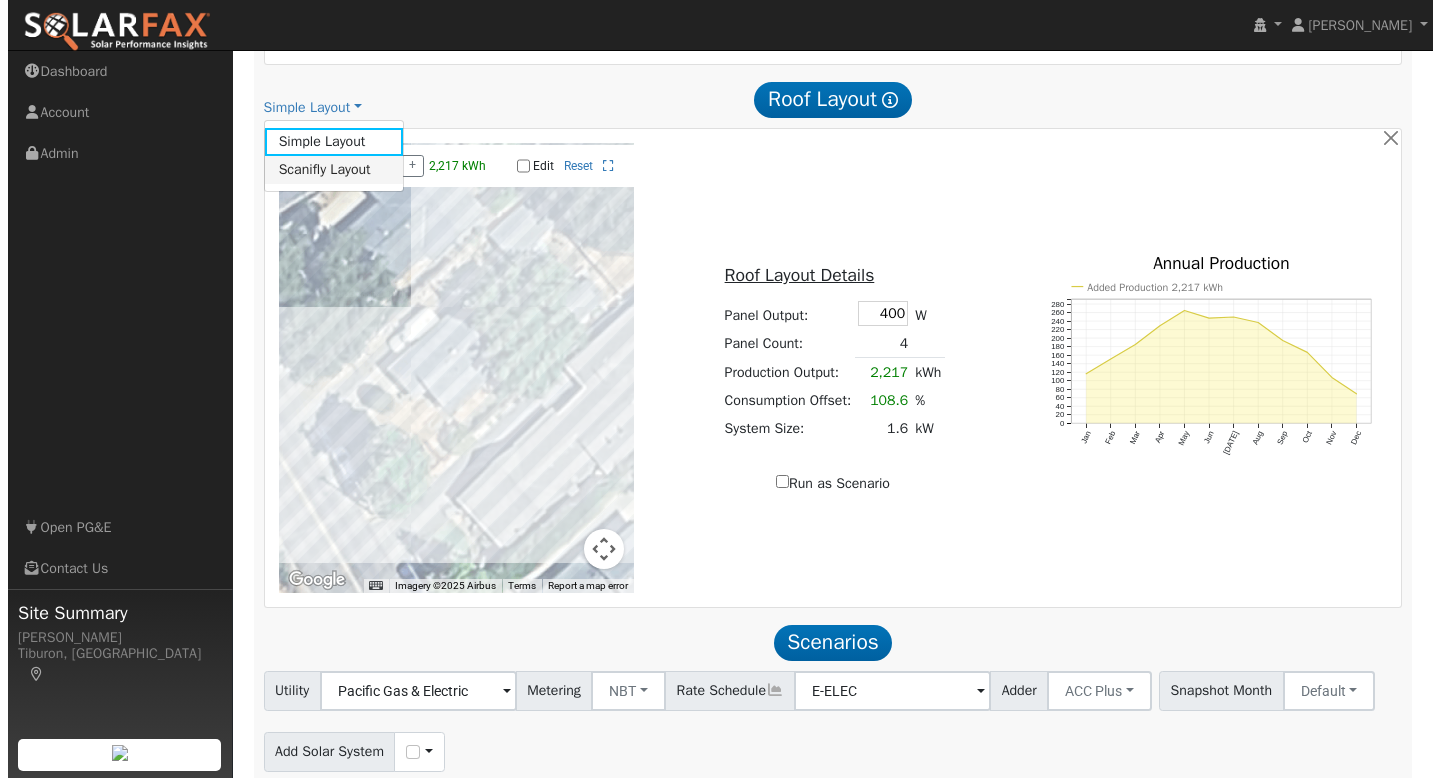 scroll, scrollTop: 906, scrollLeft: 0, axis: vertical 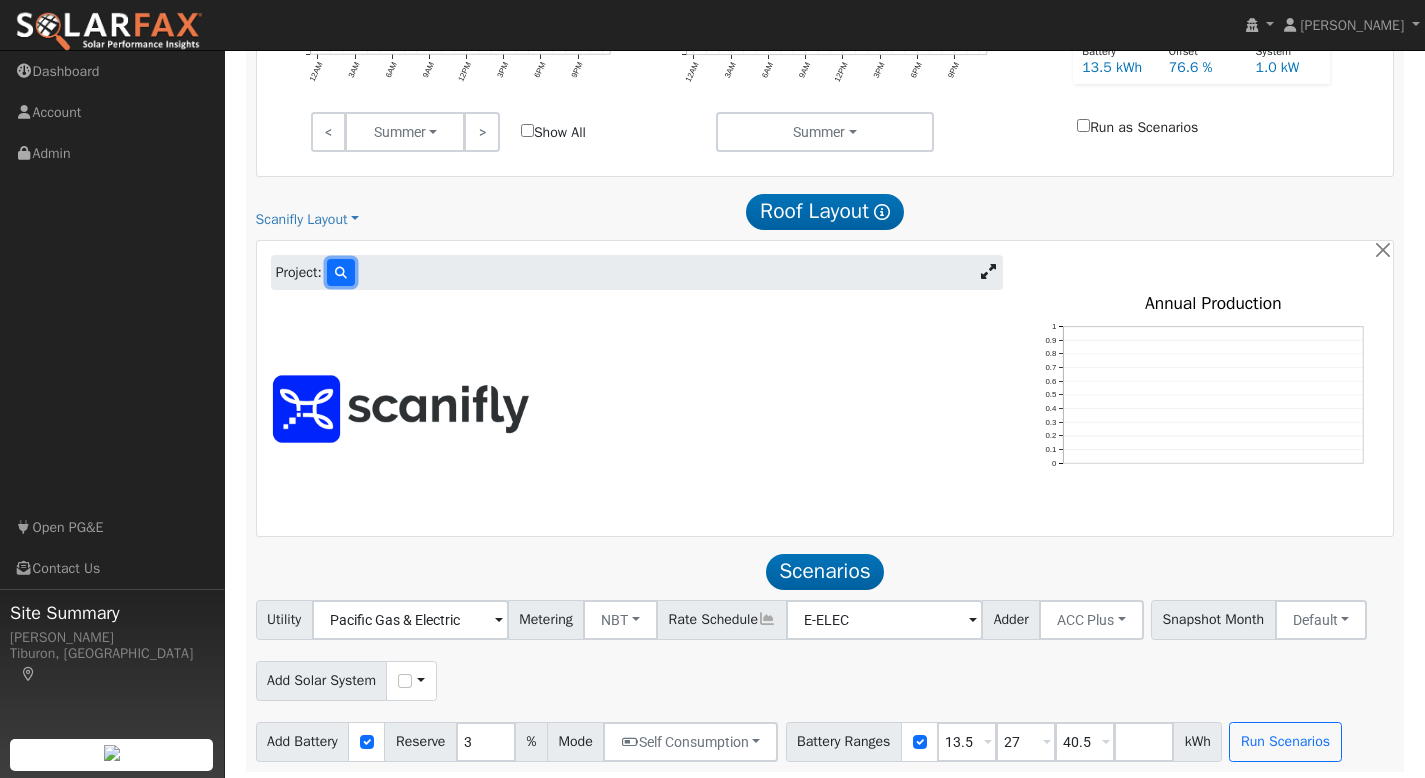 click at bounding box center (341, 273) 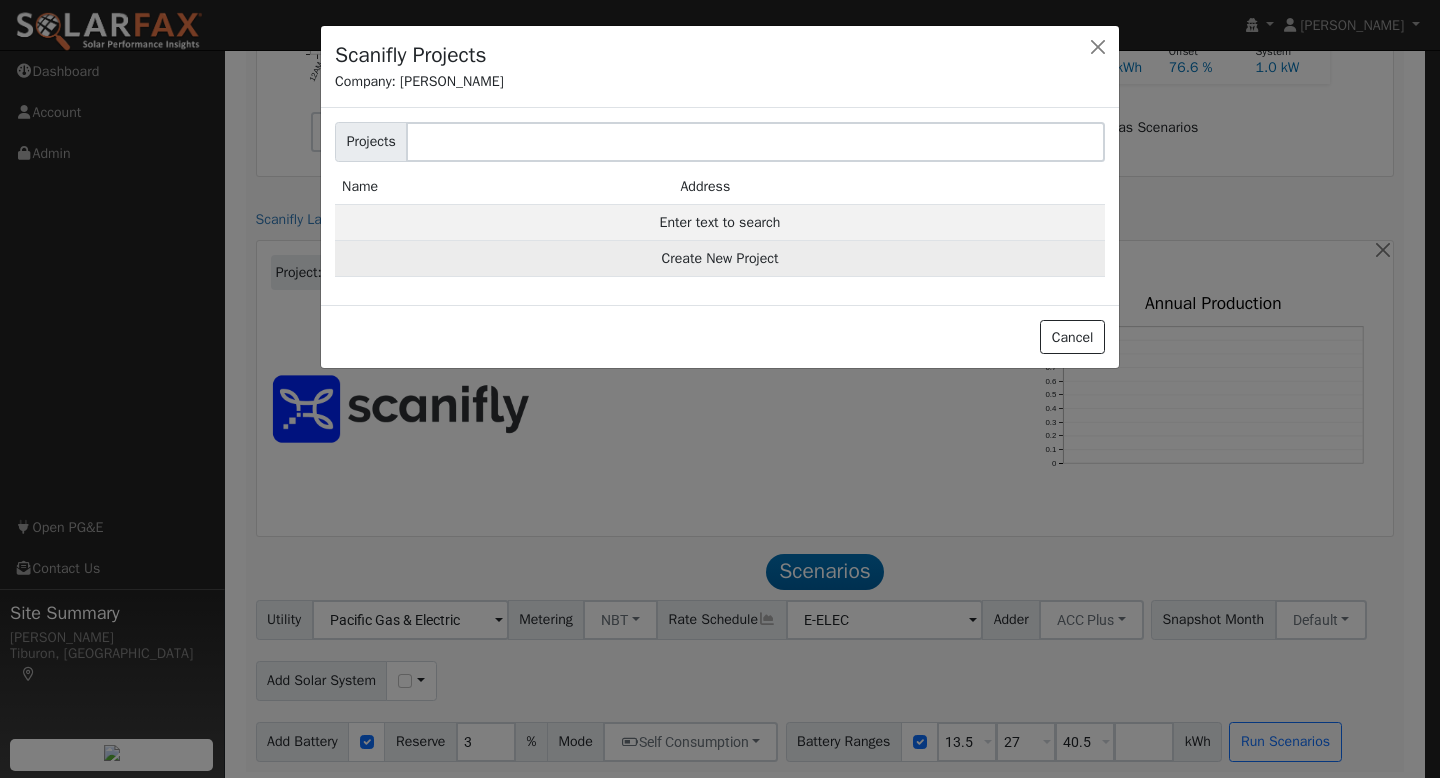click on "Create New Project" at bounding box center (720, 259) 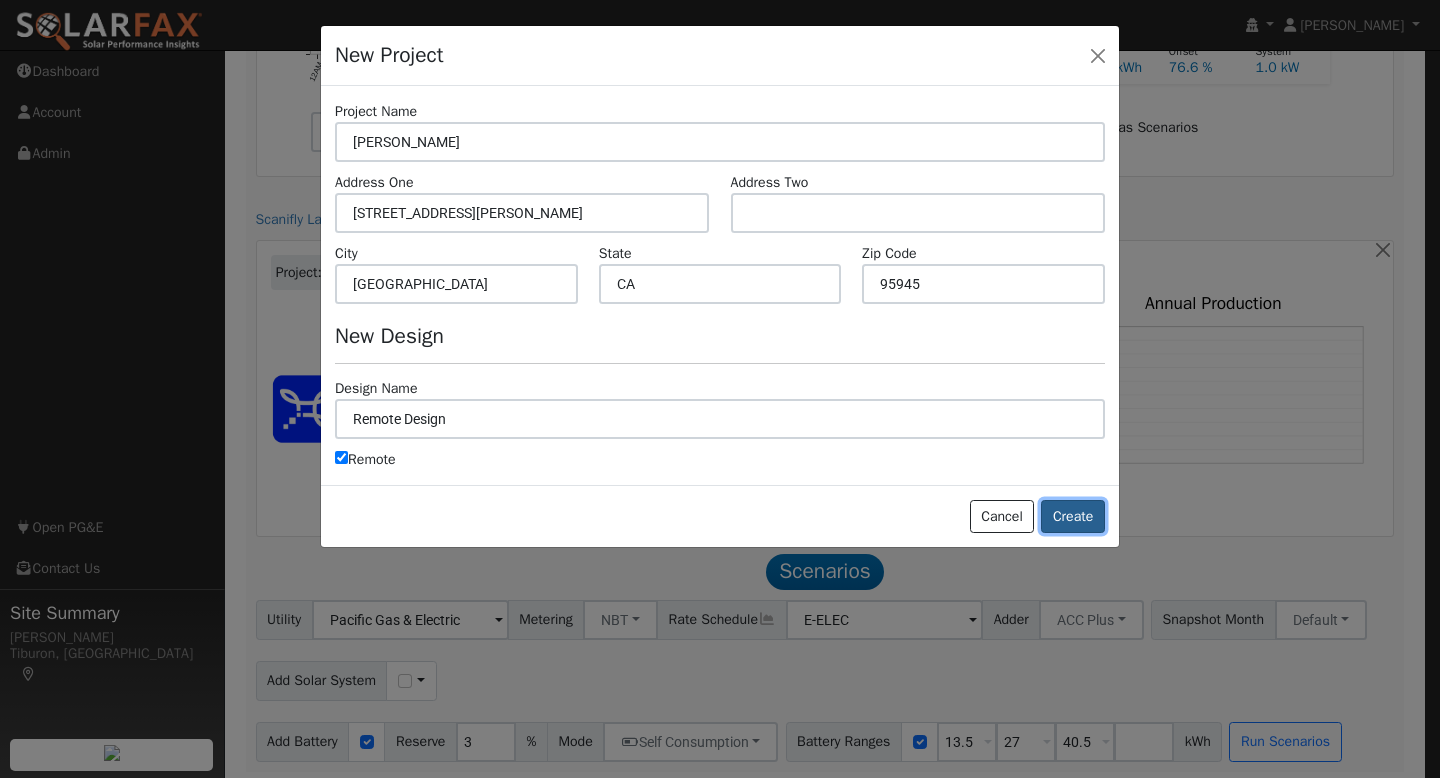 click on "Create" at bounding box center [1073, 517] 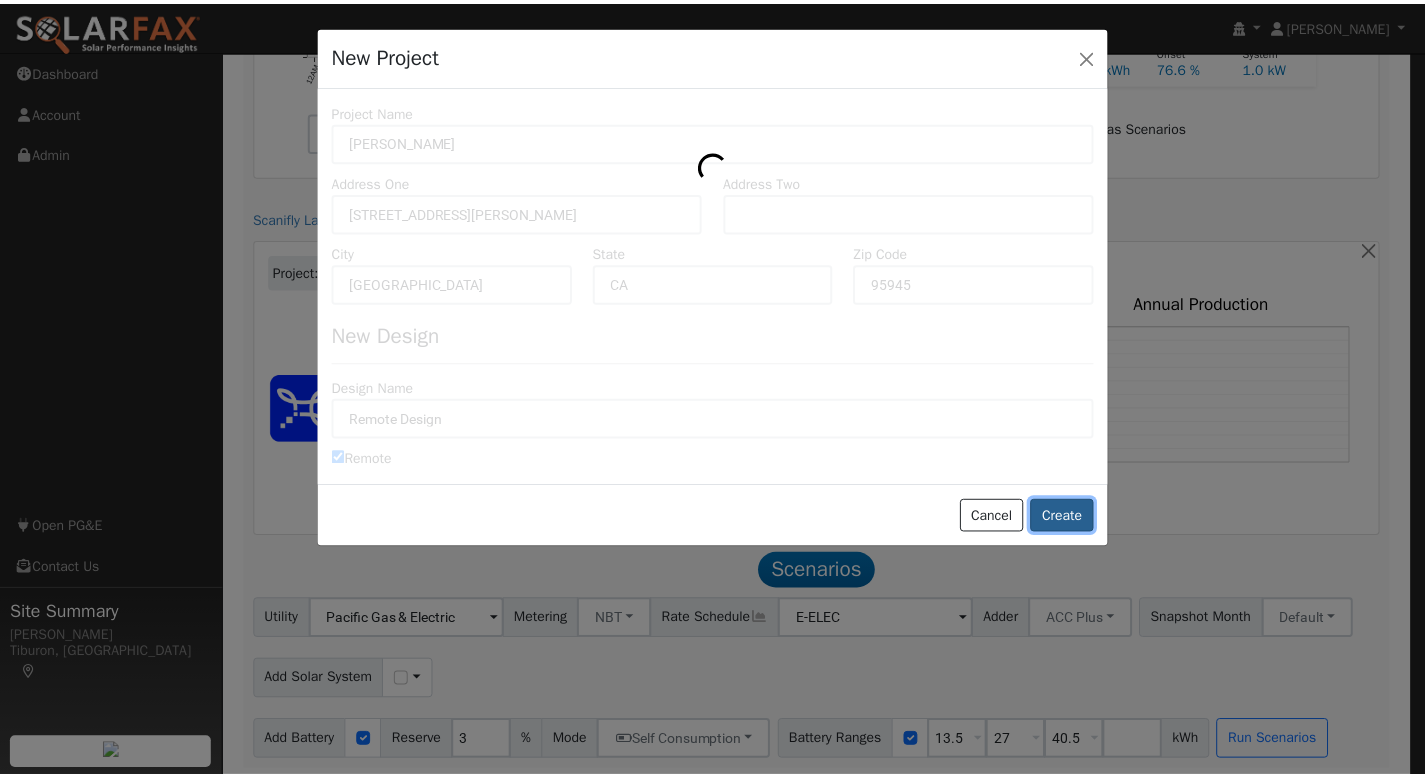 scroll, scrollTop: 838, scrollLeft: 0, axis: vertical 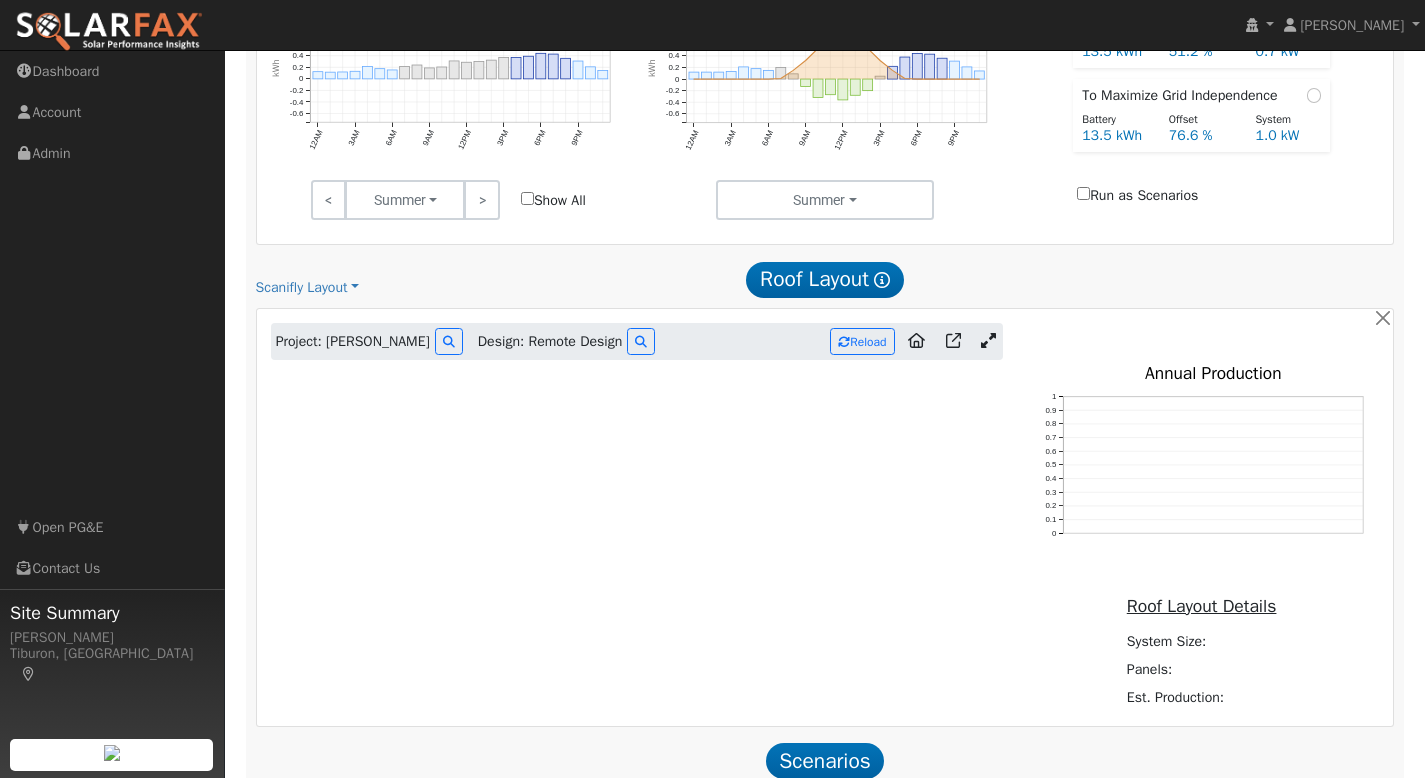 click at bounding box center (988, 340) 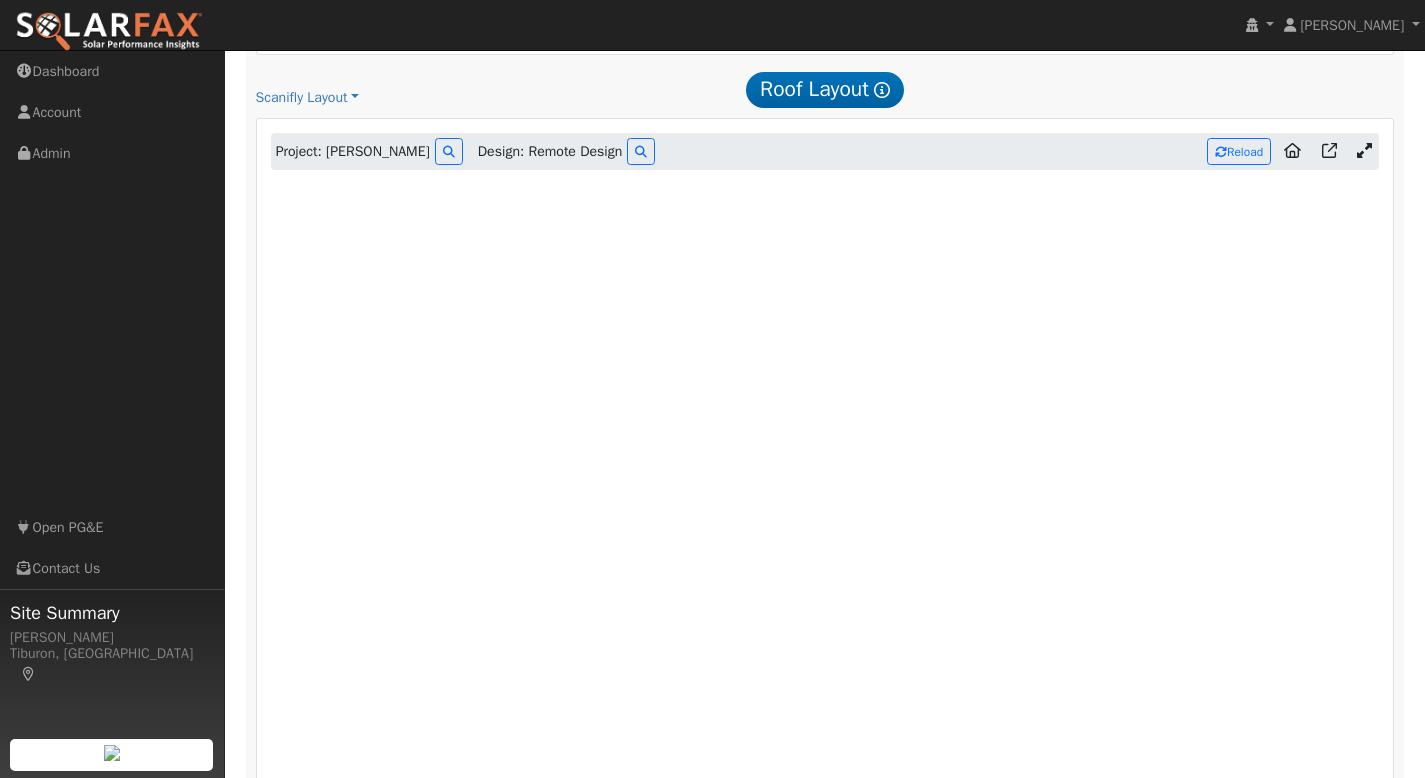 scroll, scrollTop: 1027, scrollLeft: 0, axis: vertical 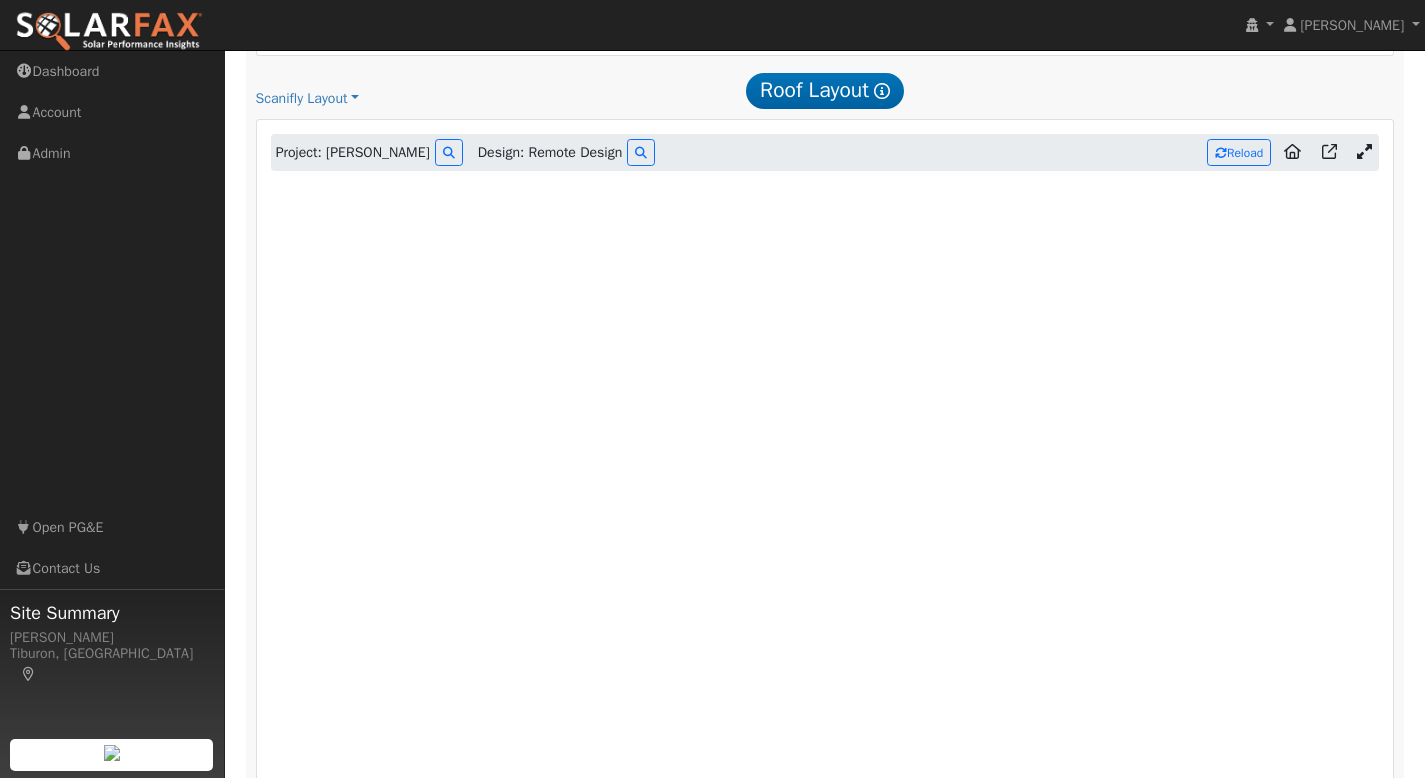 click on "Roof Layout  Show Help" at bounding box center [825, 90] 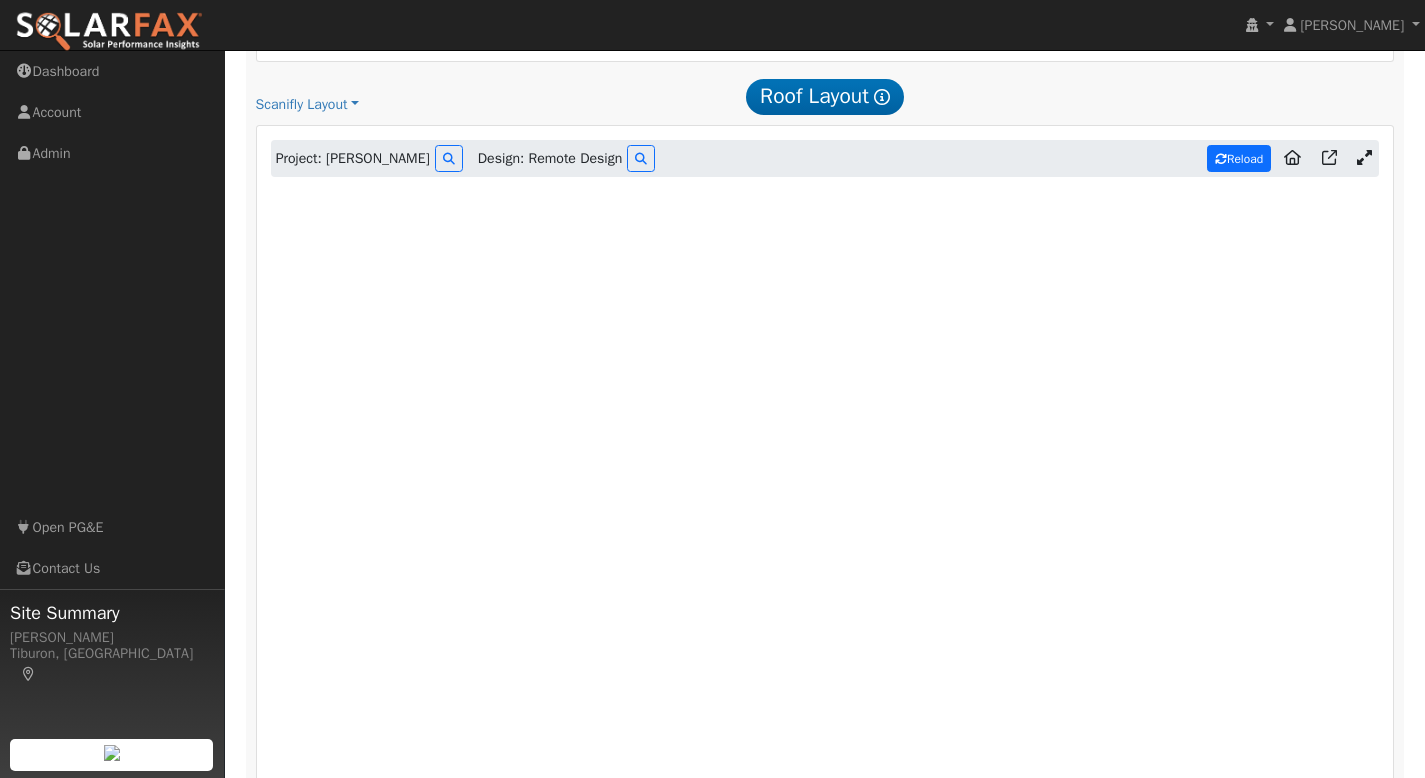 scroll, scrollTop: 1020, scrollLeft: 0, axis: vertical 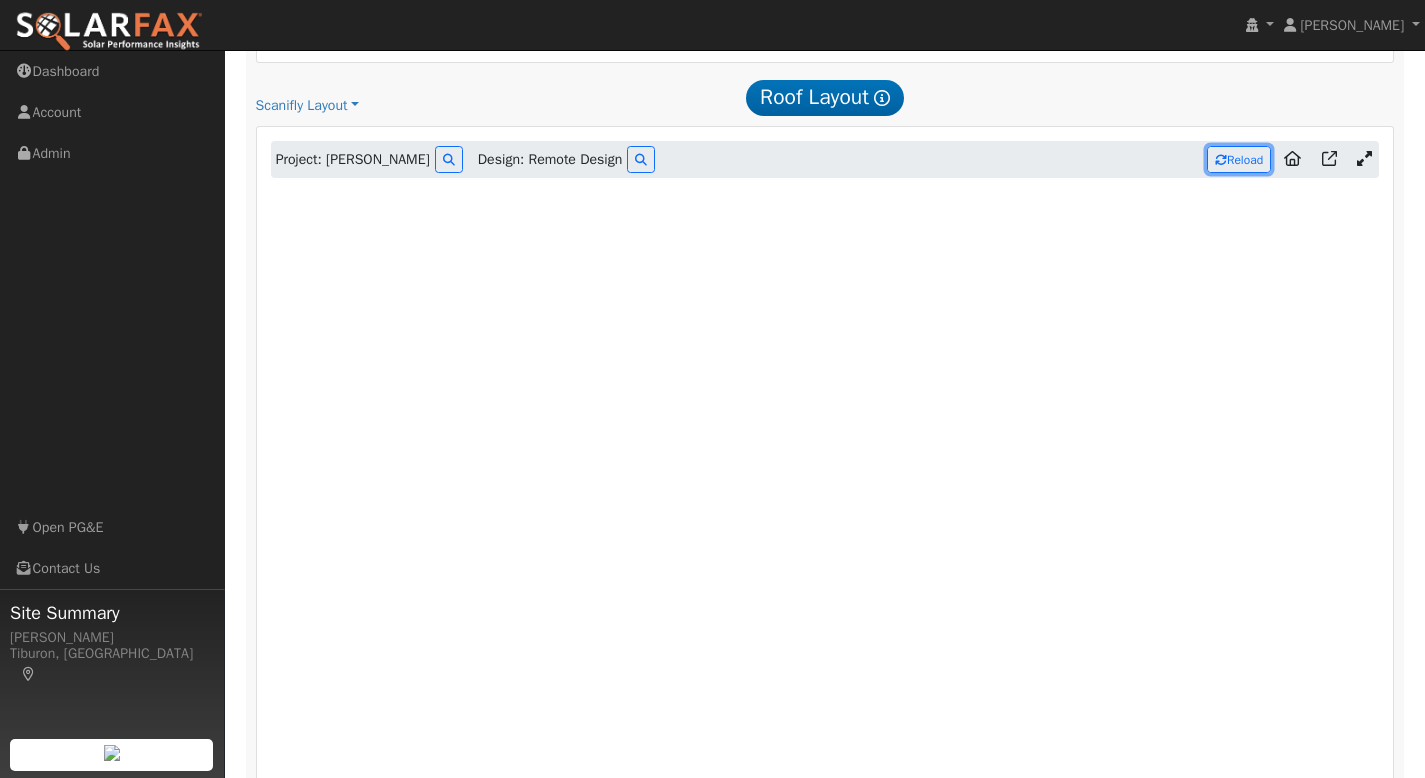 drag, startPoint x: 1245, startPoint y: 156, endPoint x: 1188, endPoint y: 160, distance: 57.14018 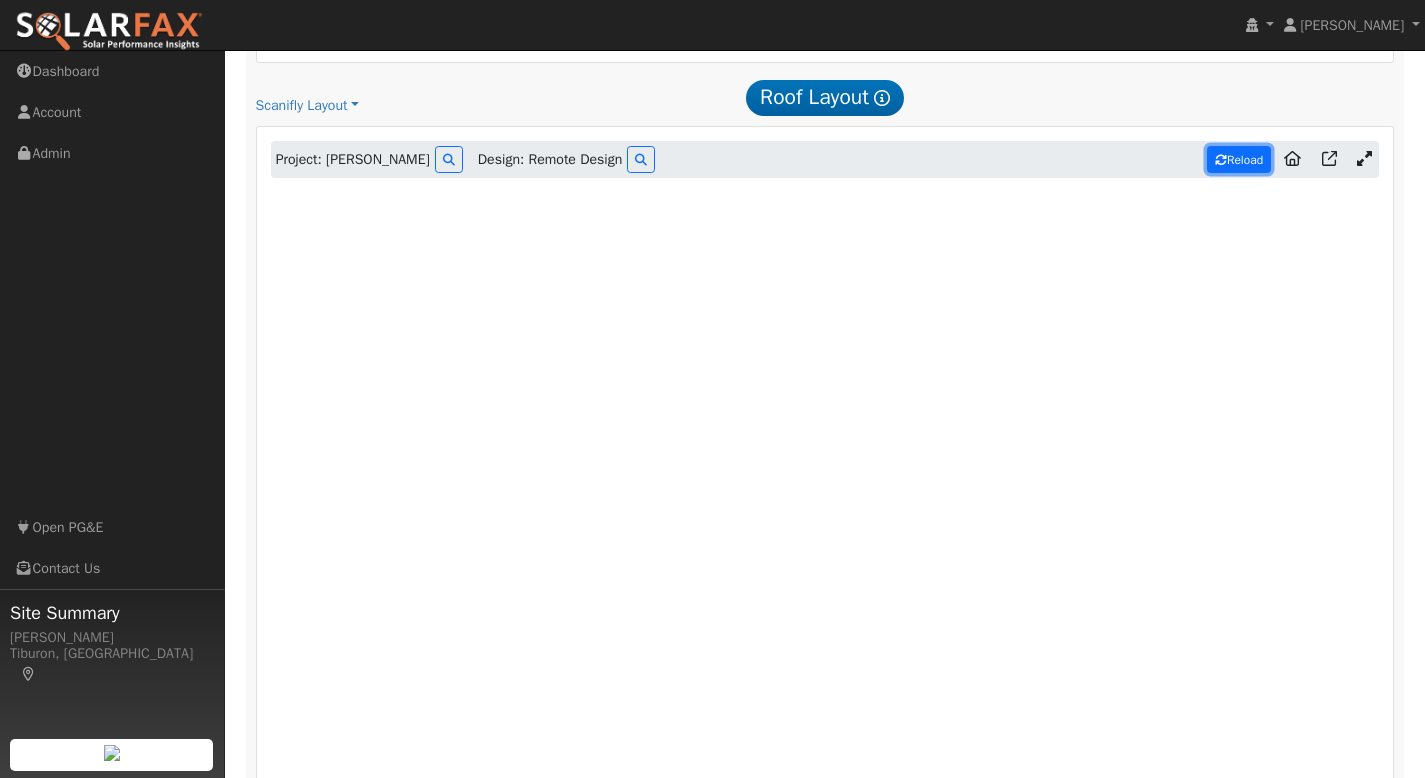 click on "Reload" at bounding box center (1239, 159) 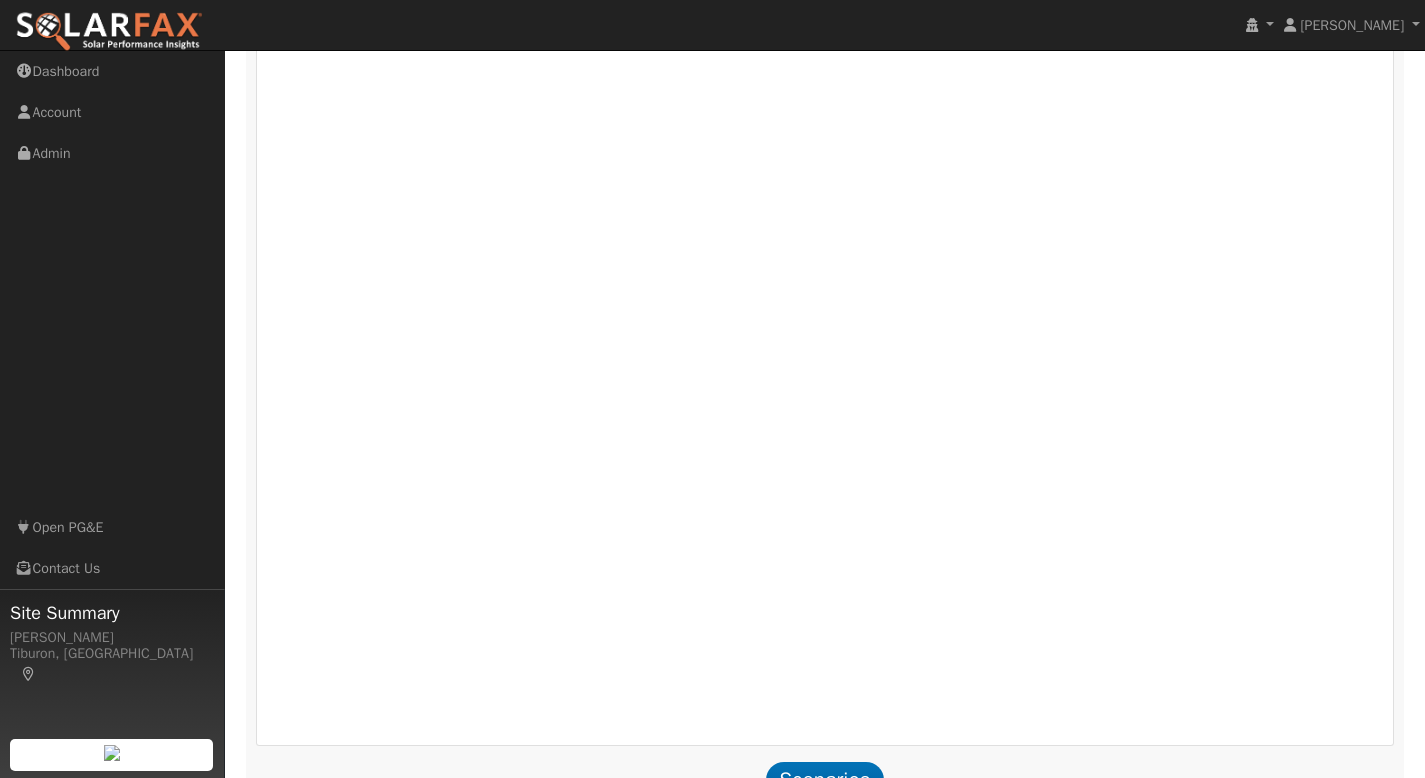 scroll, scrollTop: 1210, scrollLeft: 0, axis: vertical 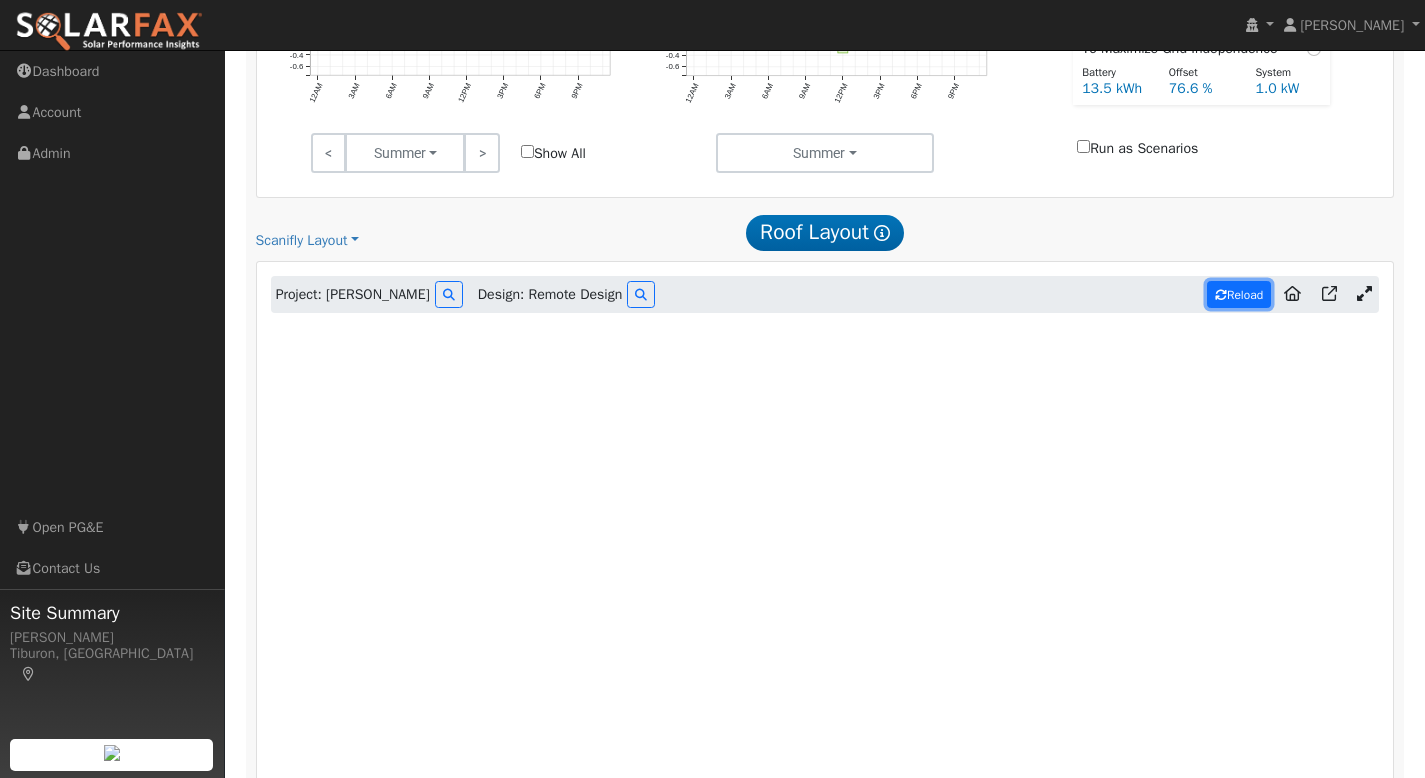 click on "Reload" at bounding box center [1239, 294] 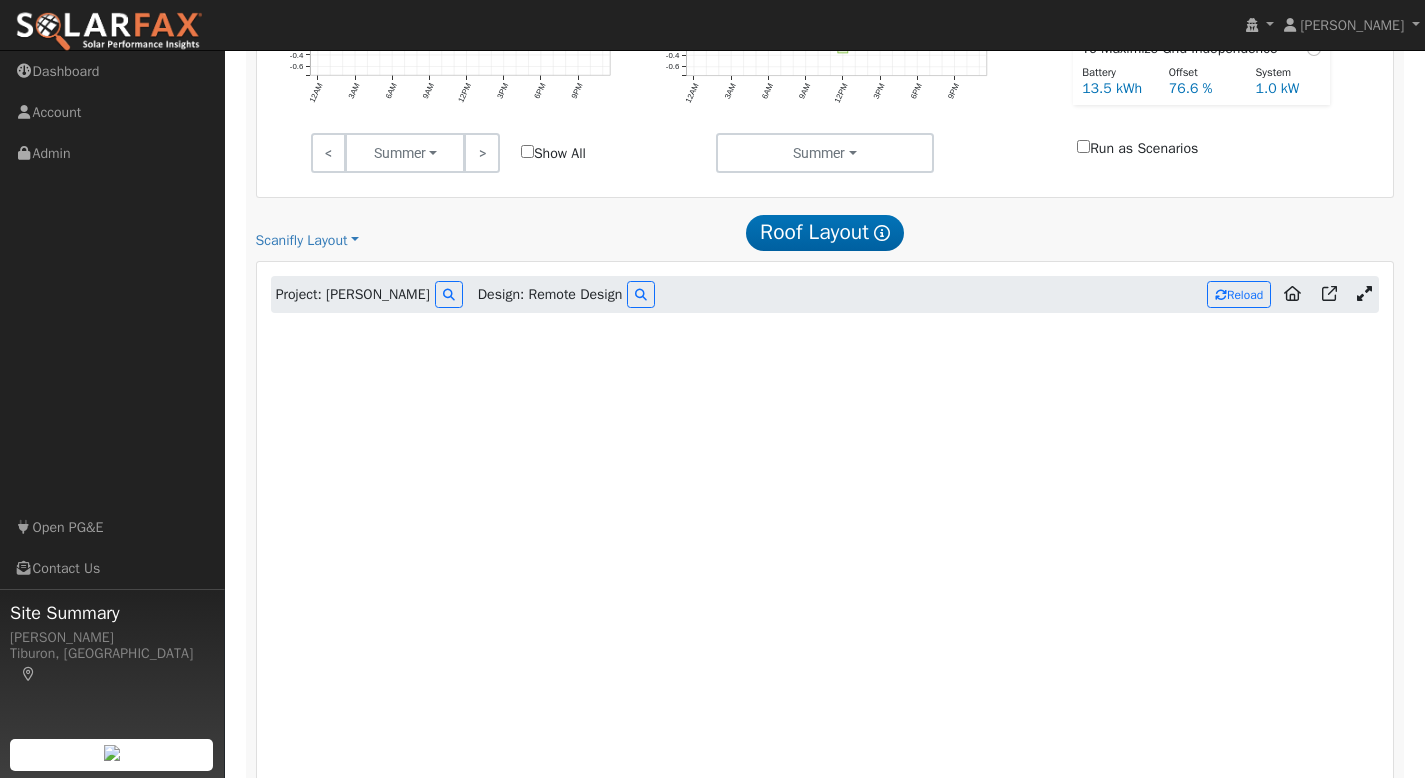 click at bounding box center [1364, 293] 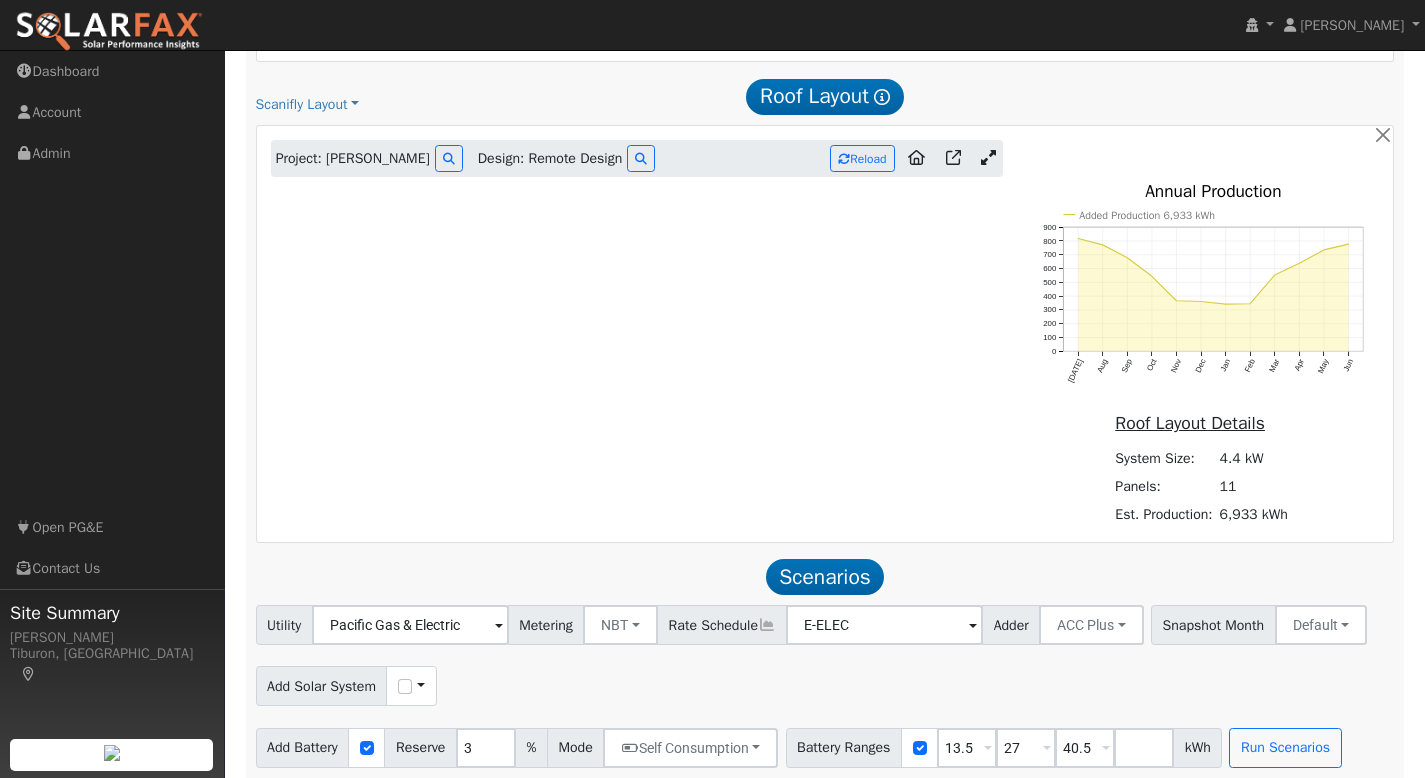 scroll, scrollTop: 1027, scrollLeft: 0, axis: vertical 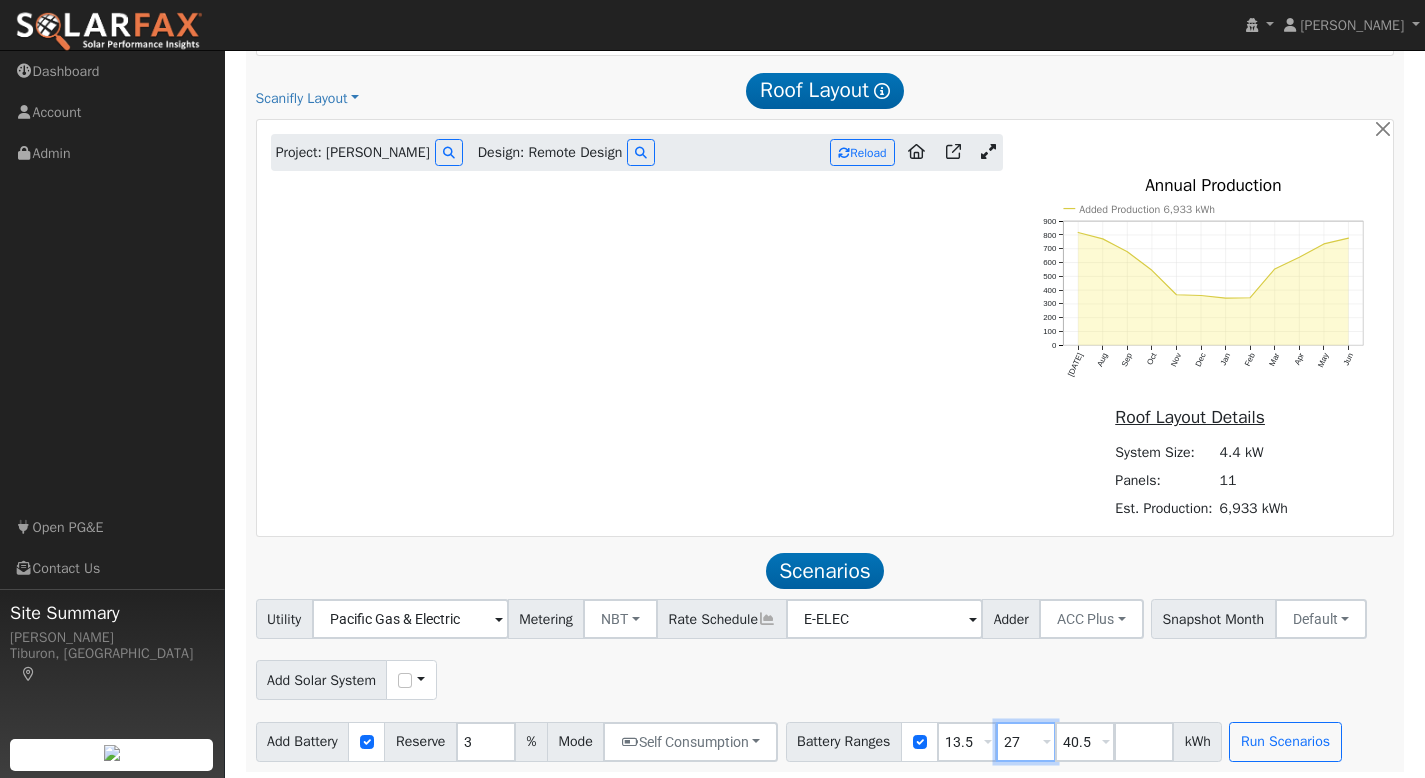 drag, startPoint x: 1048, startPoint y: 731, endPoint x: 1003, endPoint y: 732, distance: 45.01111 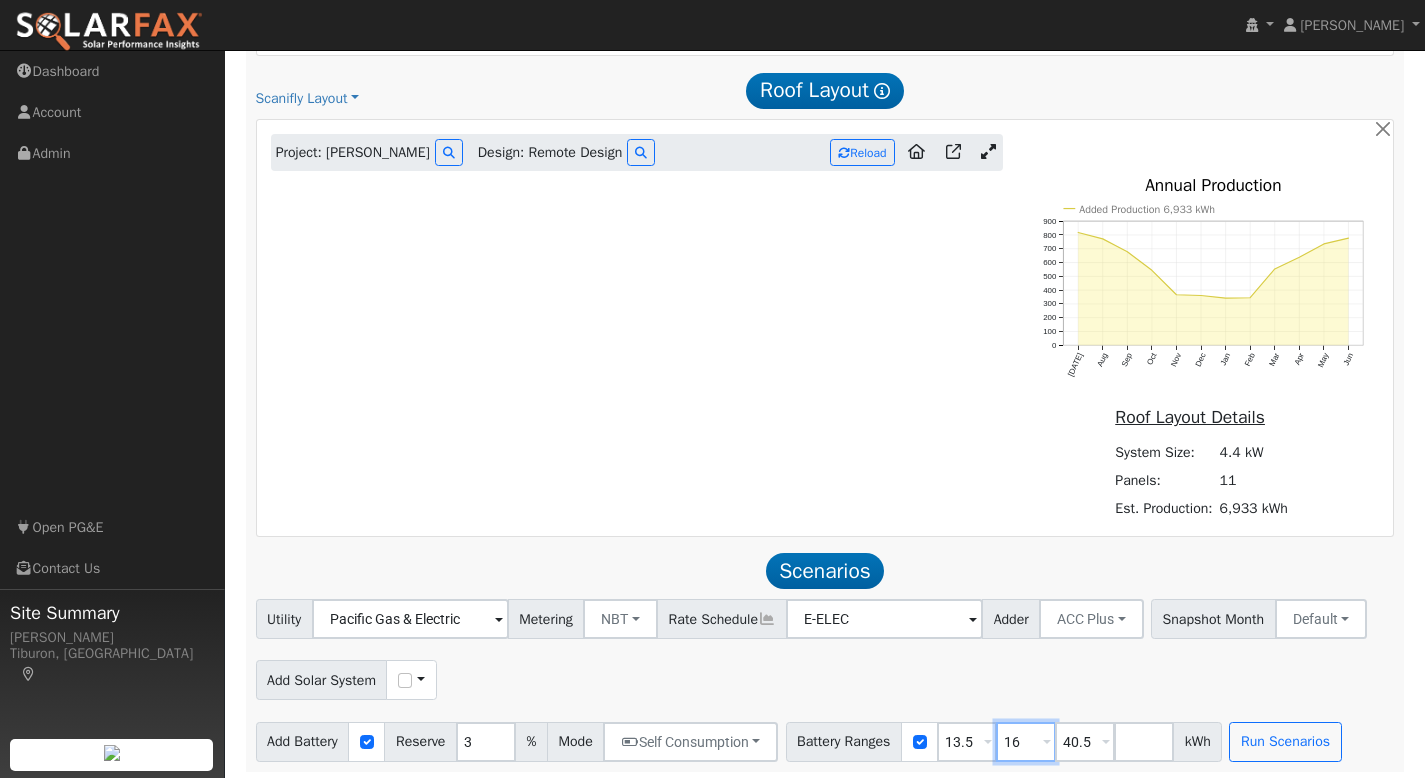 type on "16" 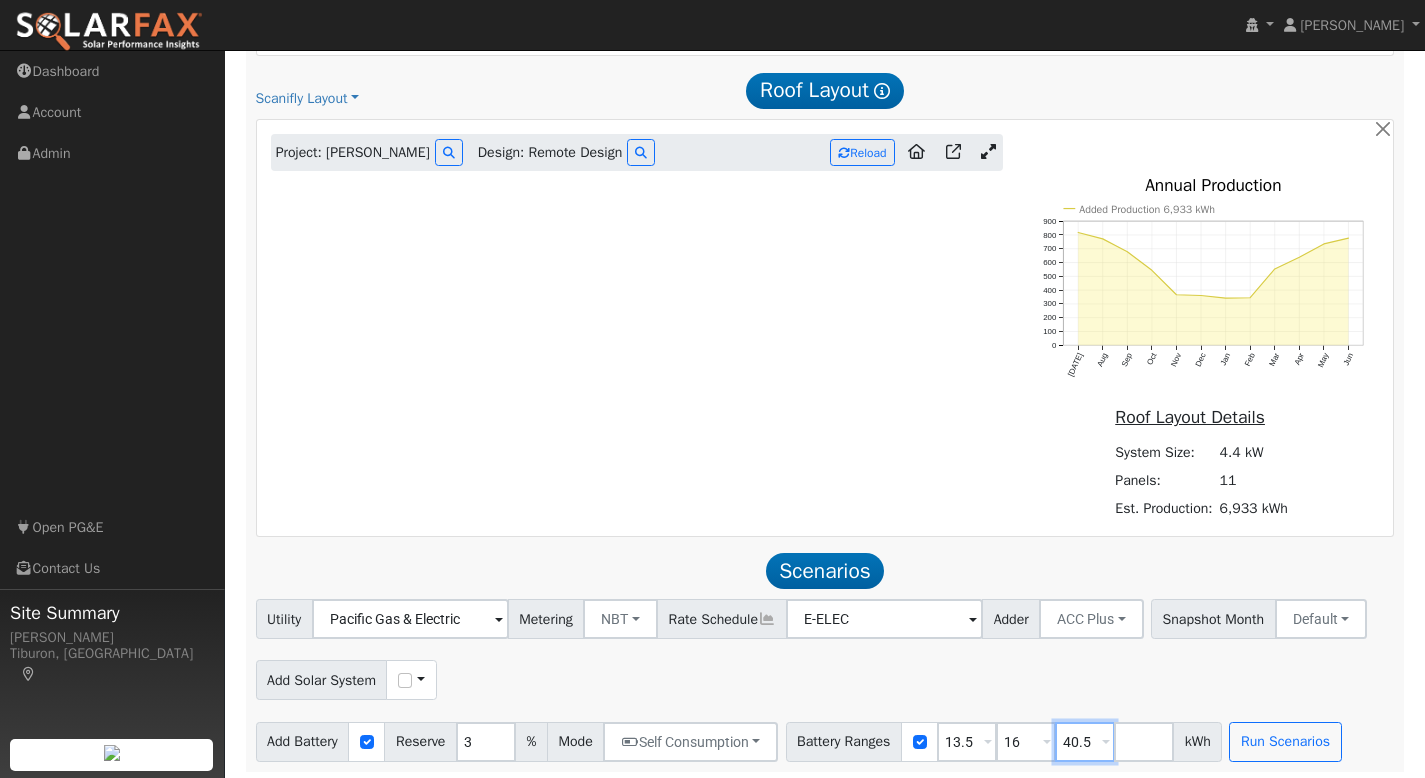 click on "40.5" at bounding box center (1085, 742) 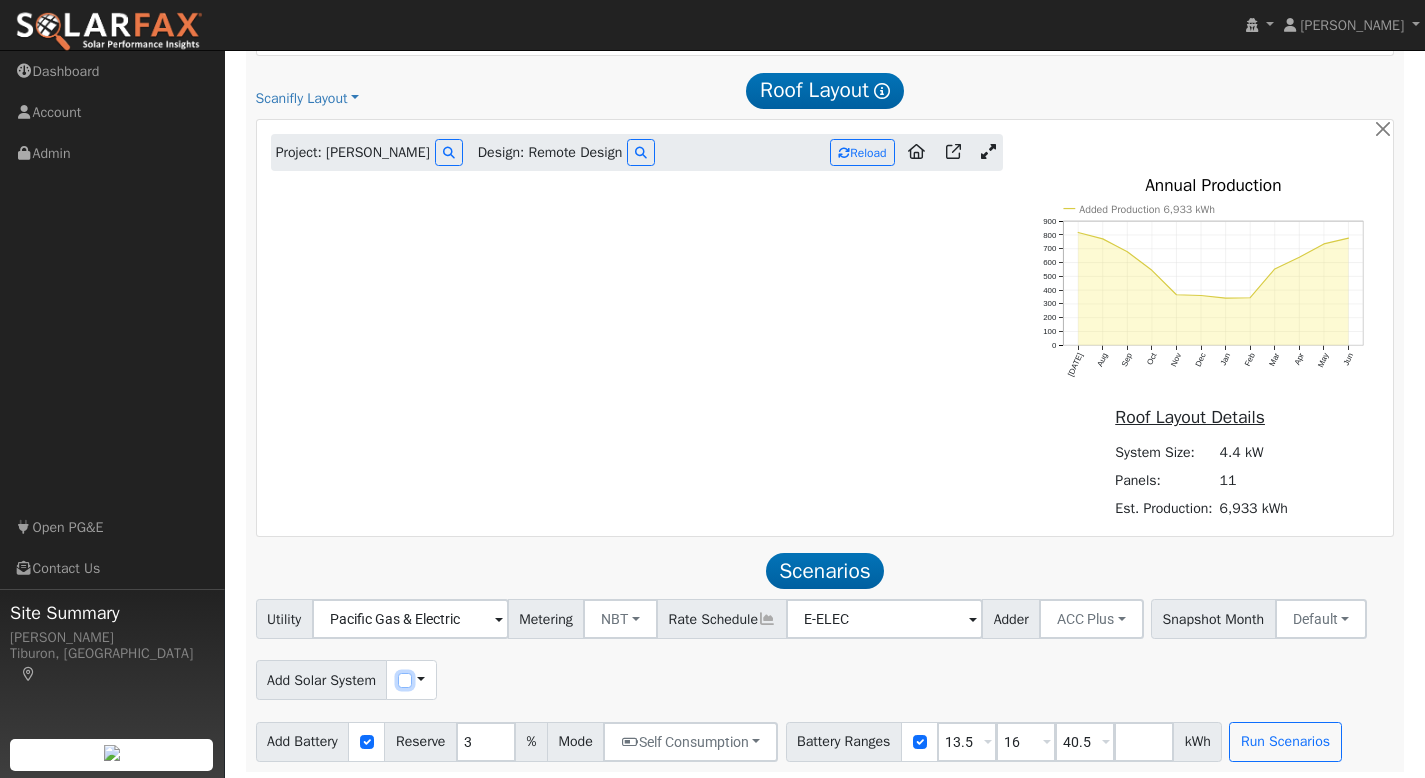 click at bounding box center [405, 680] 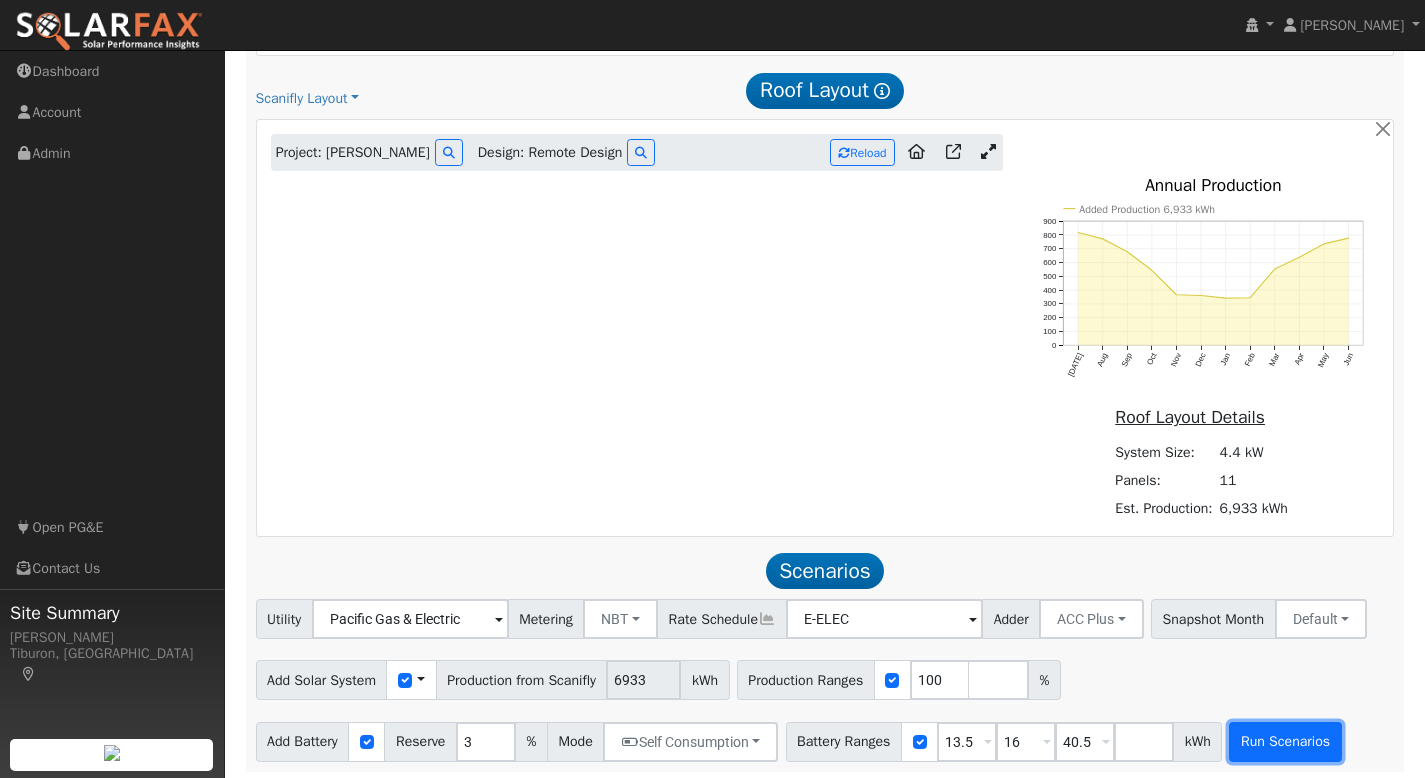 click on "Run Scenarios" at bounding box center (1285, 742) 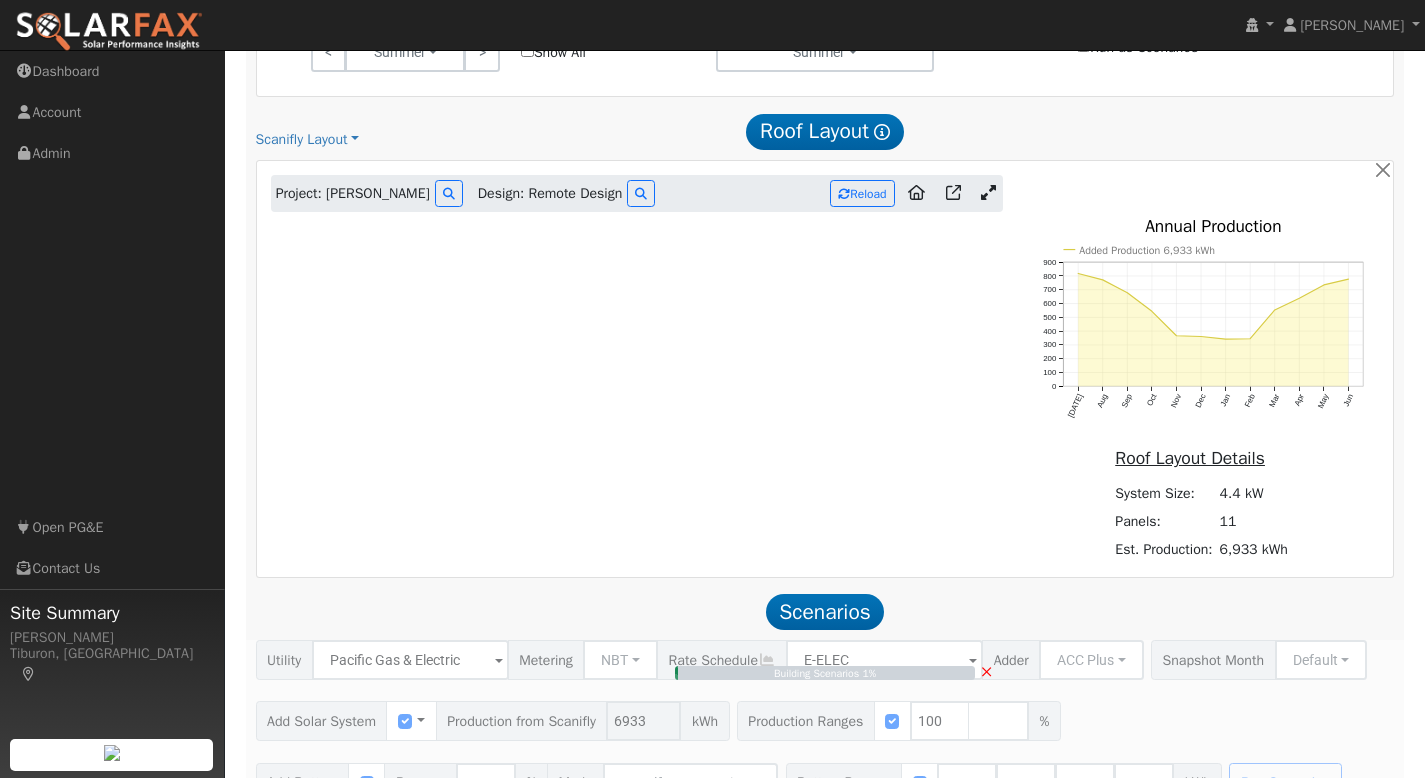 scroll, scrollTop: 1027, scrollLeft: 0, axis: vertical 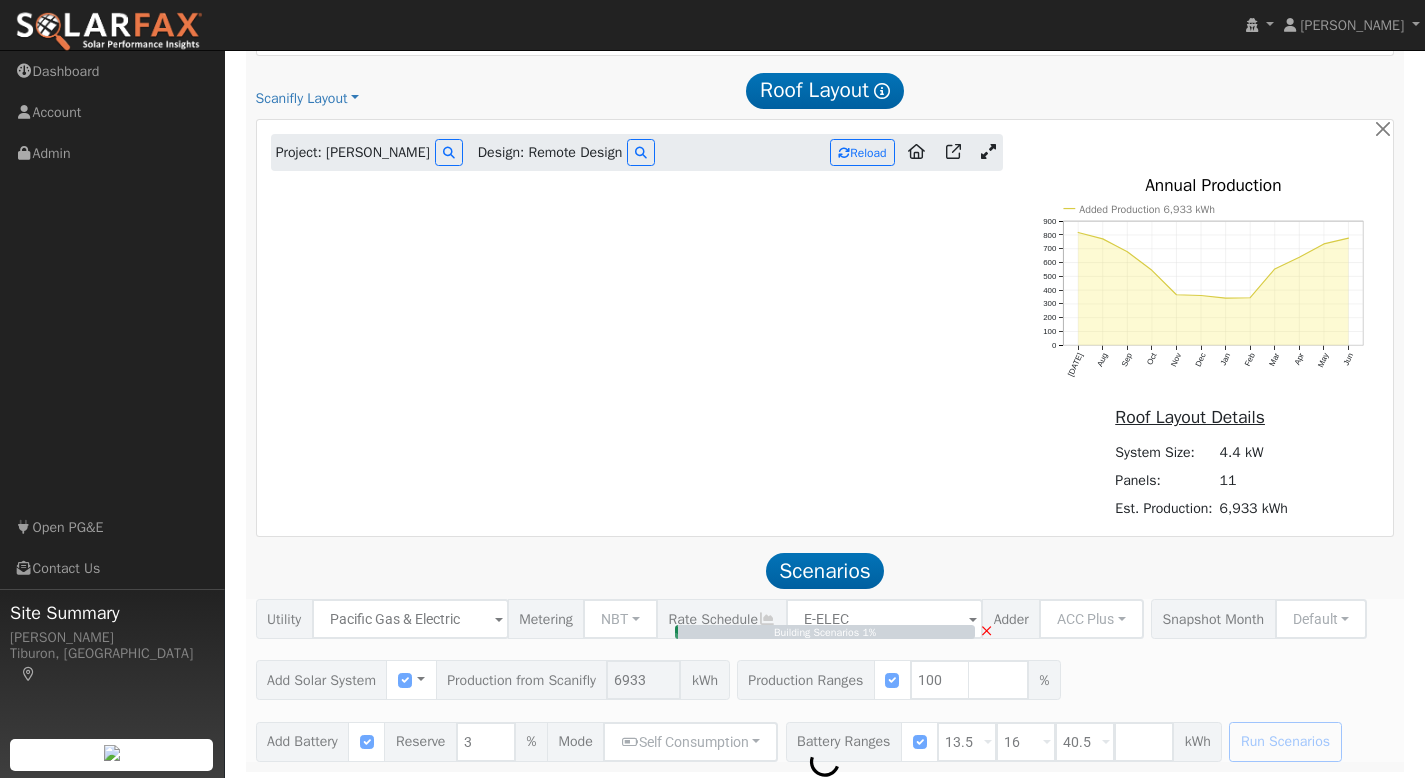 type on "4.6" 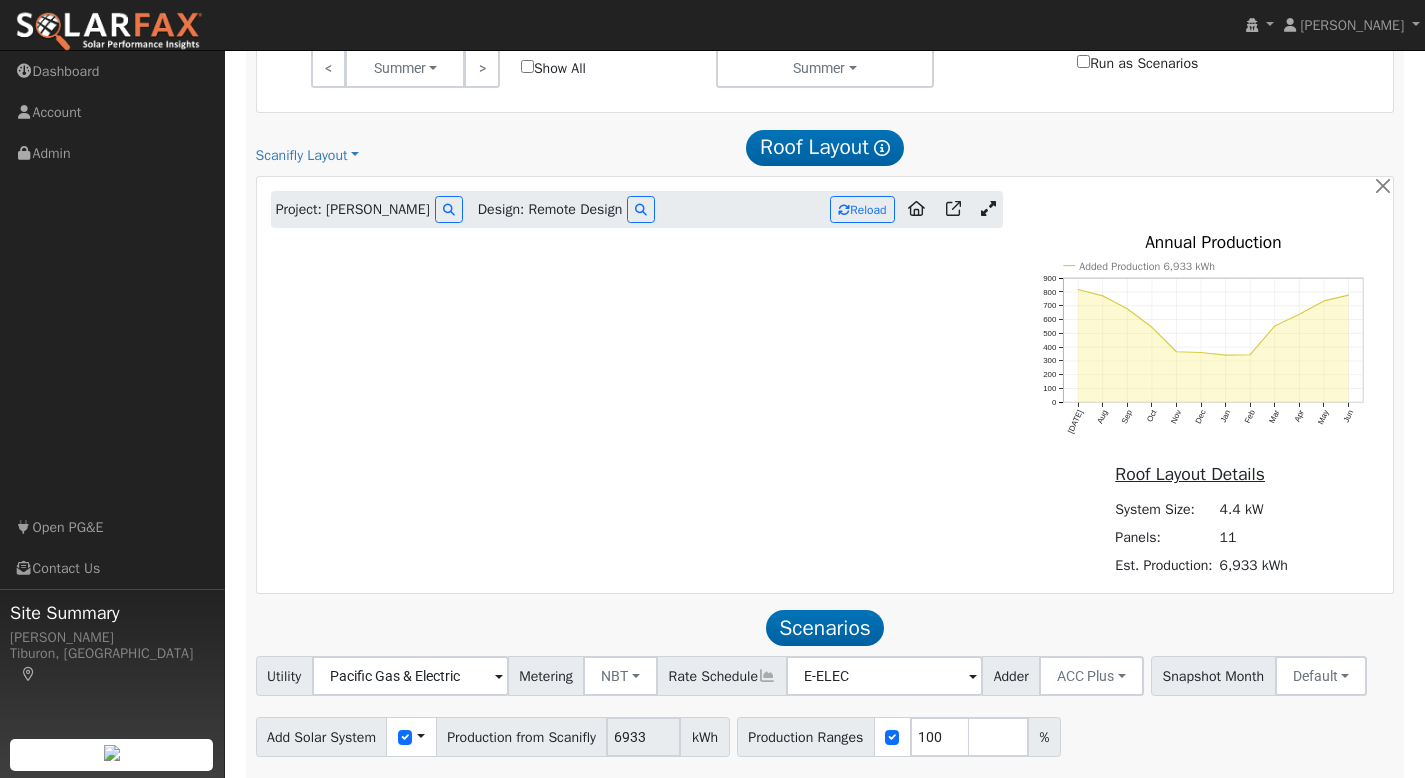 scroll, scrollTop: 985, scrollLeft: 0, axis: vertical 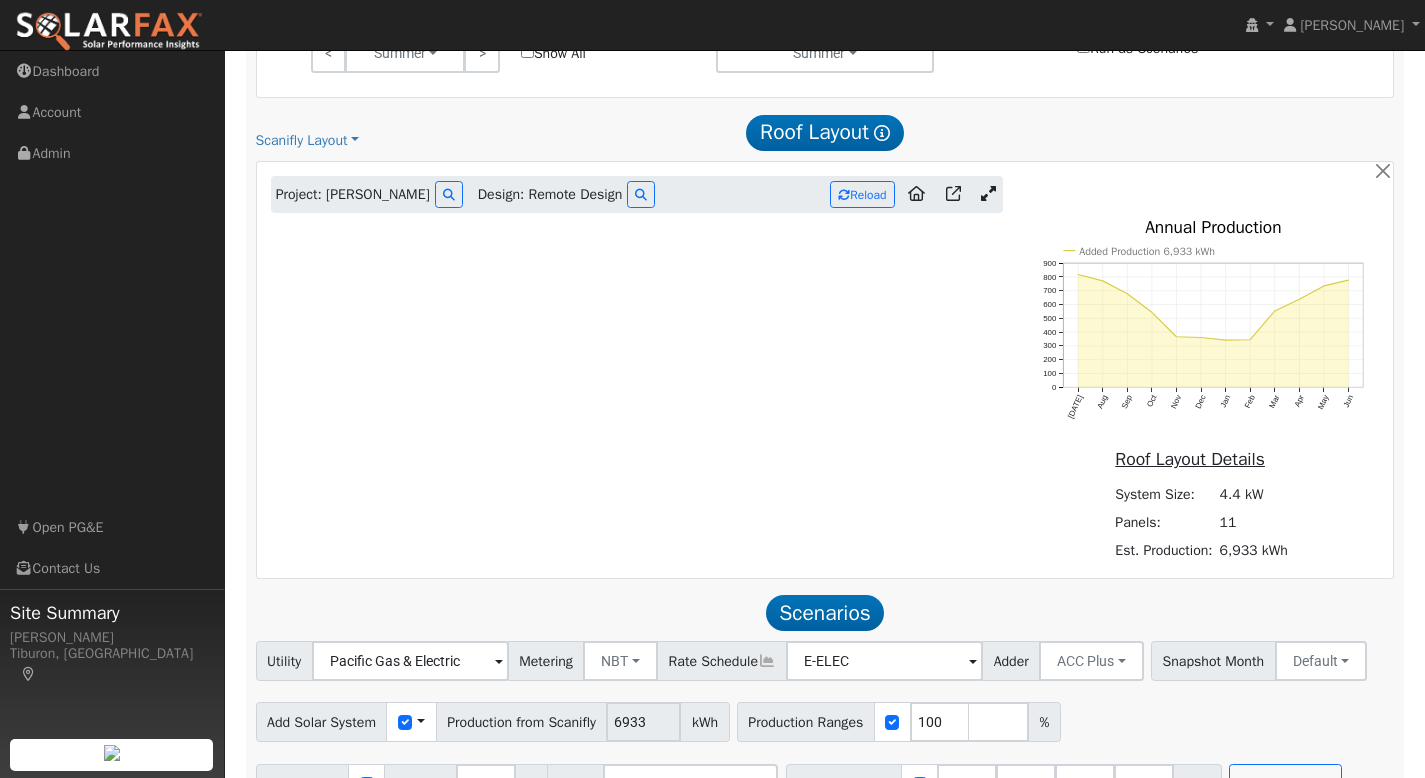 click at bounding box center (988, 195) 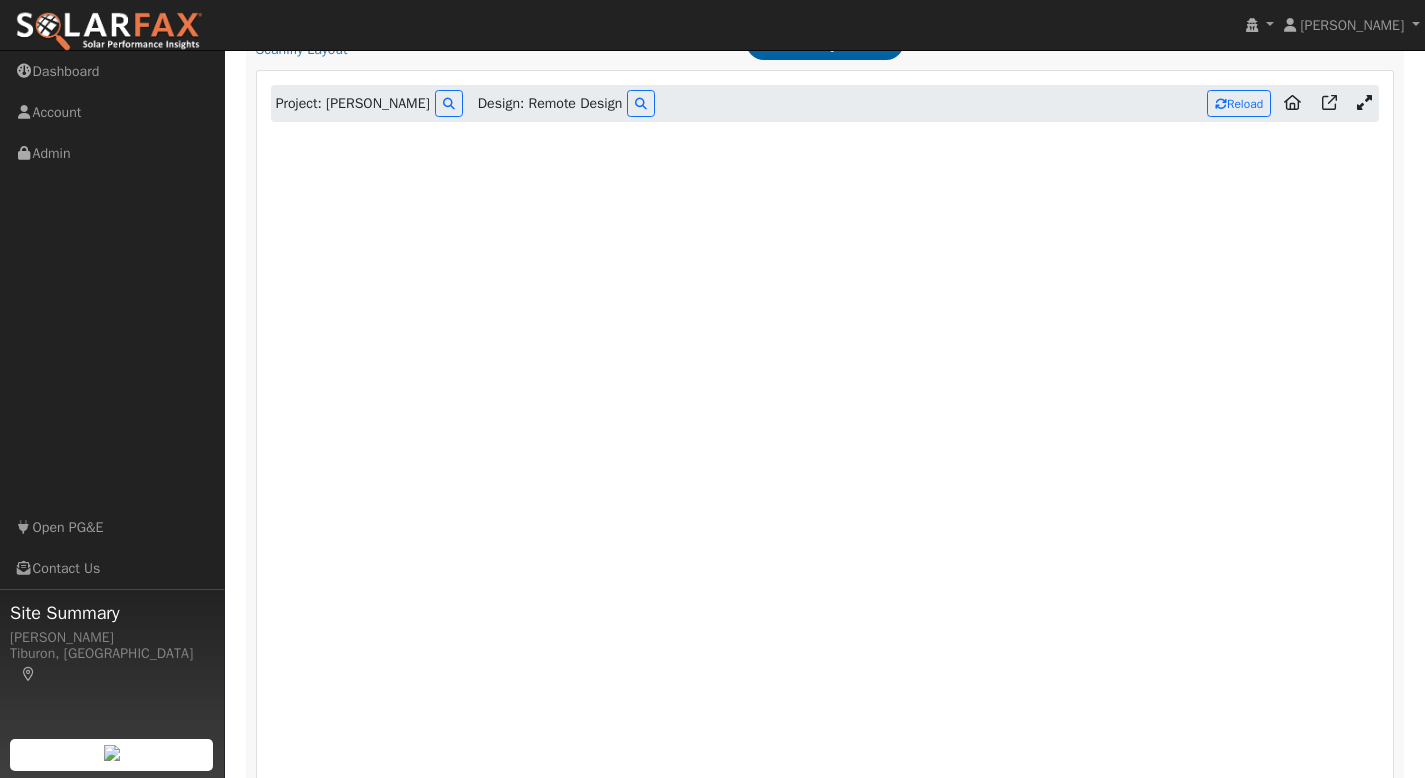 scroll, scrollTop: 1075, scrollLeft: 0, axis: vertical 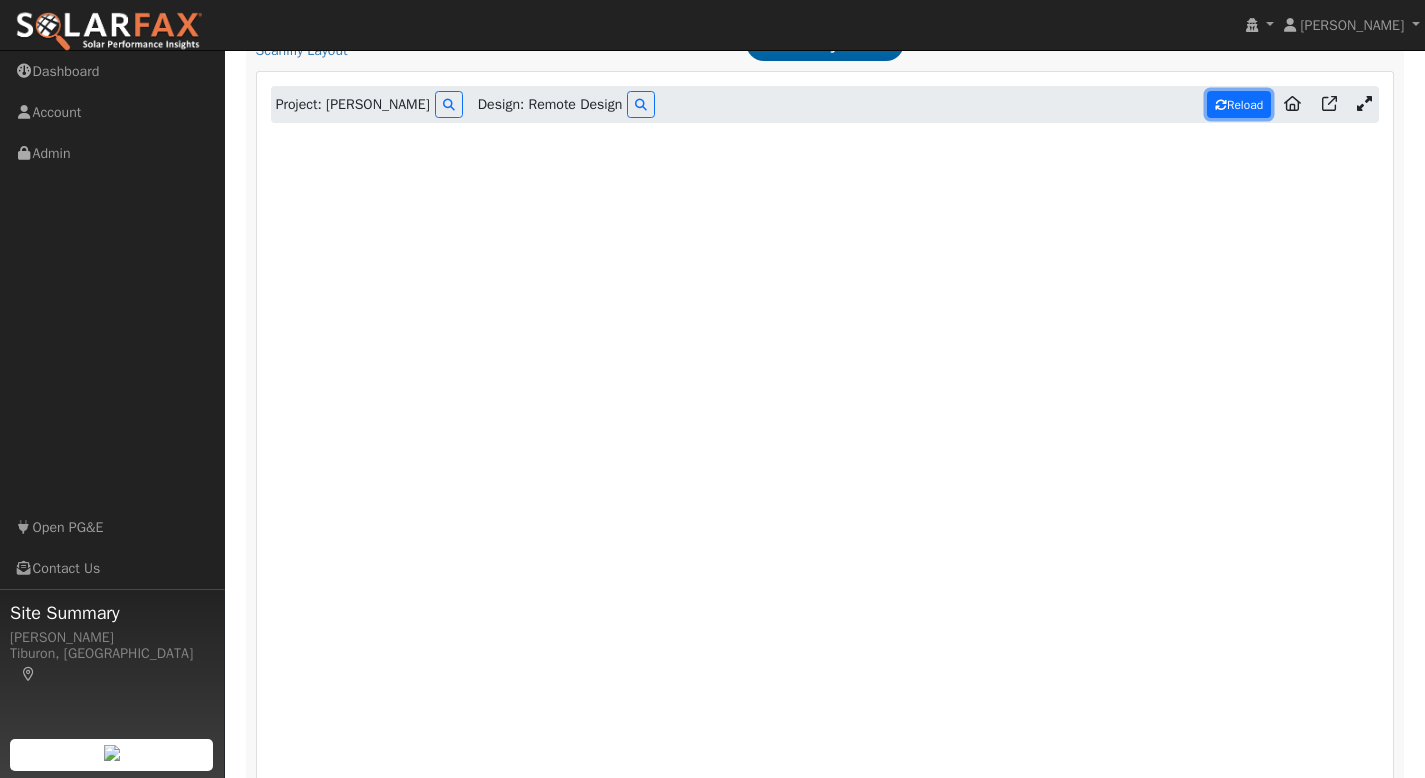 click on "Reload" at bounding box center (1239, 104) 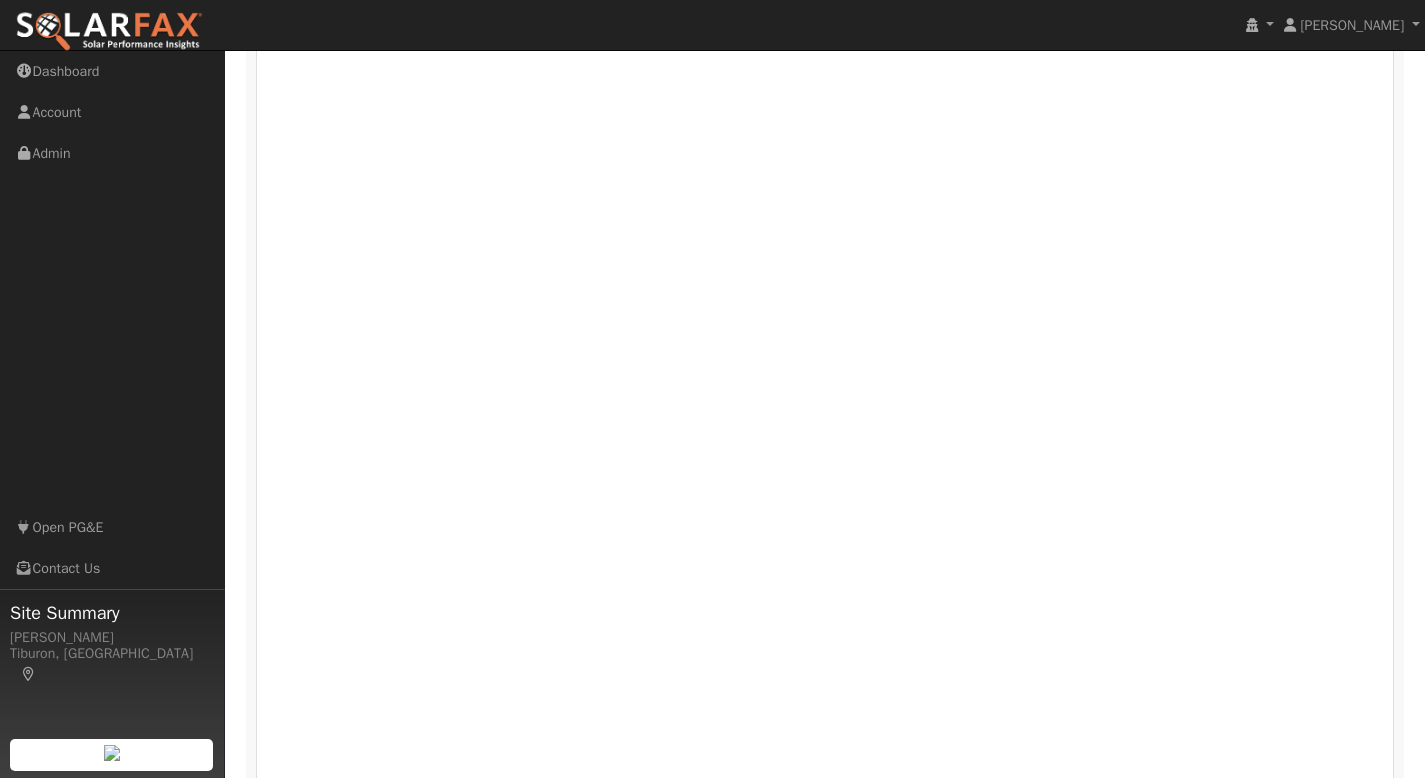 scroll, scrollTop: 976, scrollLeft: 0, axis: vertical 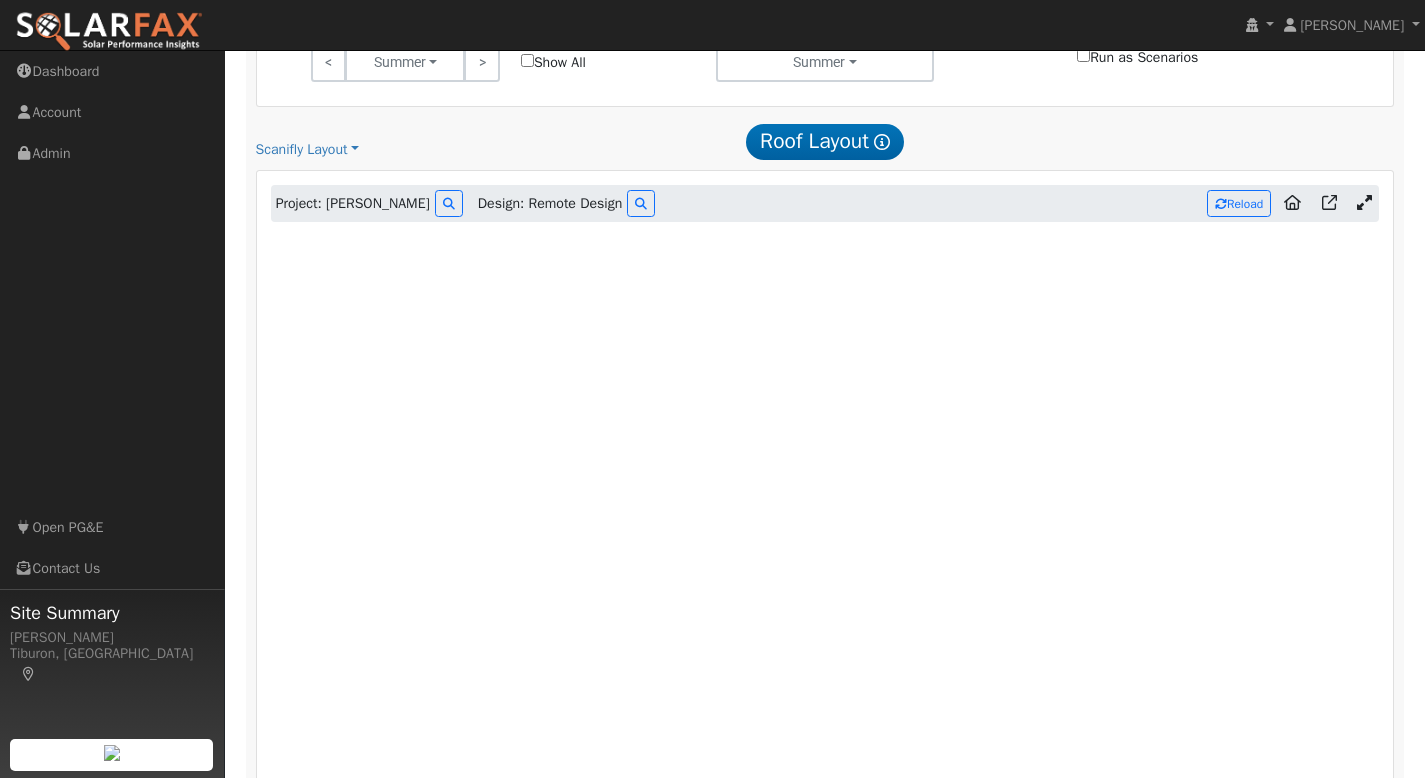 click at bounding box center [1364, 202] 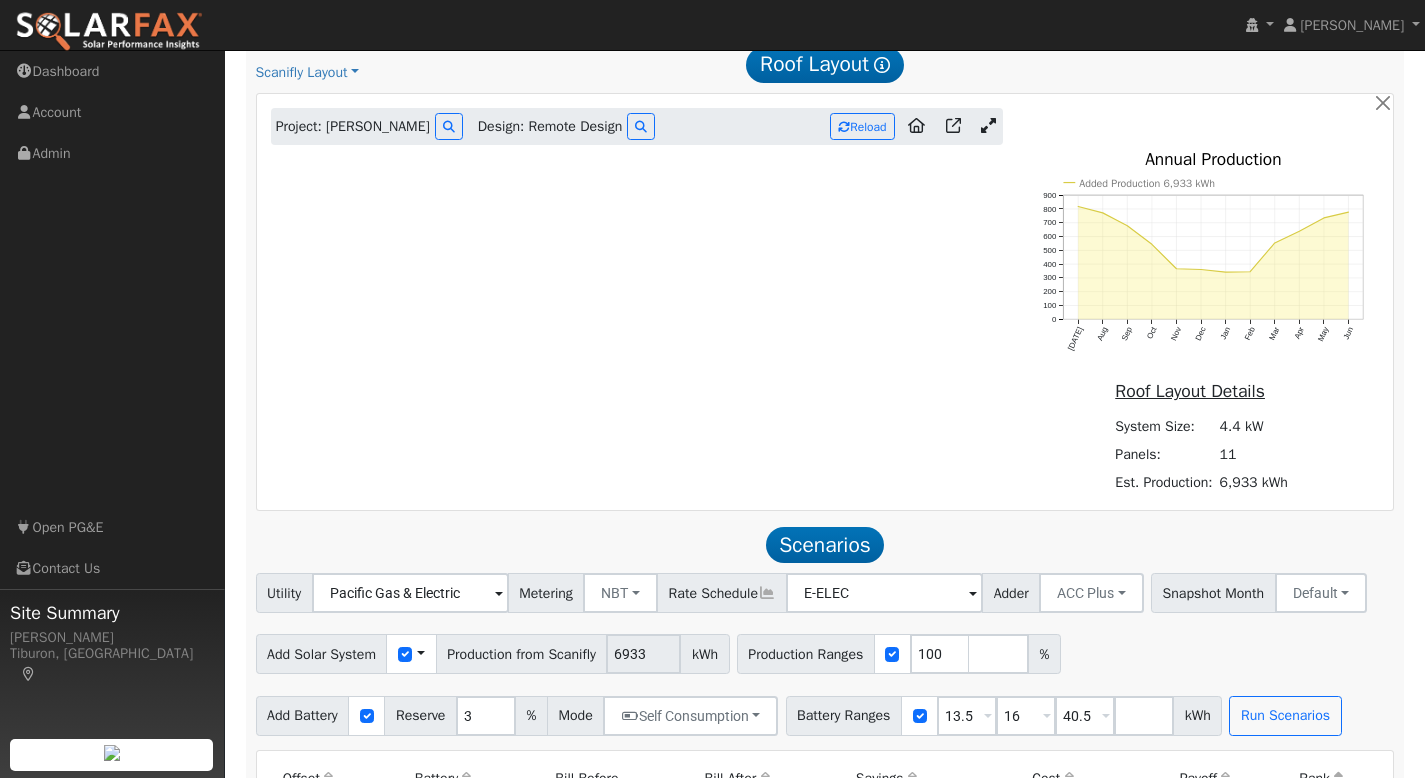 scroll, scrollTop: 1051, scrollLeft: 0, axis: vertical 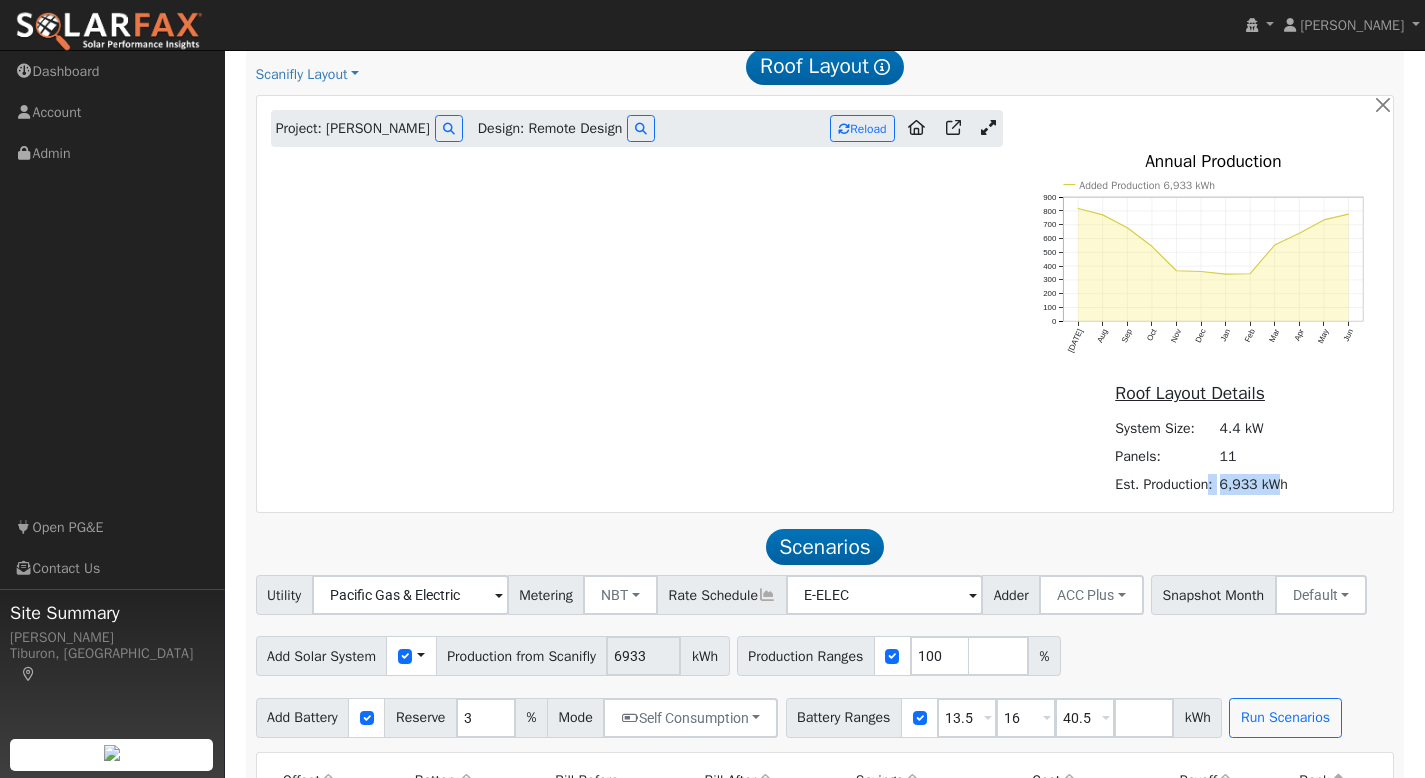 drag, startPoint x: 1286, startPoint y: 482, endPoint x: 1207, endPoint y: 482, distance: 79 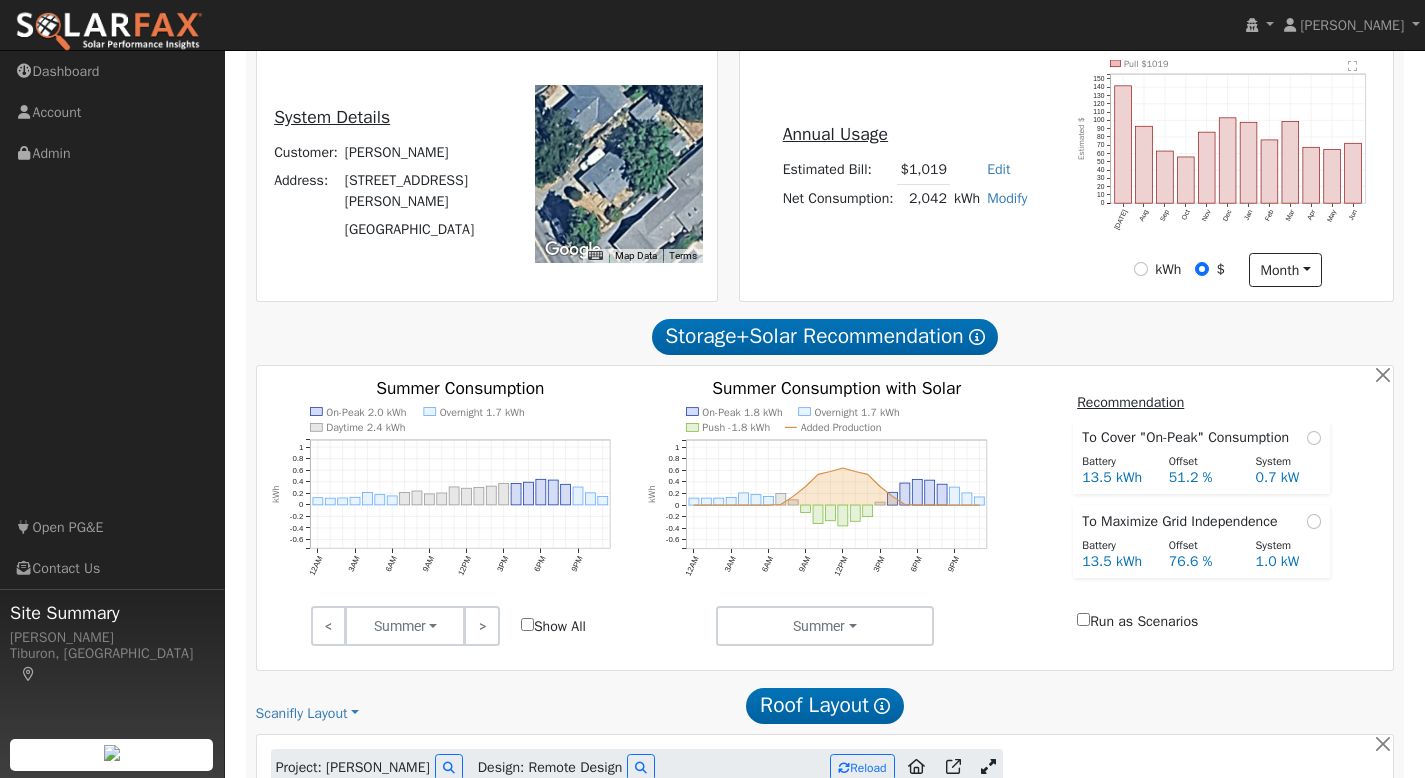 scroll, scrollTop: 0, scrollLeft: 0, axis: both 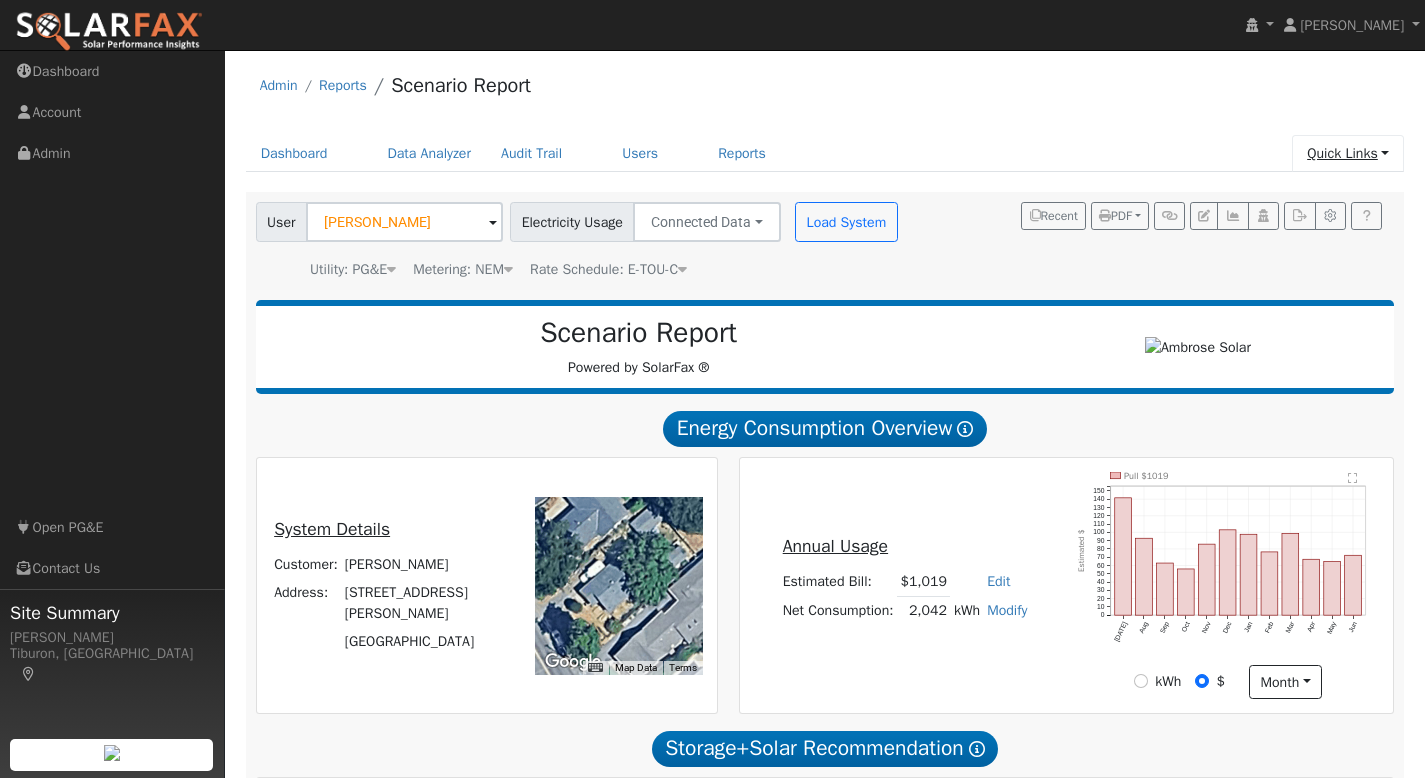 click on "Quick Links" at bounding box center (1348, 153) 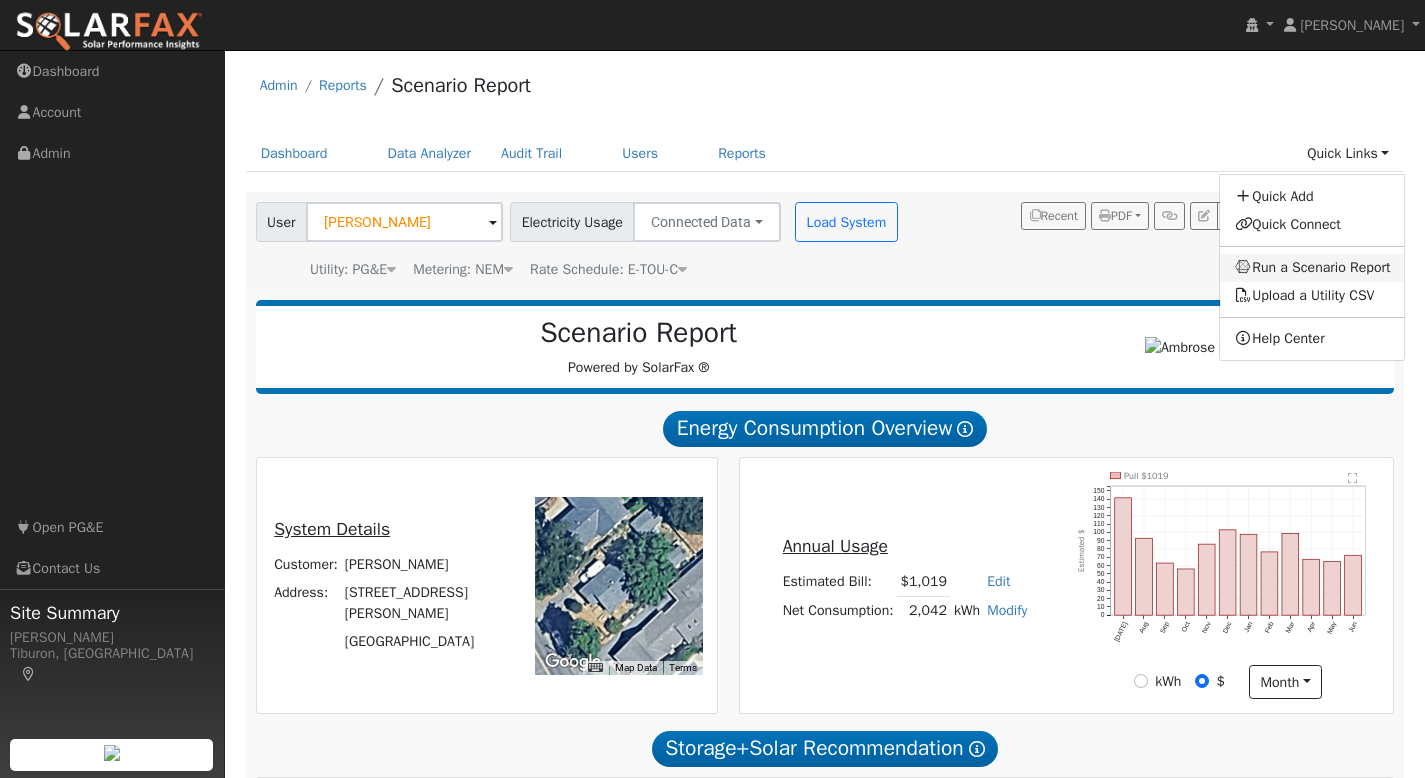 click on "Run a Scenario Report" at bounding box center (1313, 268) 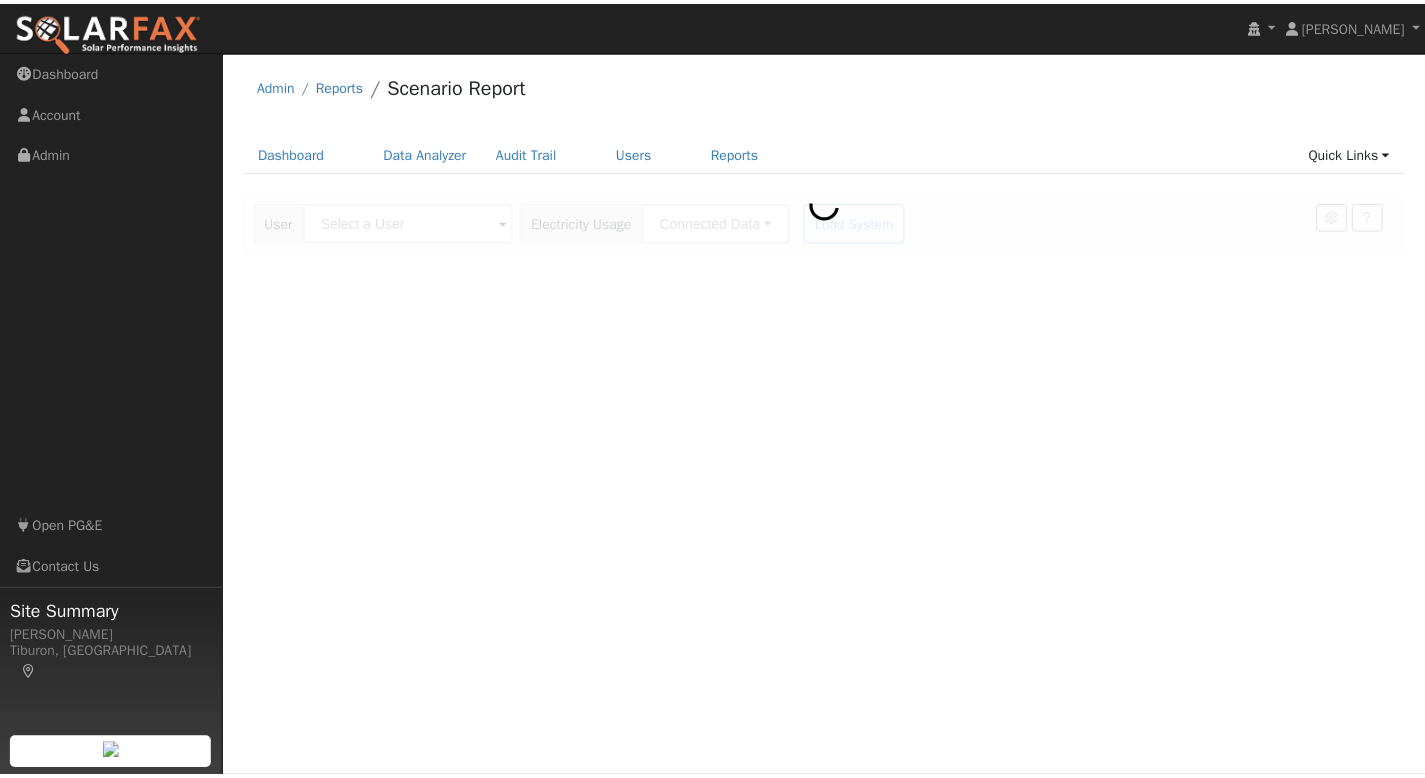 scroll, scrollTop: 0, scrollLeft: 0, axis: both 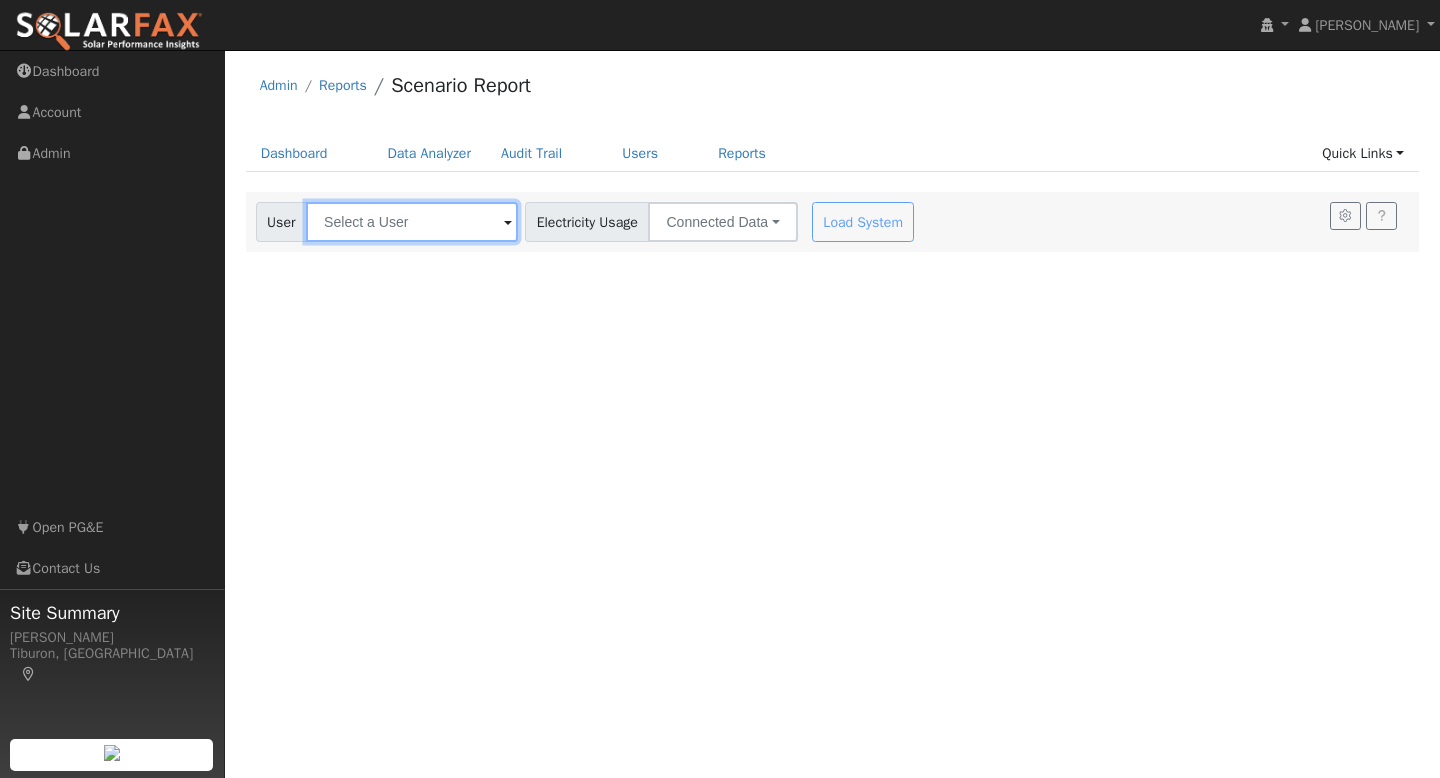 click at bounding box center [412, 222] 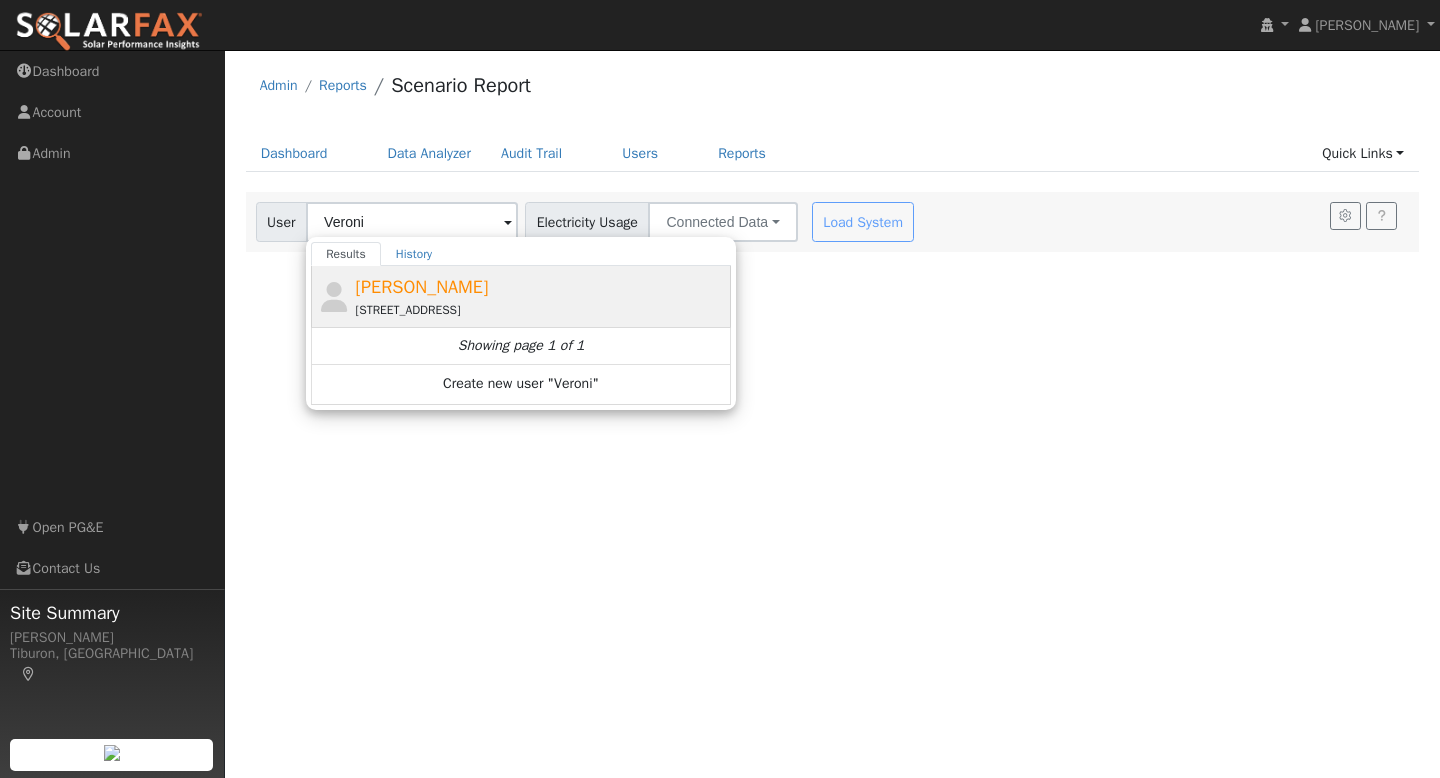 click on "[PERSON_NAME] [STREET_ADDRESS]" at bounding box center (541, 296) 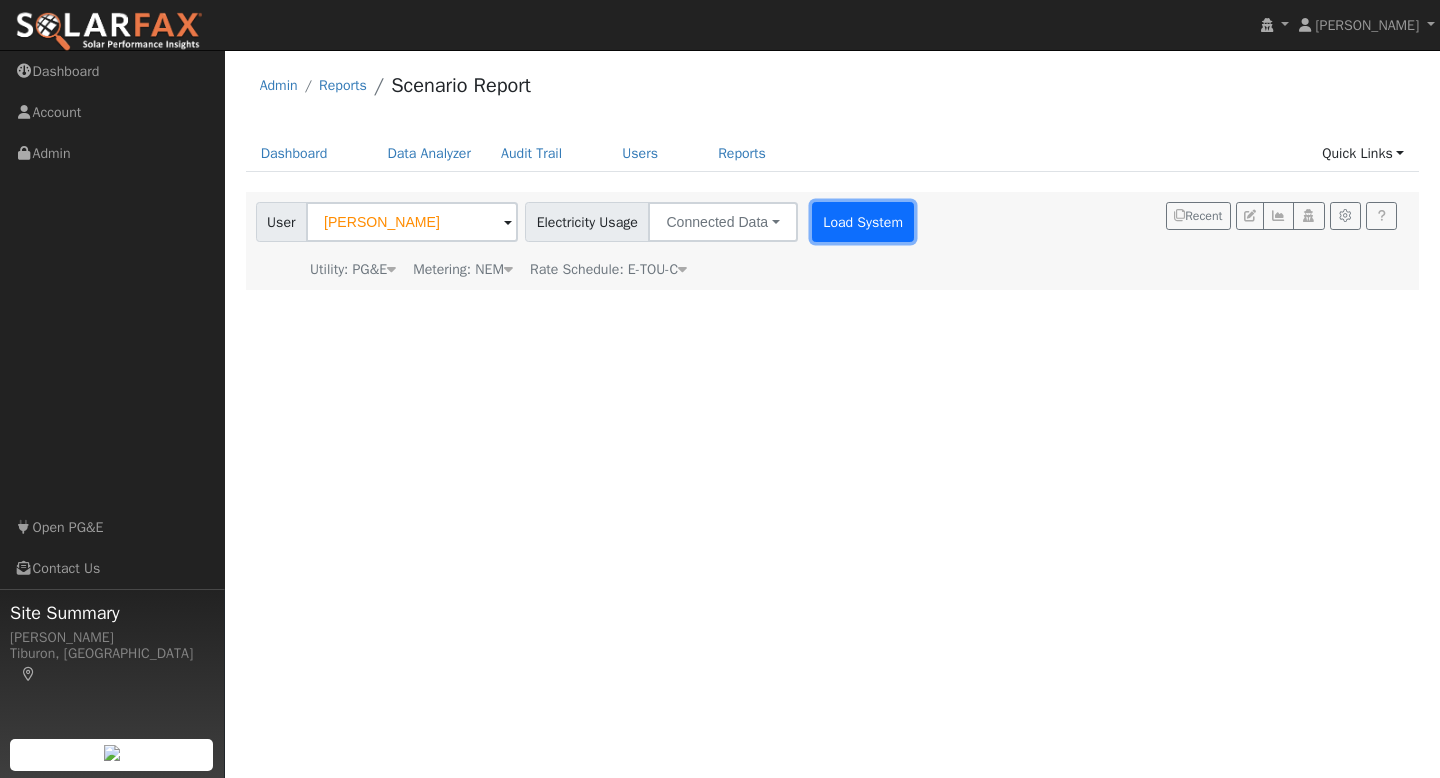 click on "Load System" at bounding box center (863, 222) 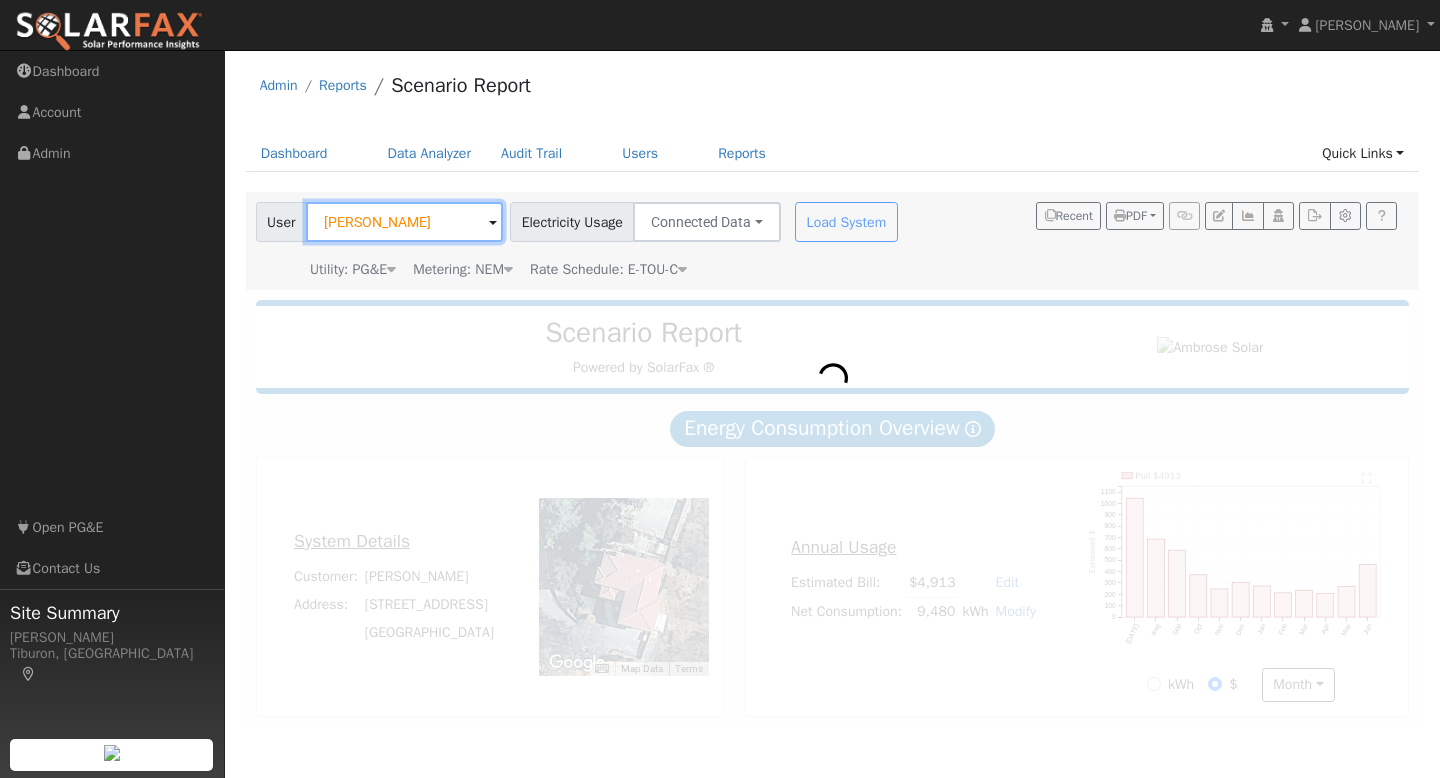 click on "[PERSON_NAME]" at bounding box center (404, 222) 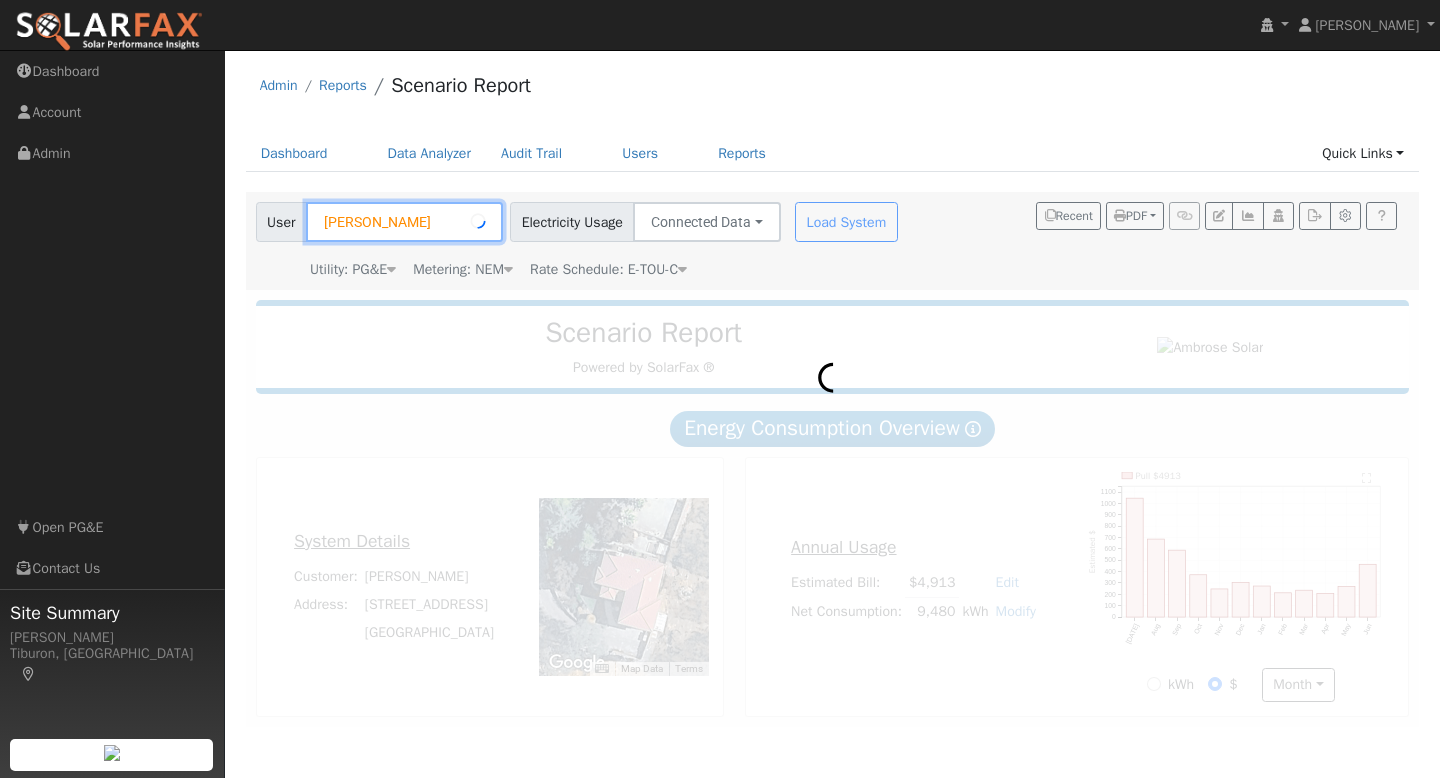 click on "[PERSON_NAME]" at bounding box center [404, 222] 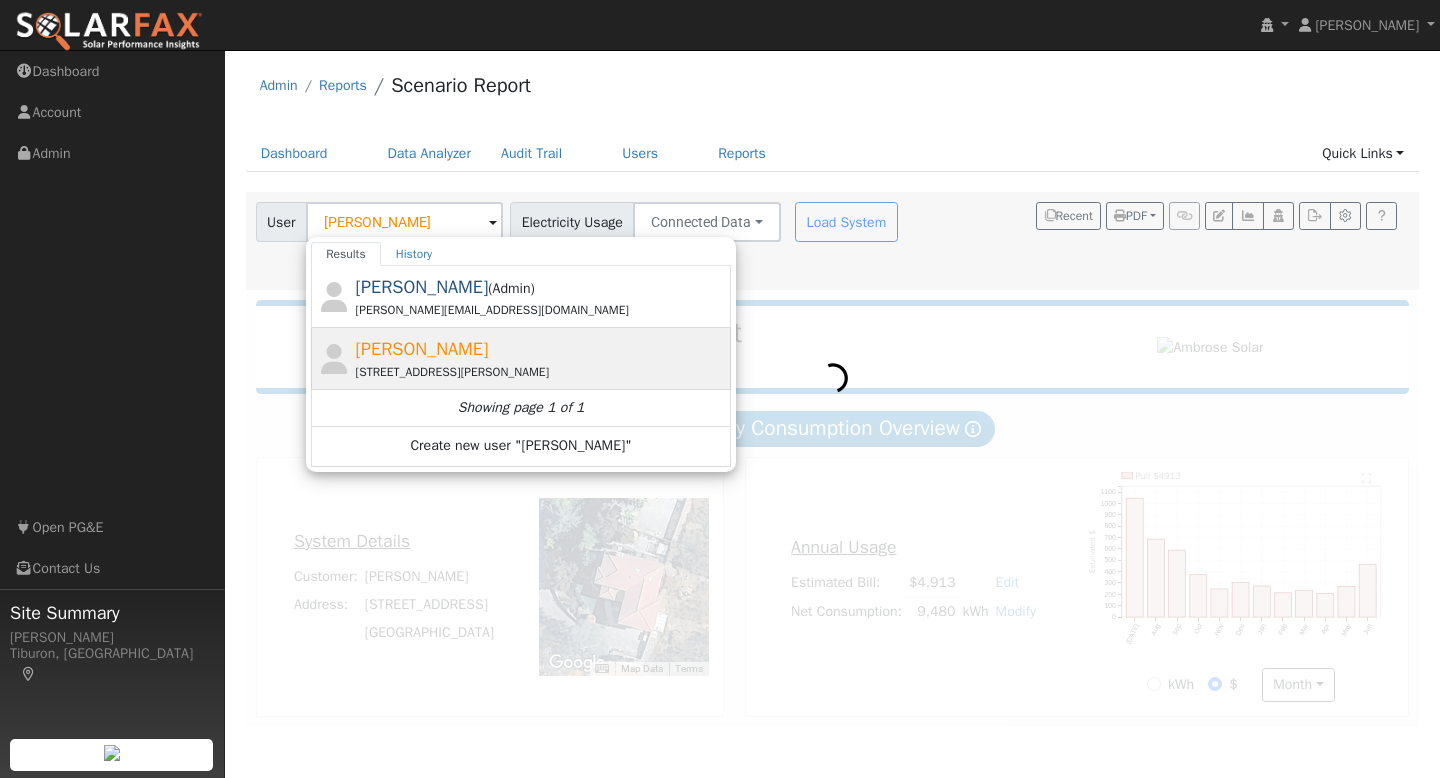 click on "[STREET_ADDRESS][PERSON_NAME]" at bounding box center [541, 372] 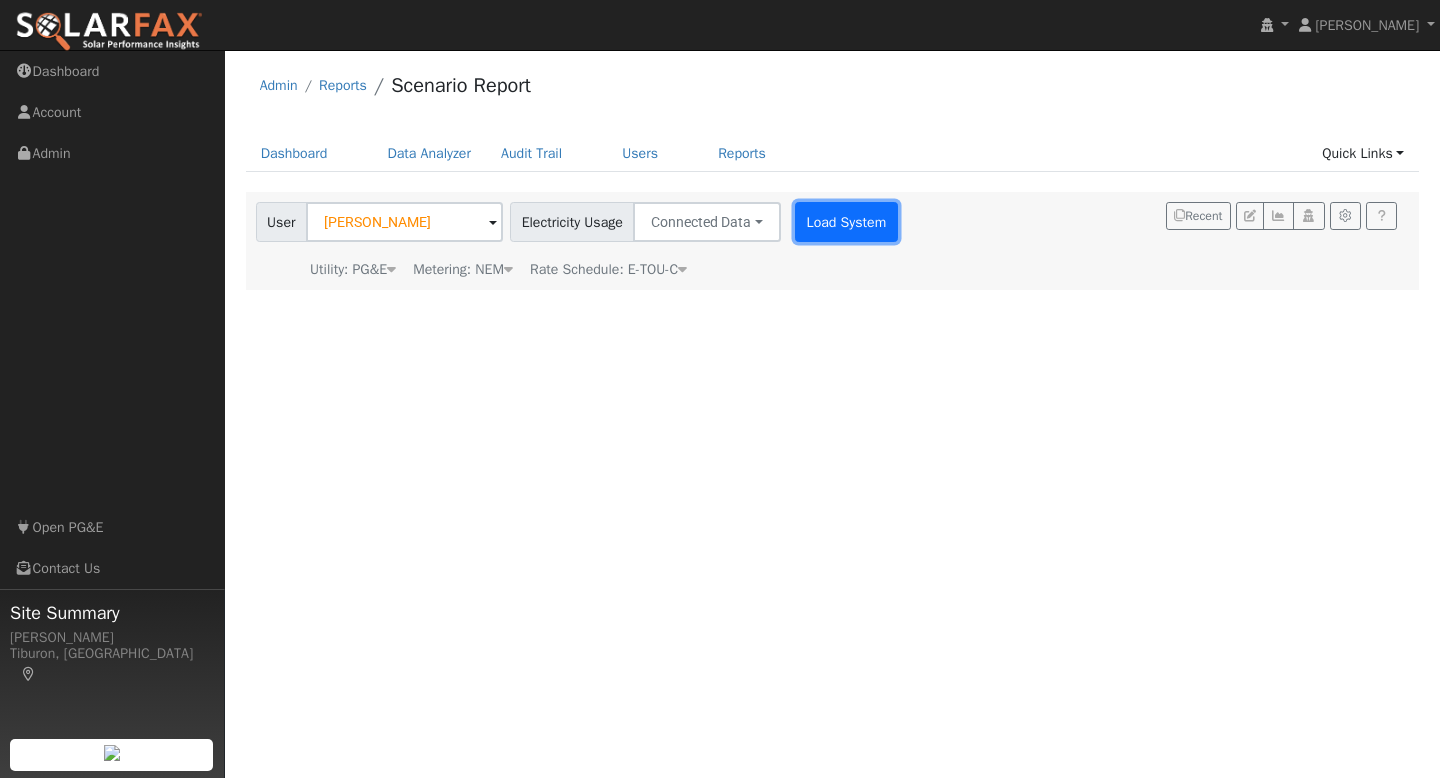 click on "Load System" at bounding box center [846, 222] 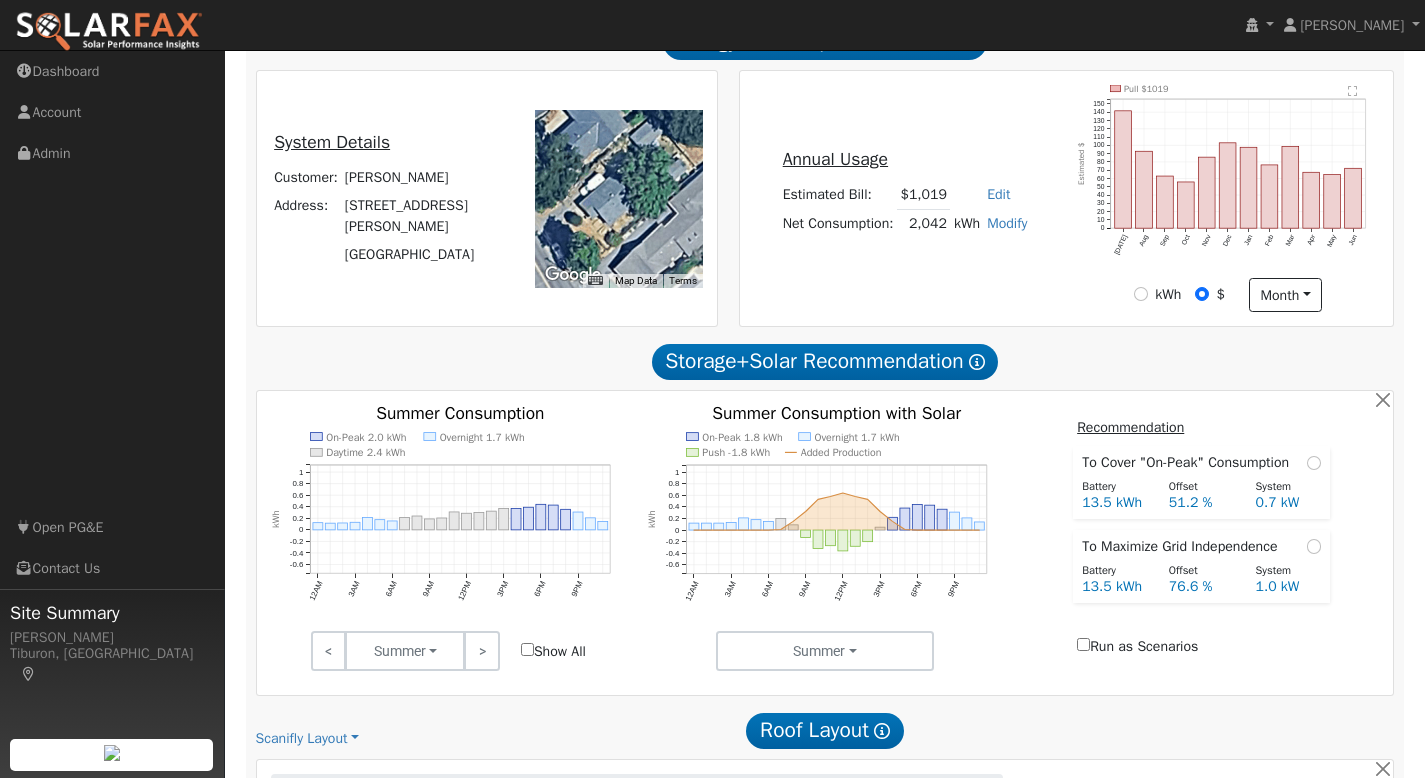 scroll, scrollTop: 992, scrollLeft: 0, axis: vertical 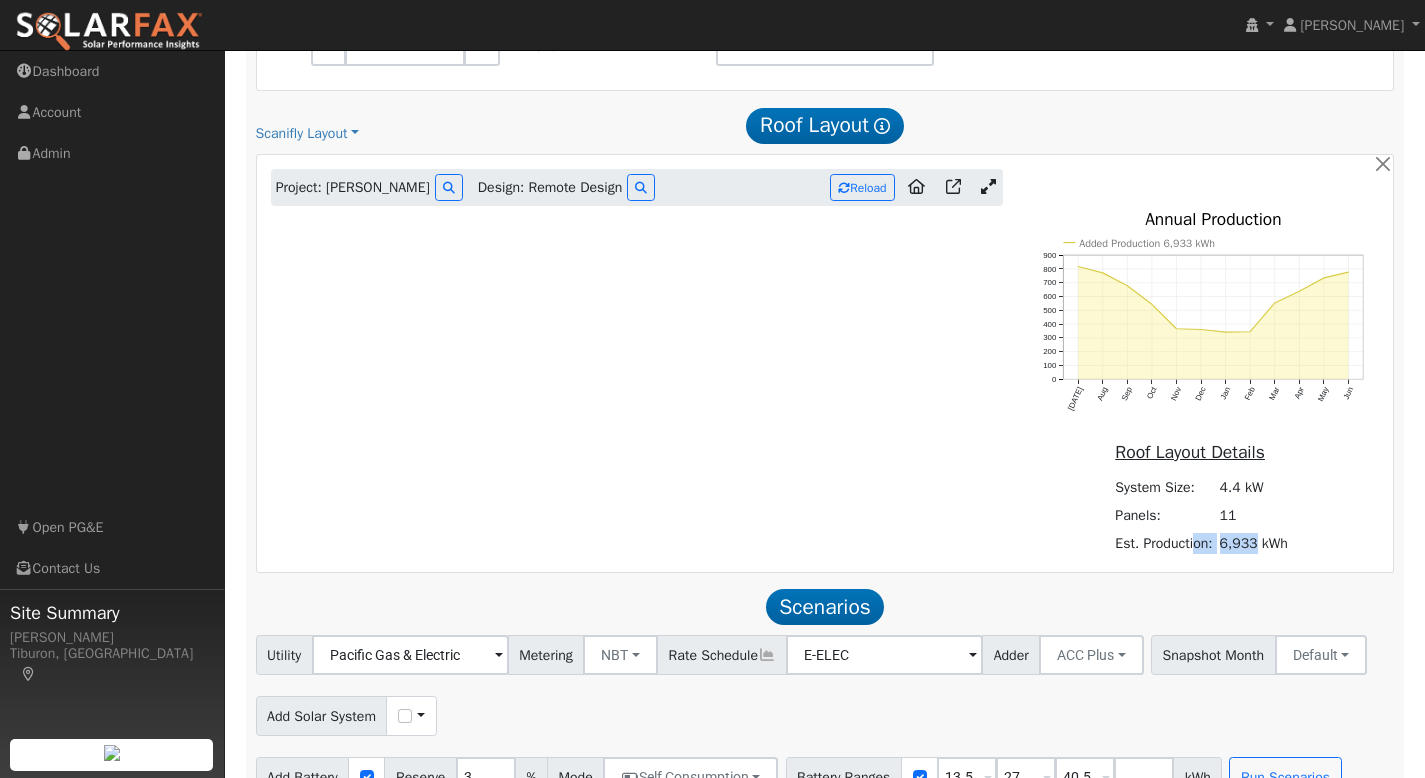 drag, startPoint x: 1259, startPoint y: 533, endPoint x: 1195, endPoint y: 534, distance: 64.00781 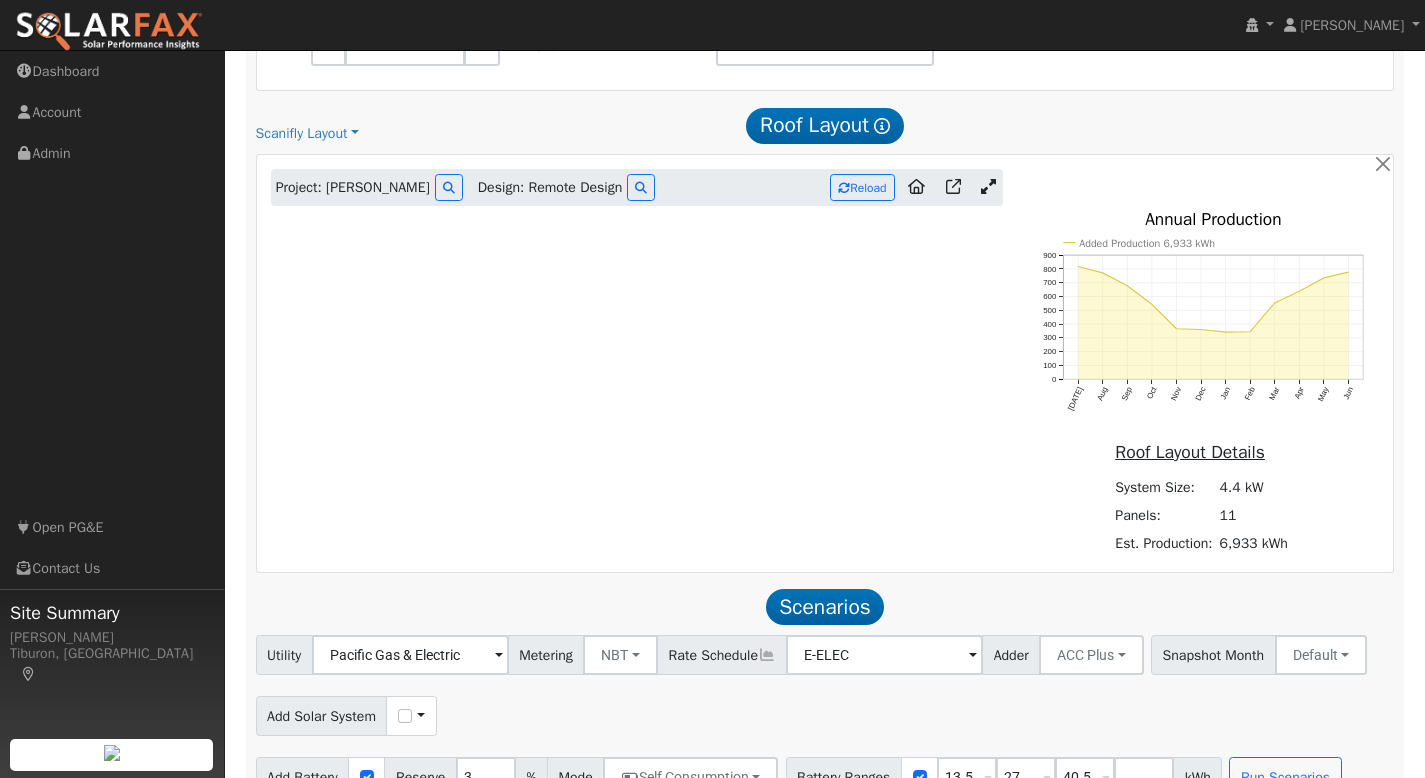 click on "11" at bounding box center [1253, 515] 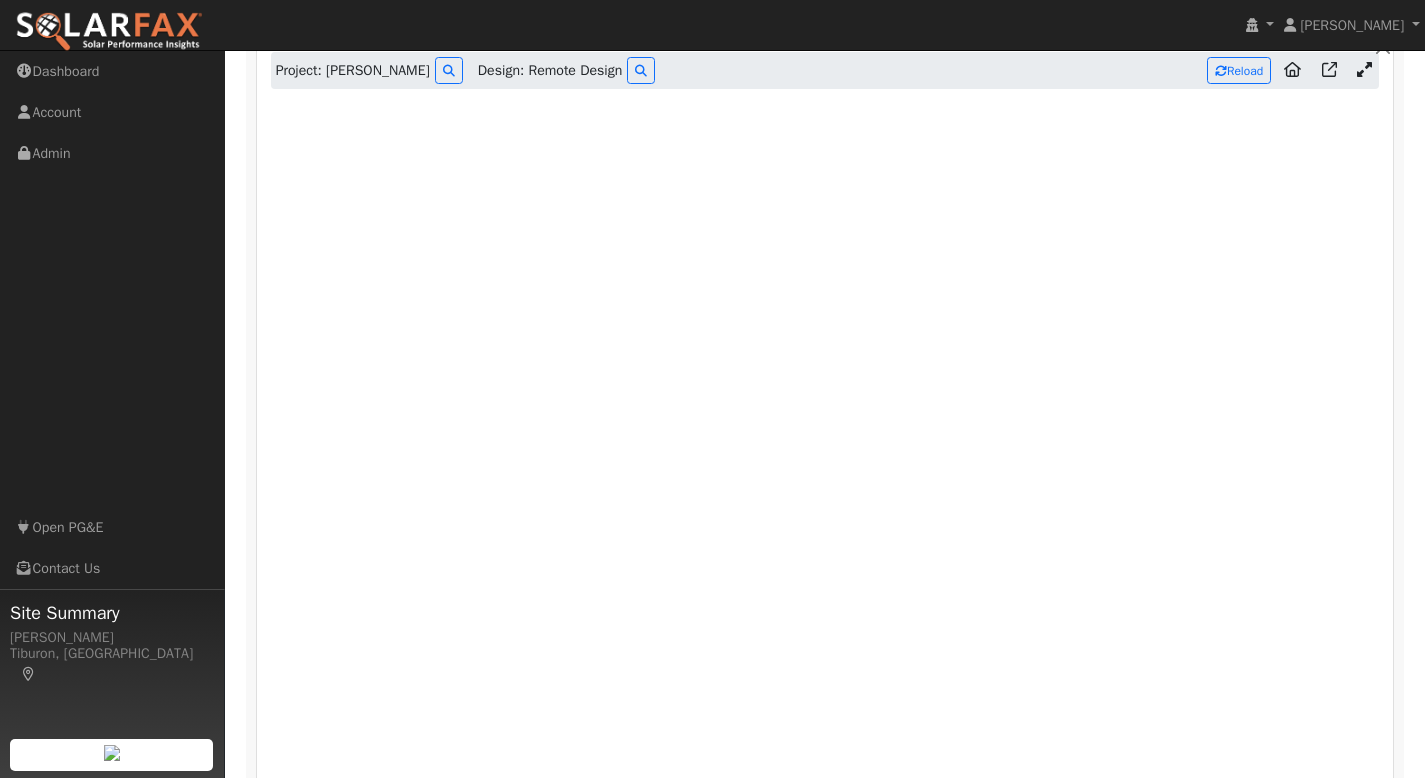 scroll, scrollTop: 1108, scrollLeft: 0, axis: vertical 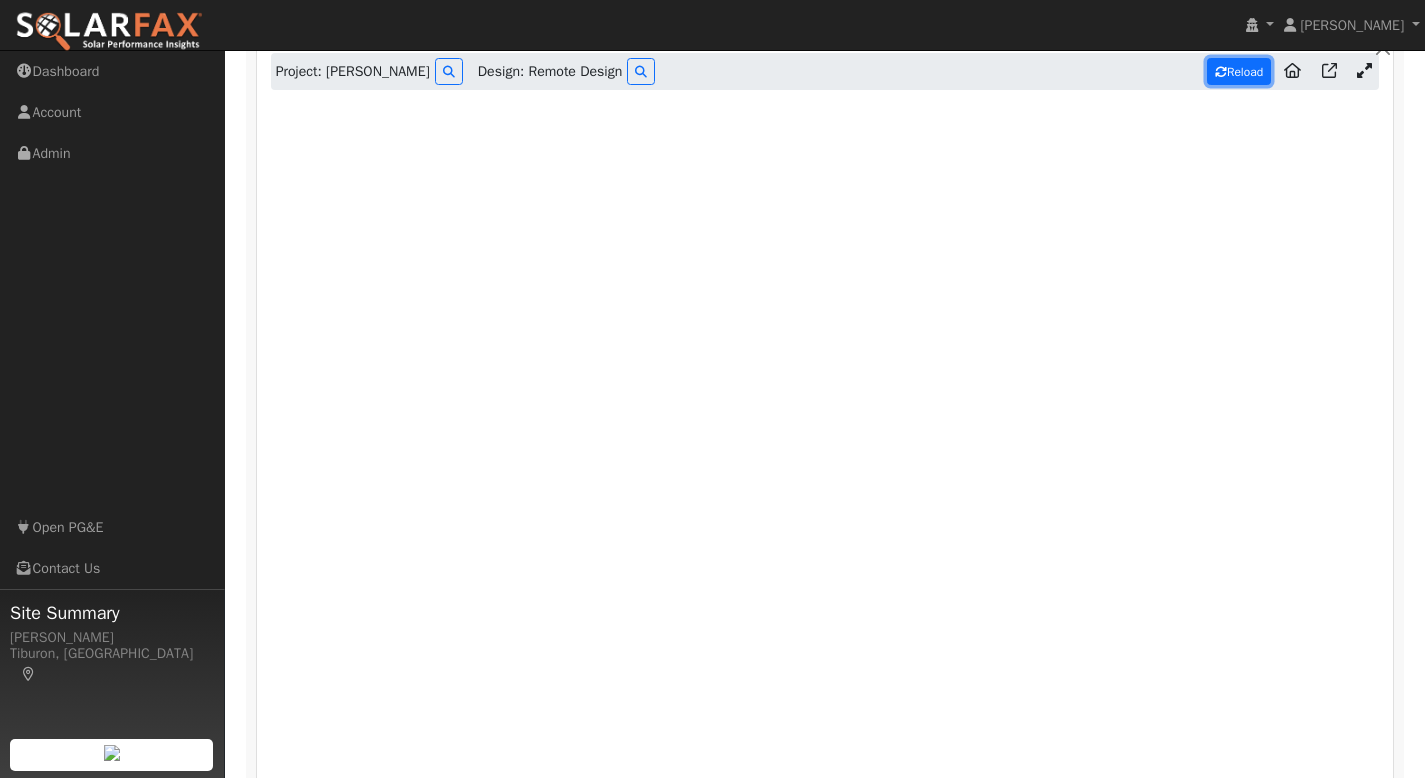 click on "Reload" at bounding box center [1239, 71] 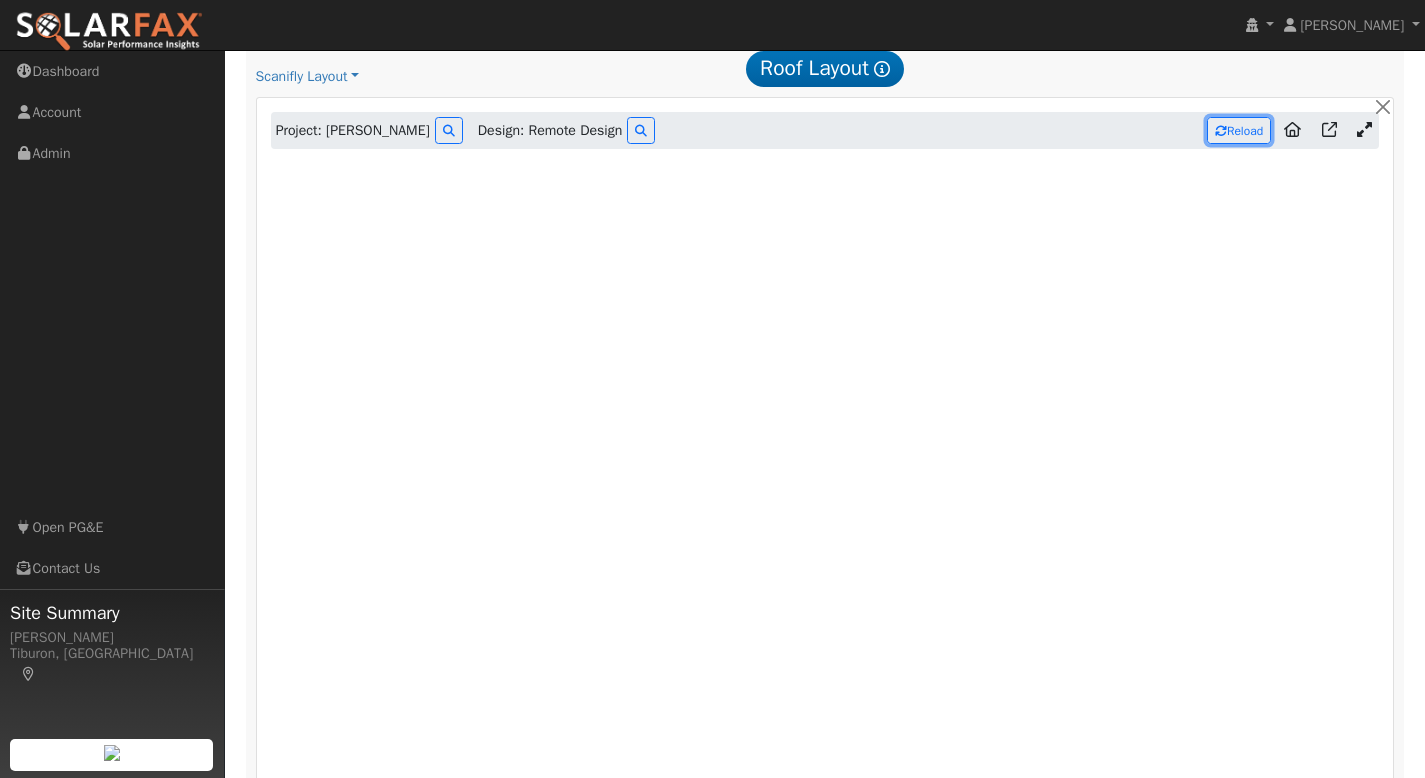 scroll, scrollTop: 1045, scrollLeft: 0, axis: vertical 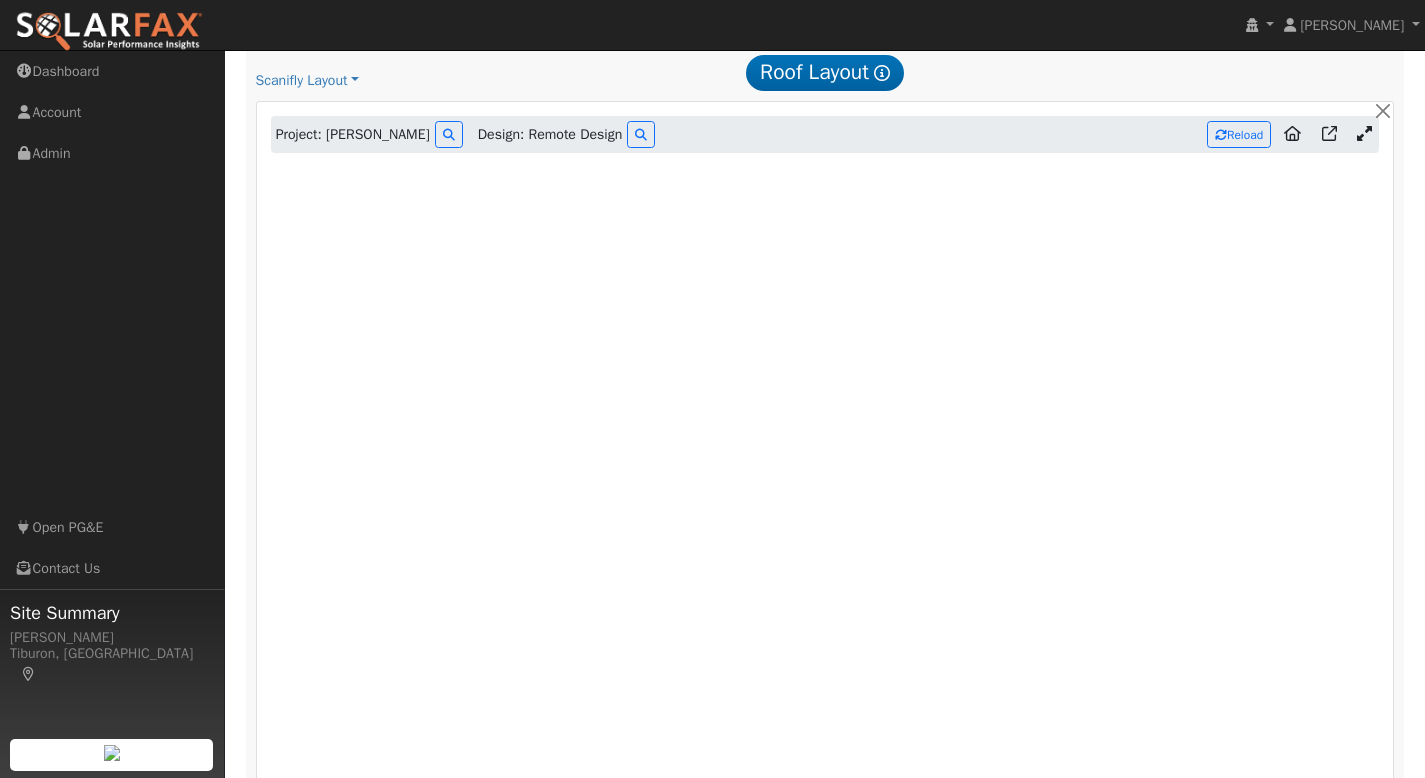 click at bounding box center (1364, 133) 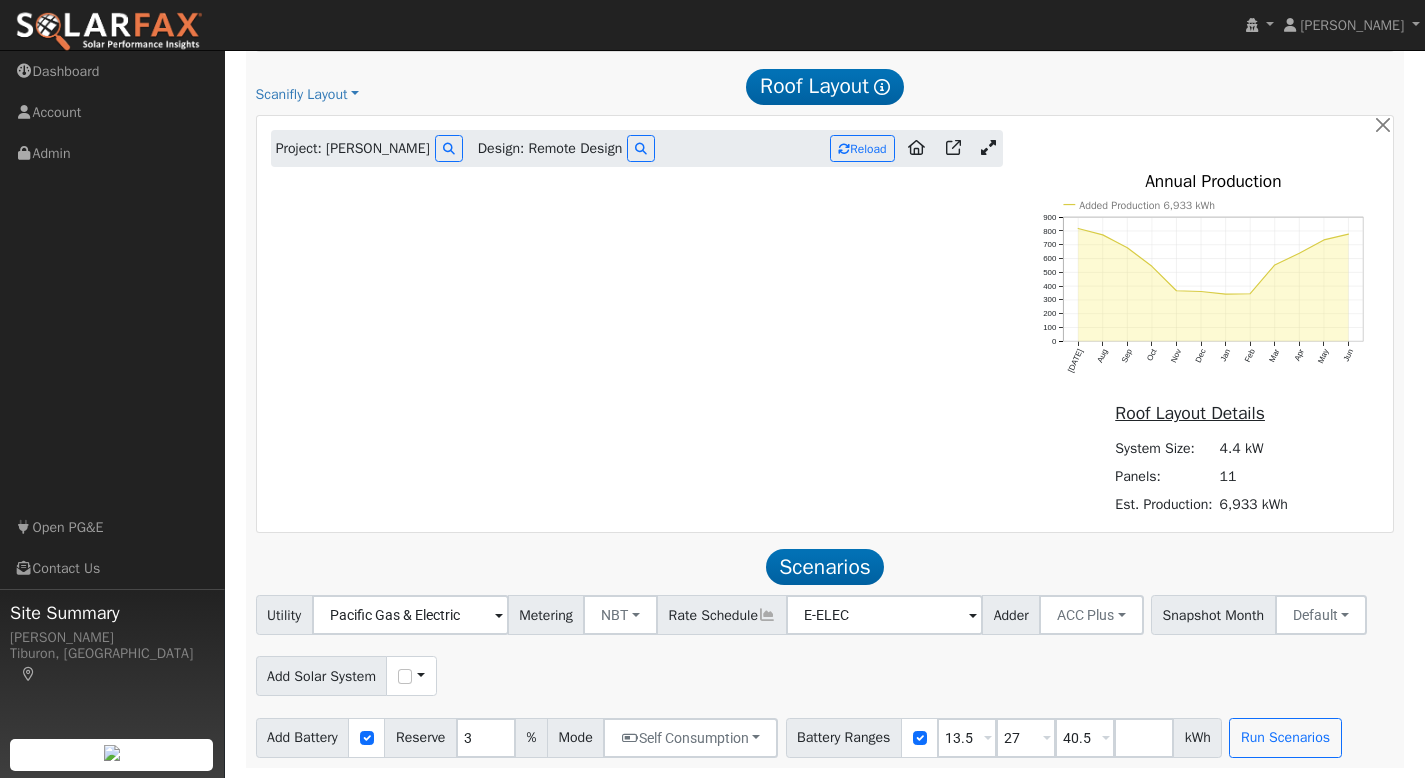 scroll, scrollTop: 1027, scrollLeft: 0, axis: vertical 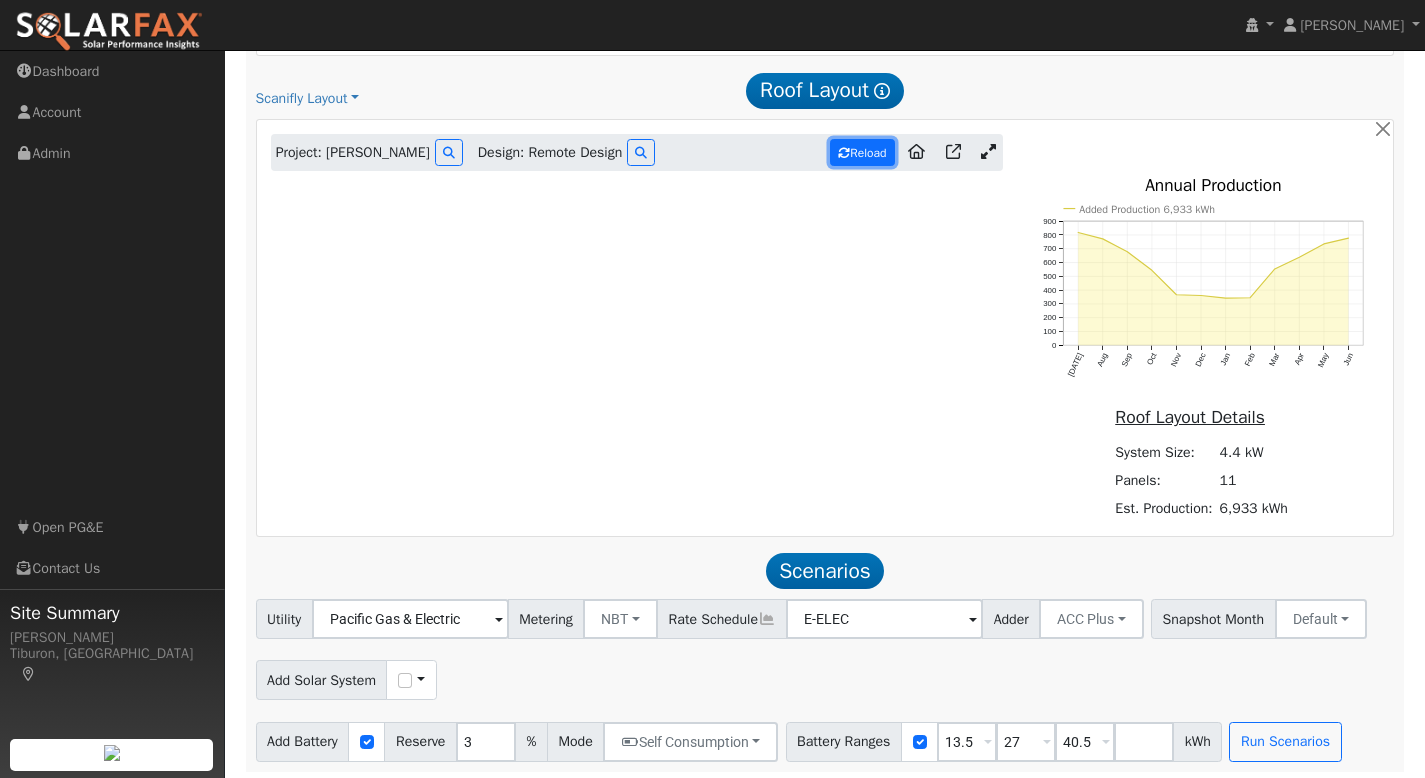 click on "Reload" at bounding box center [862, 152] 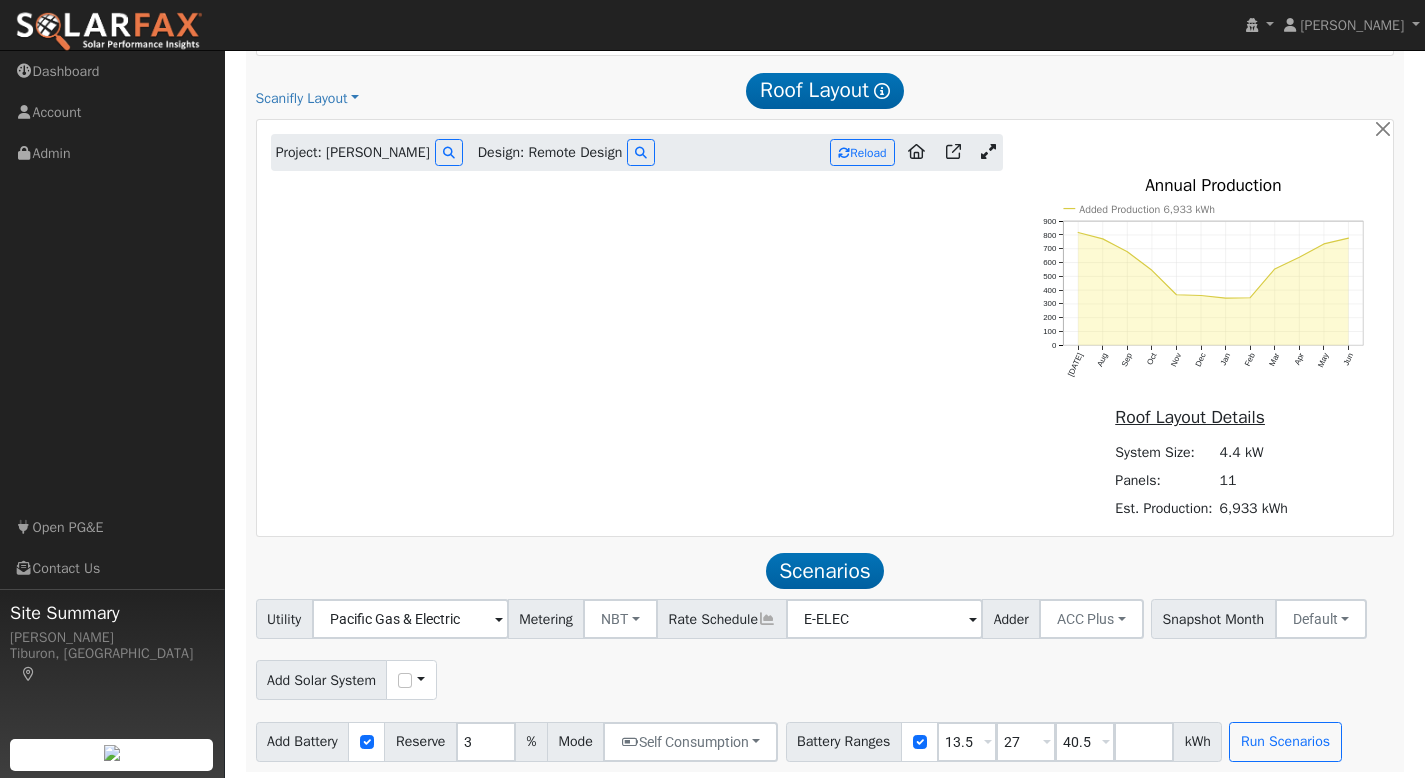 click at bounding box center (988, 151) 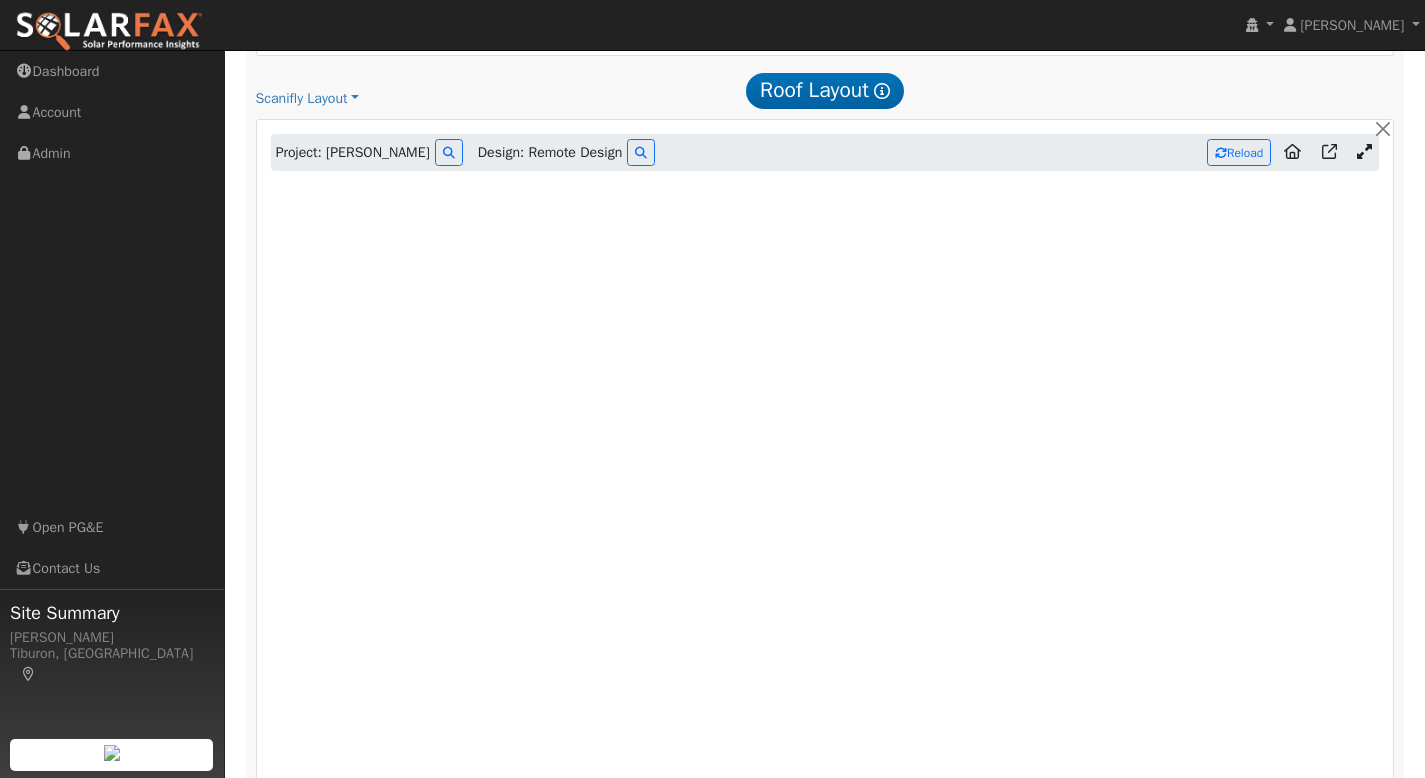 scroll, scrollTop: 1026, scrollLeft: 0, axis: vertical 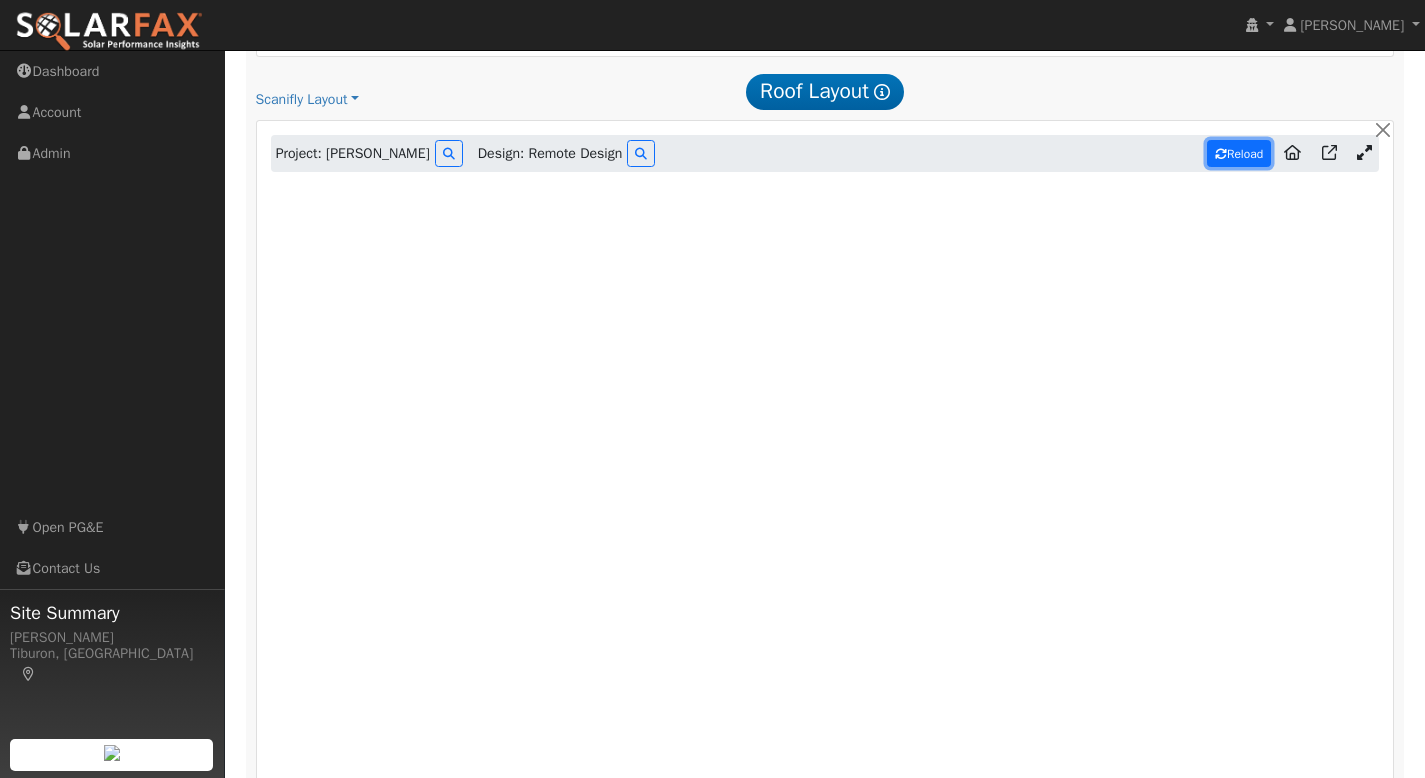click on "Reload" at bounding box center (1239, 153) 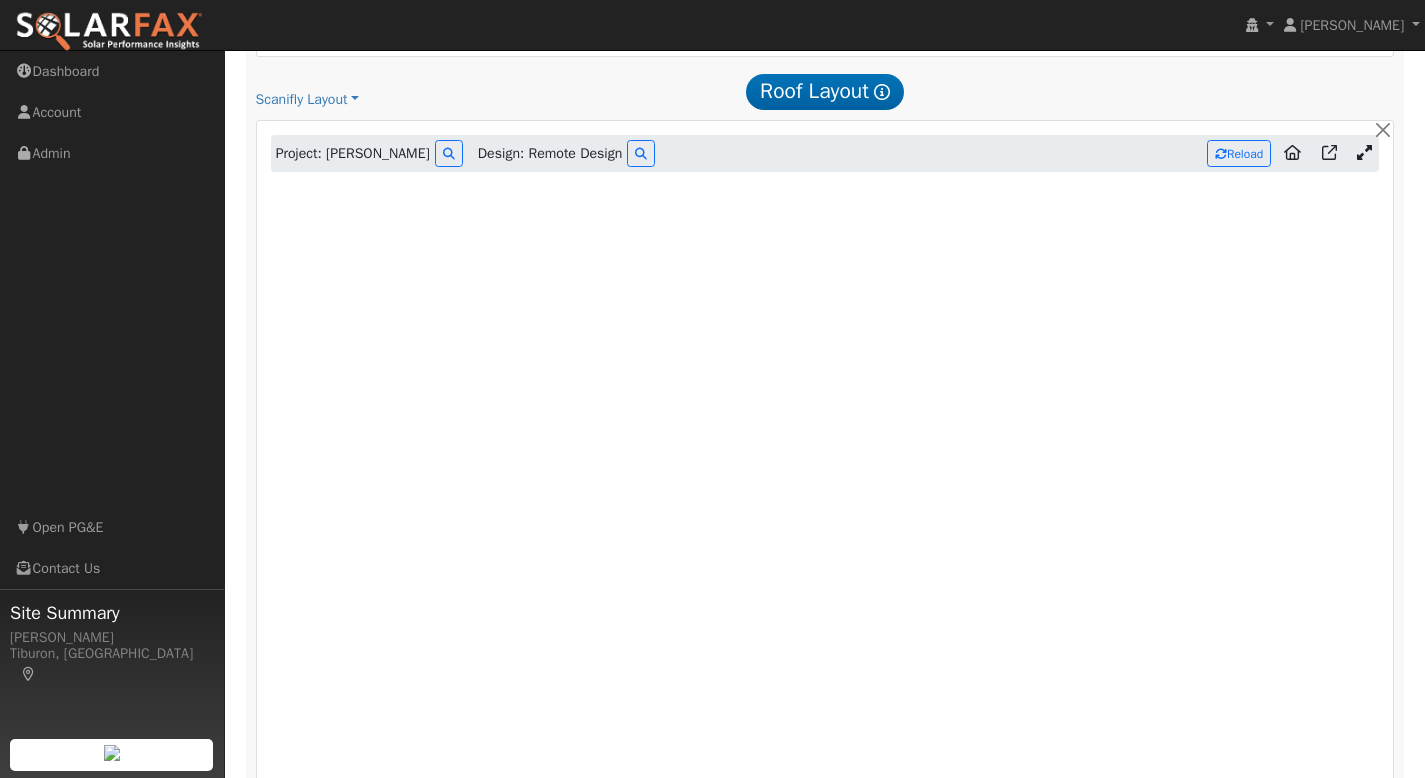 scroll, scrollTop: 1025, scrollLeft: 0, axis: vertical 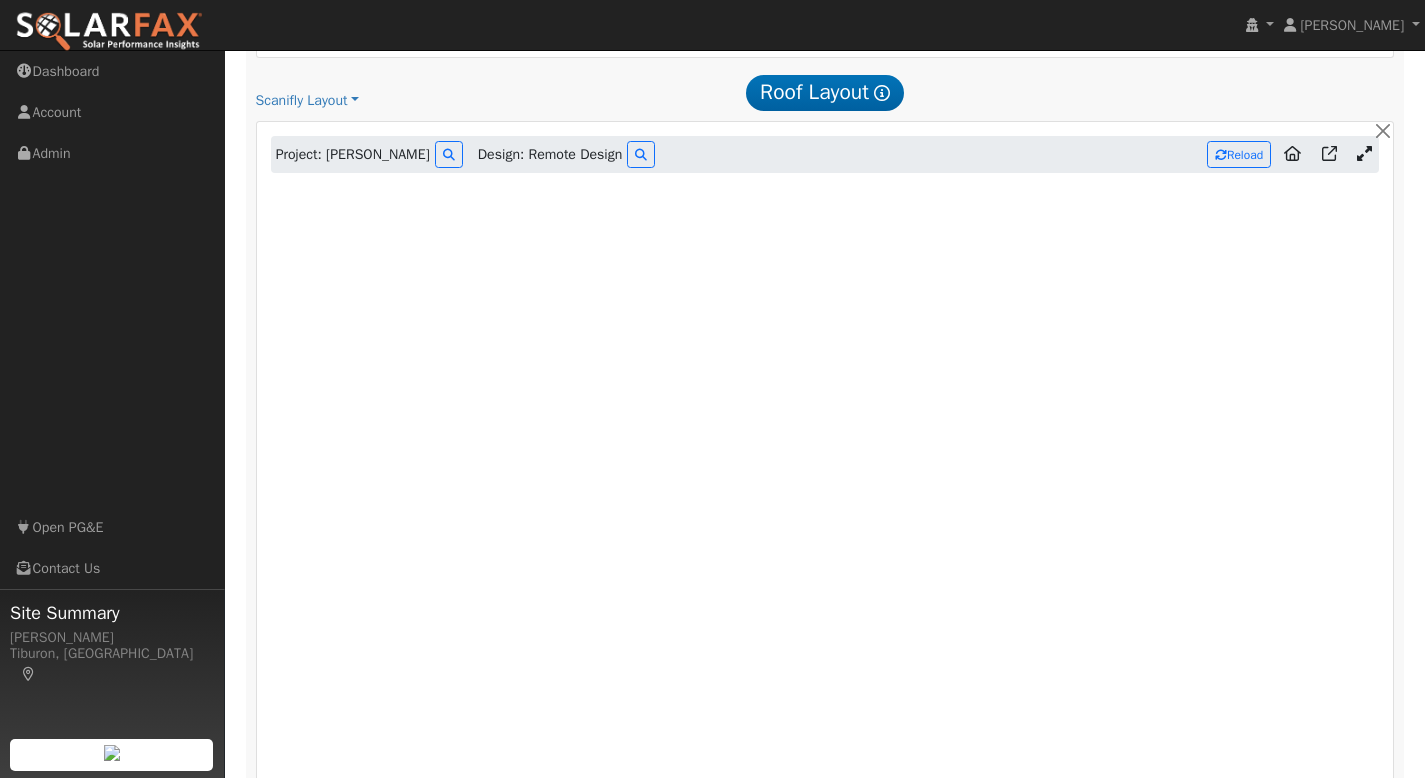 click at bounding box center (1364, 153) 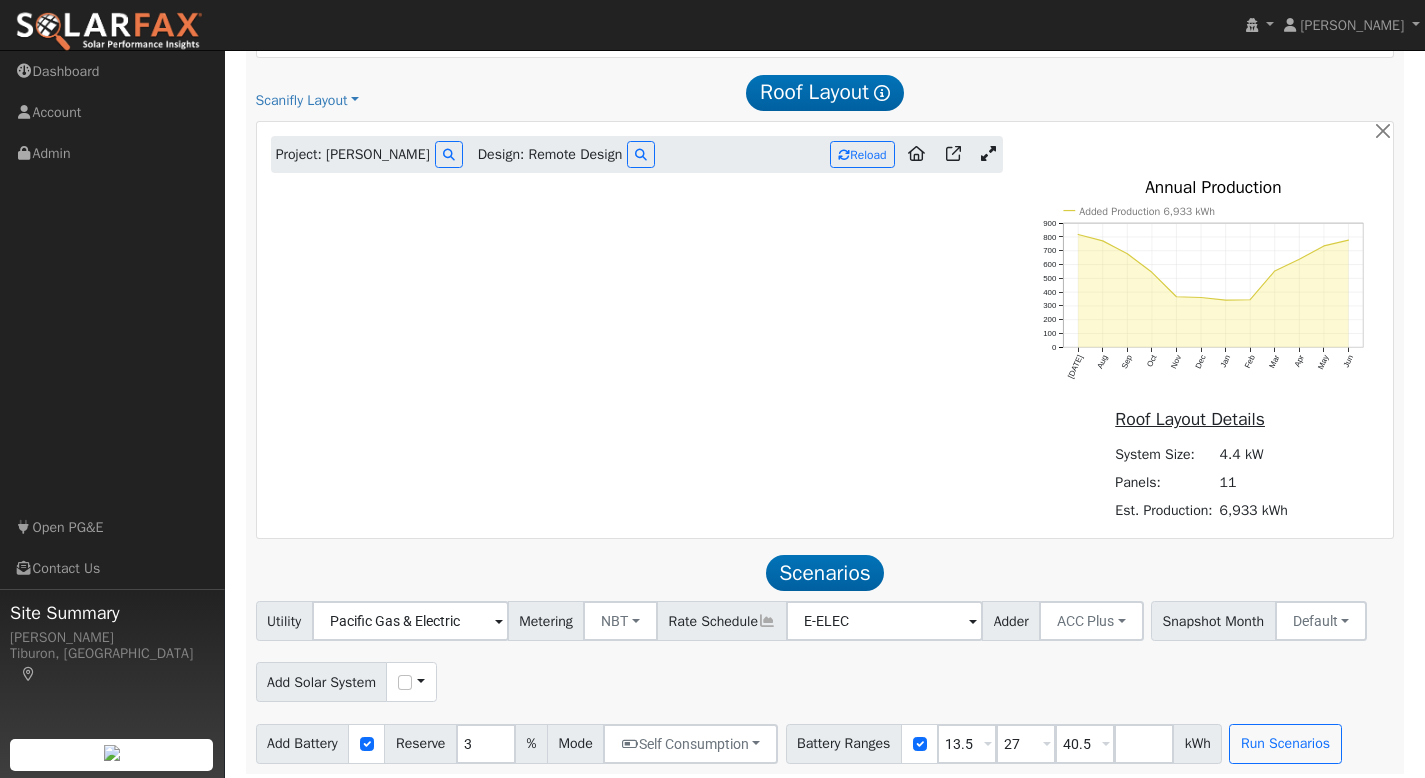 click at bounding box center [988, 153] 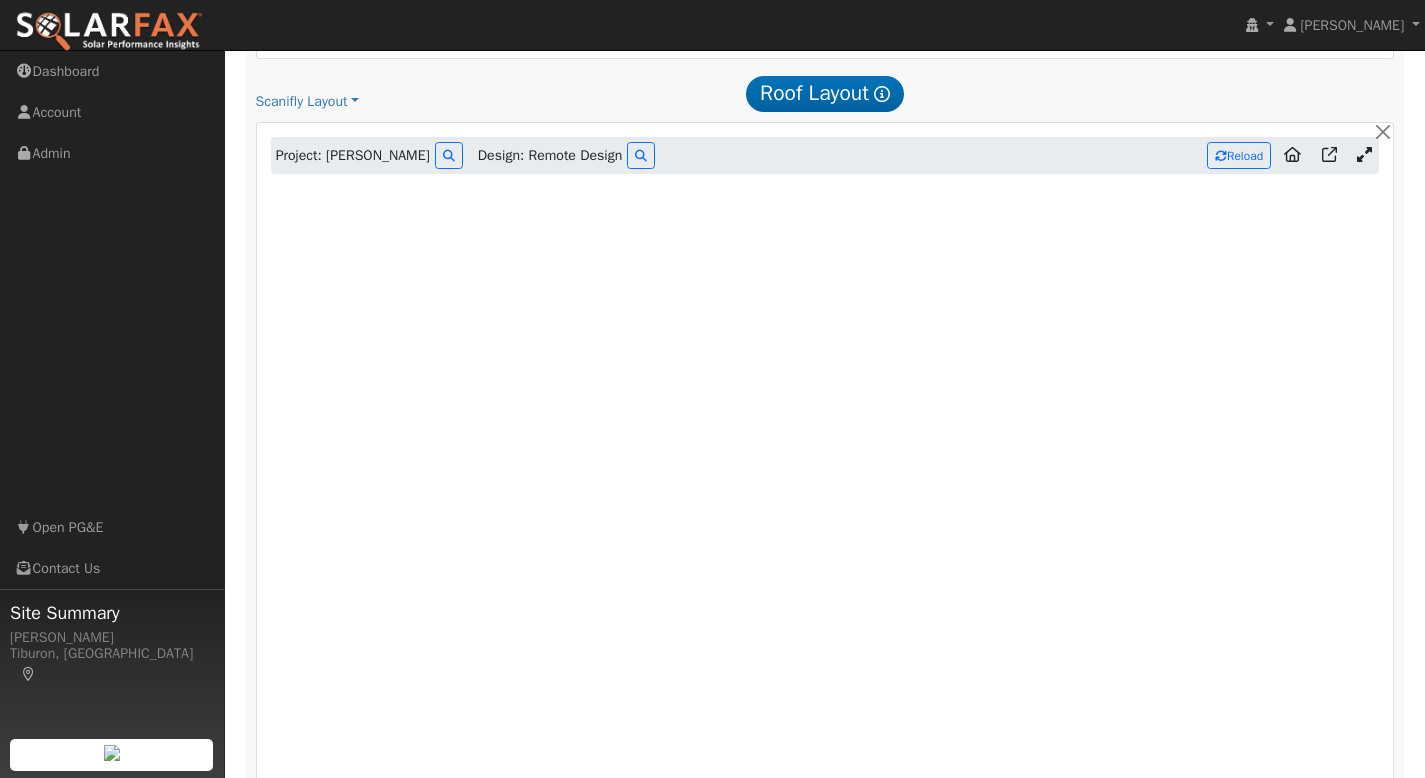 scroll, scrollTop: 1023, scrollLeft: 0, axis: vertical 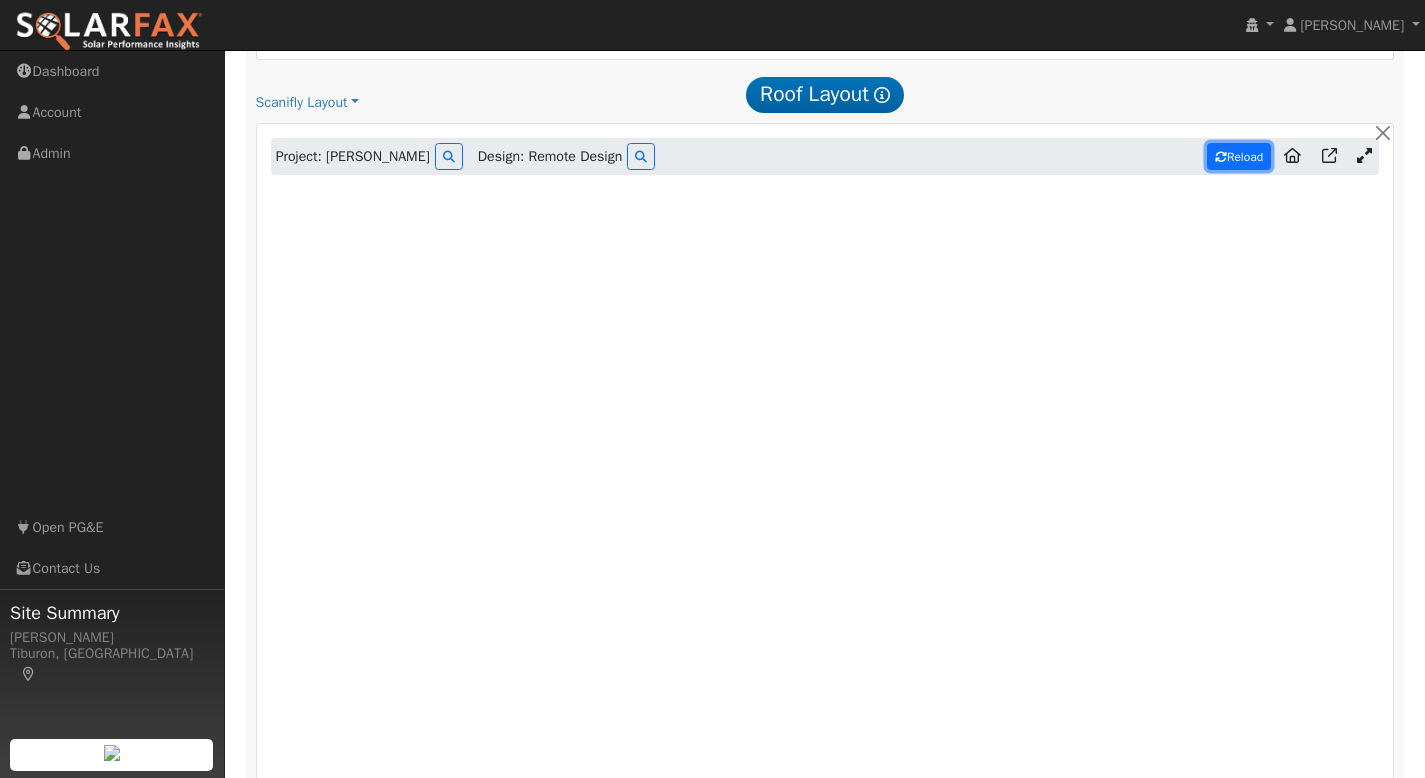click on "Reload" at bounding box center (1239, 156) 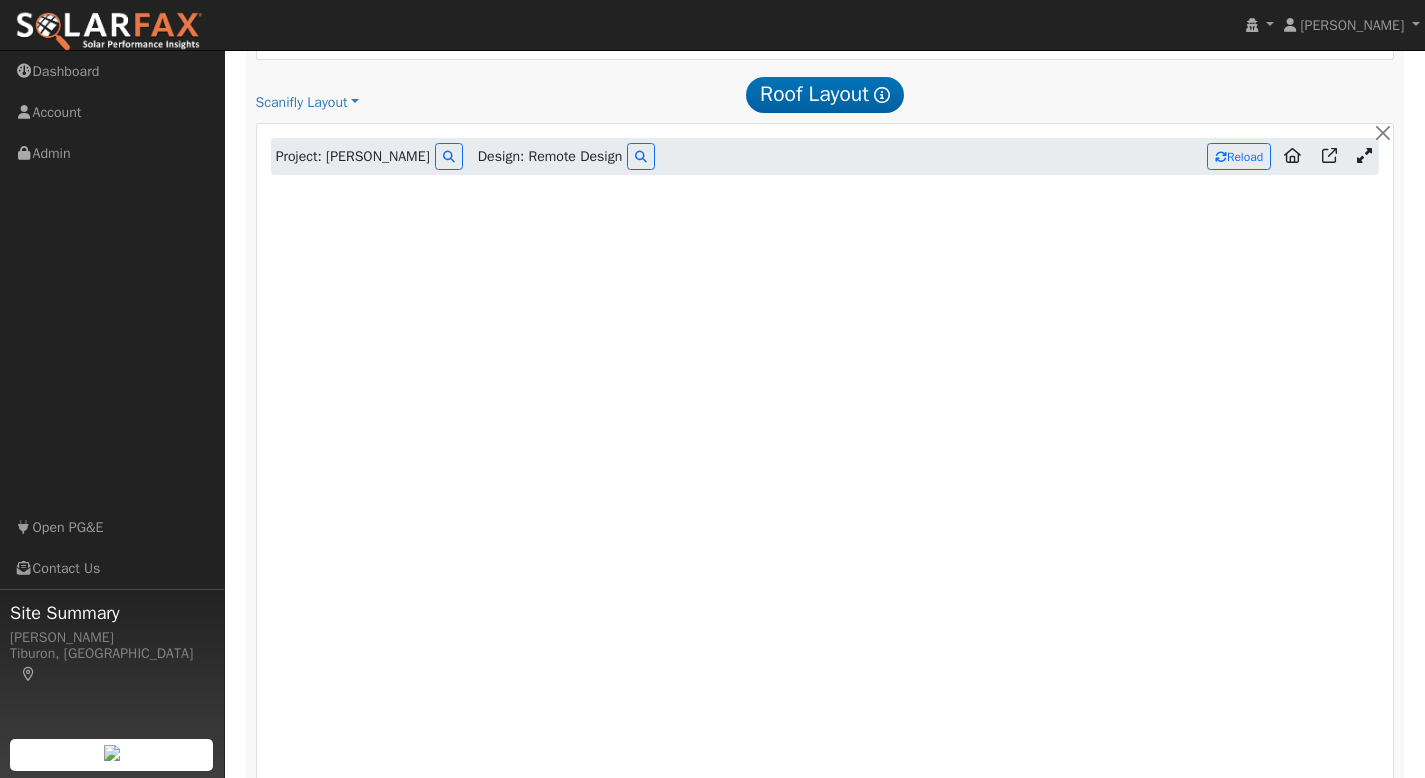 click at bounding box center [1364, 155] 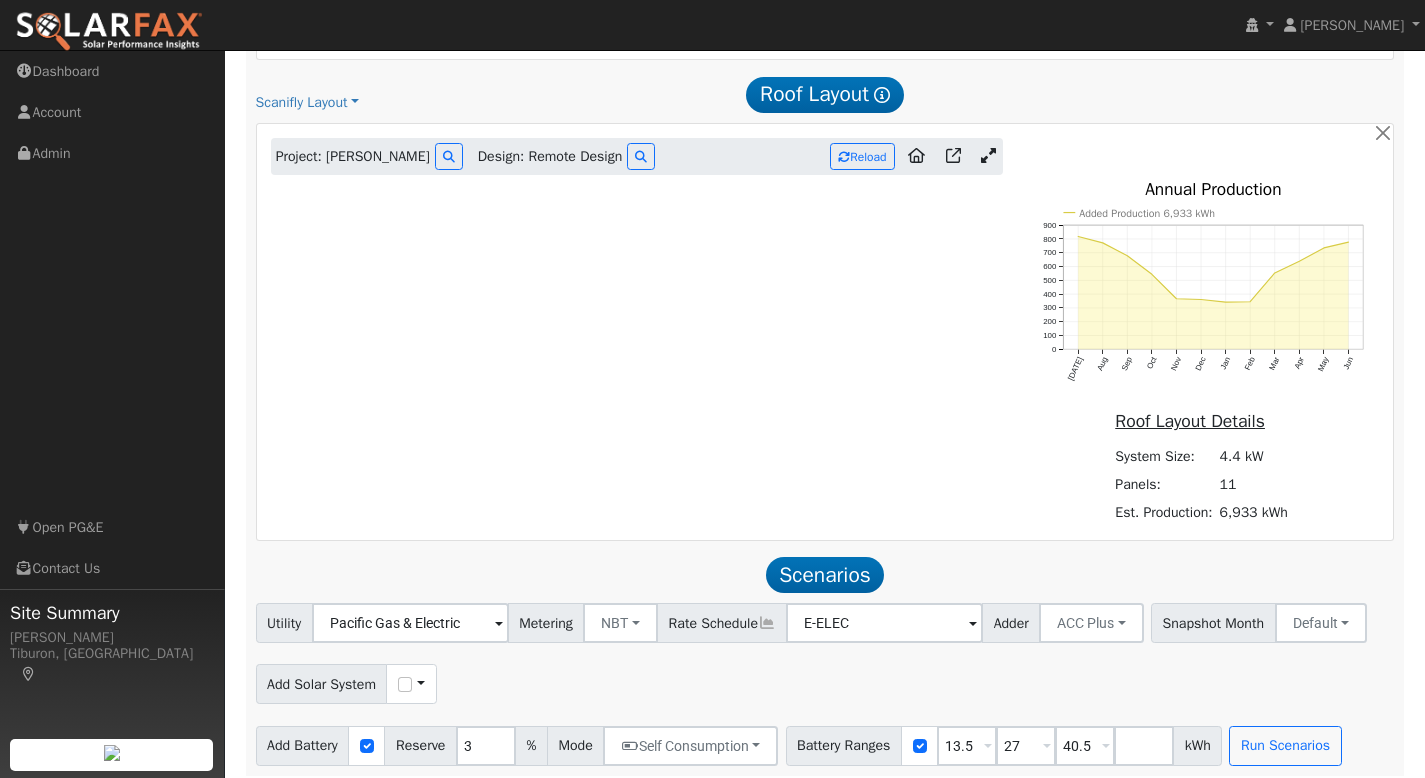 click at bounding box center (988, 155) 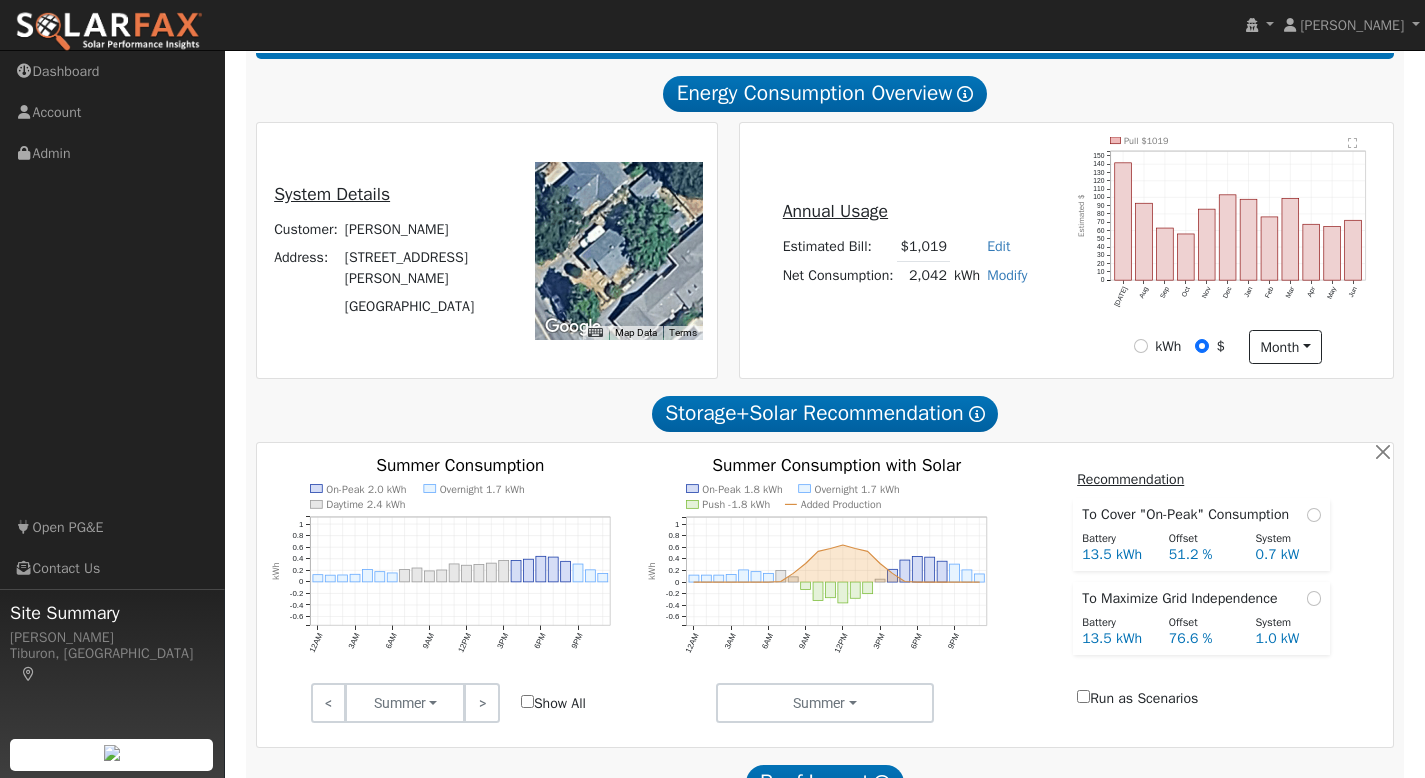 scroll, scrollTop: 0, scrollLeft: 0, axis: both 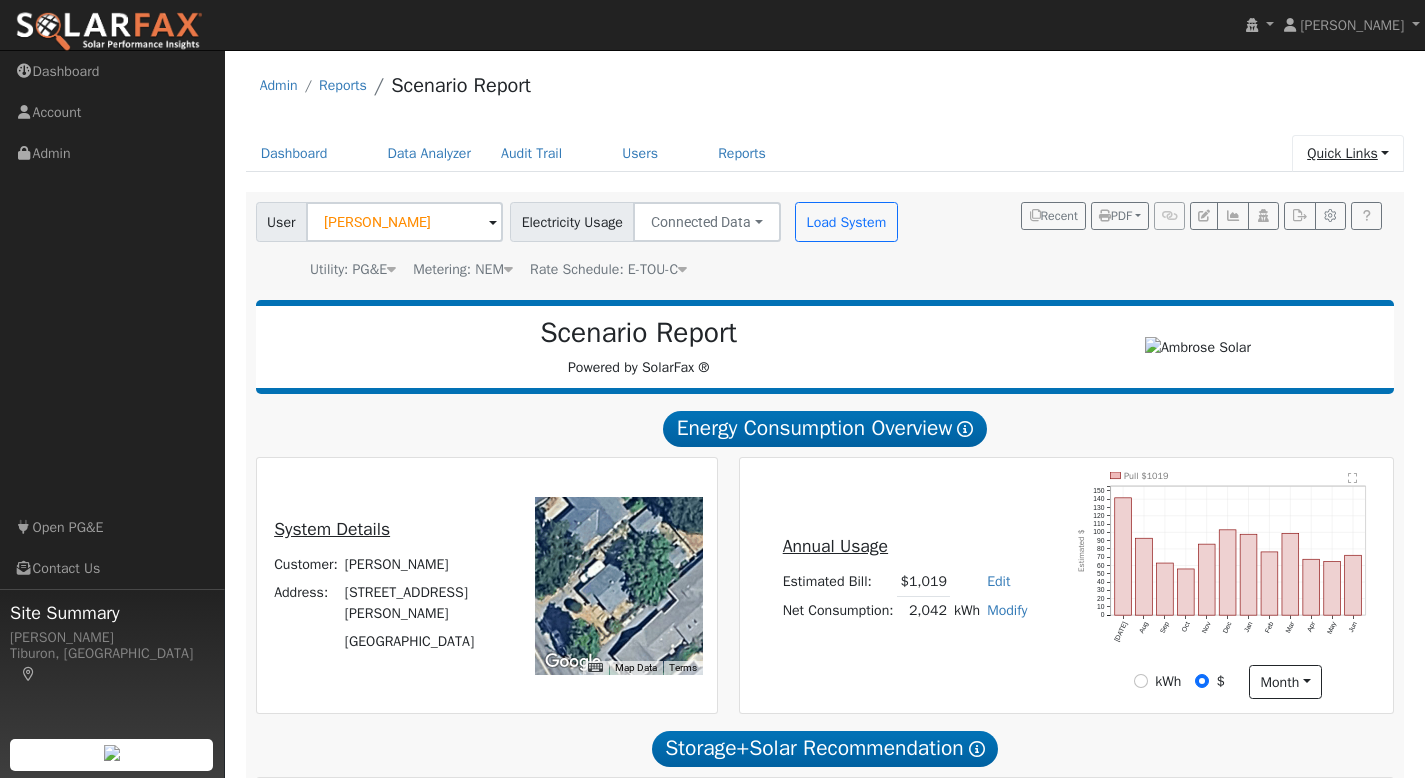 click on "Quick Links" at bounding box center (1348, 153) 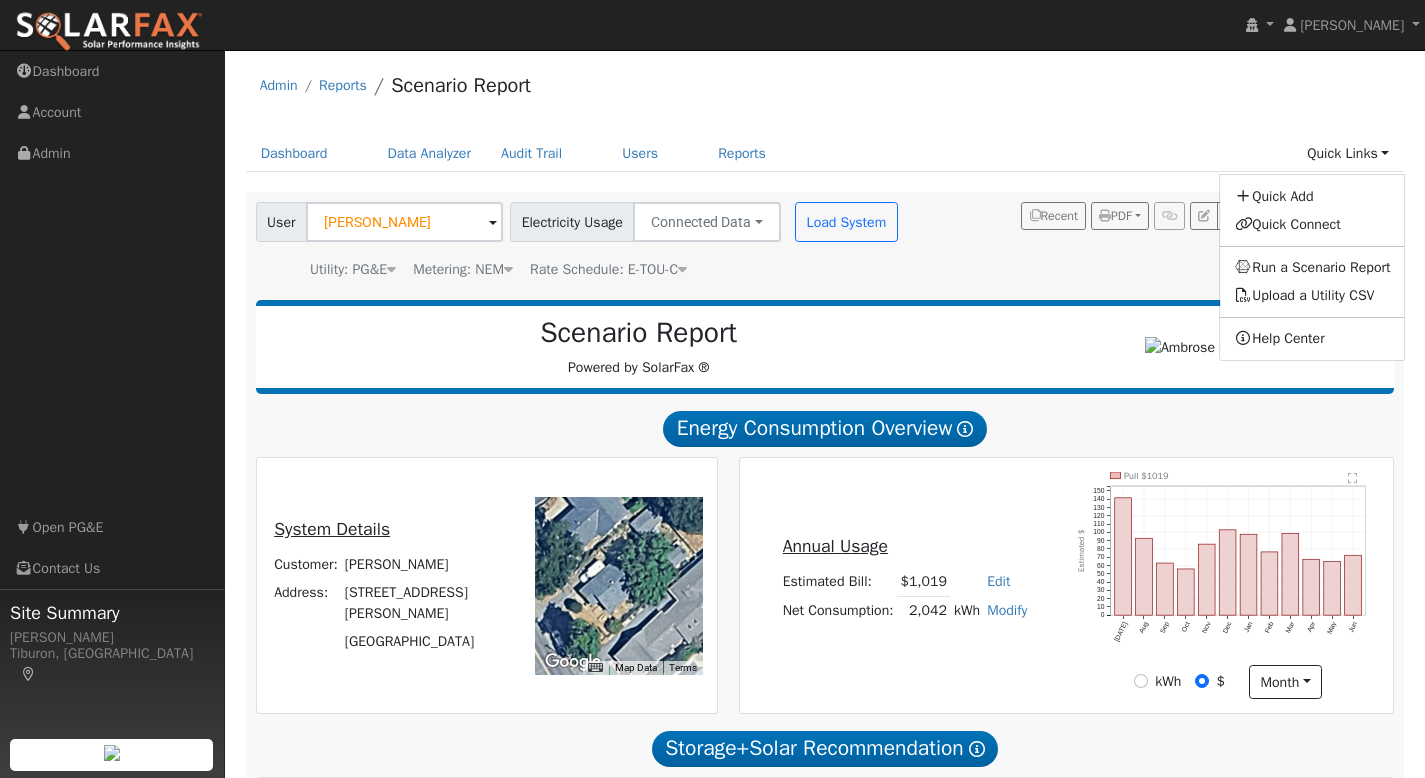 click on "Dashboard
Data Analyzer
Audit Trail
Users
Reports
Quick Links
Quick Add
Quick Connect
Run a Scenario Report
Upload a Utility CSV
Help Center" at bounding box center [825, 153] 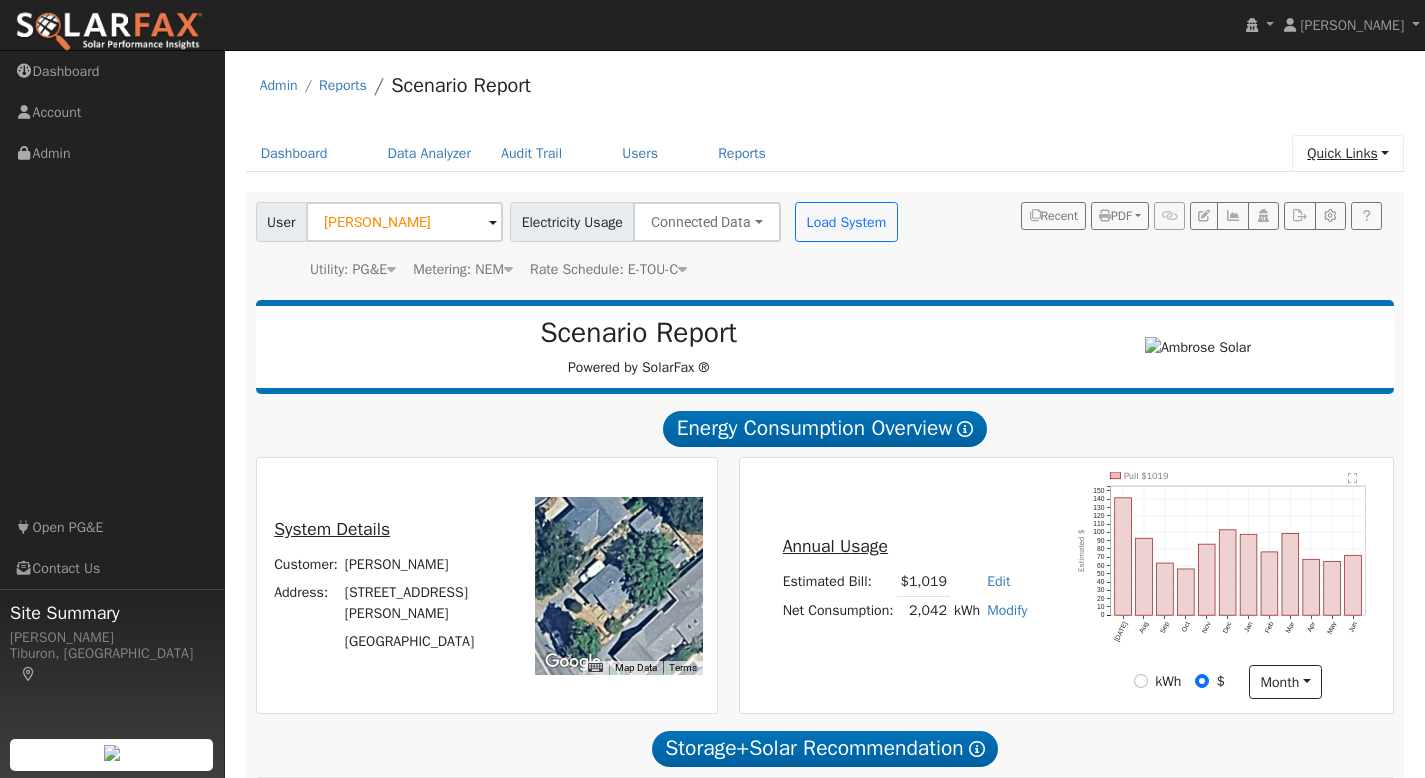 click on "Quick Links" at bounding box center (1348, 153) 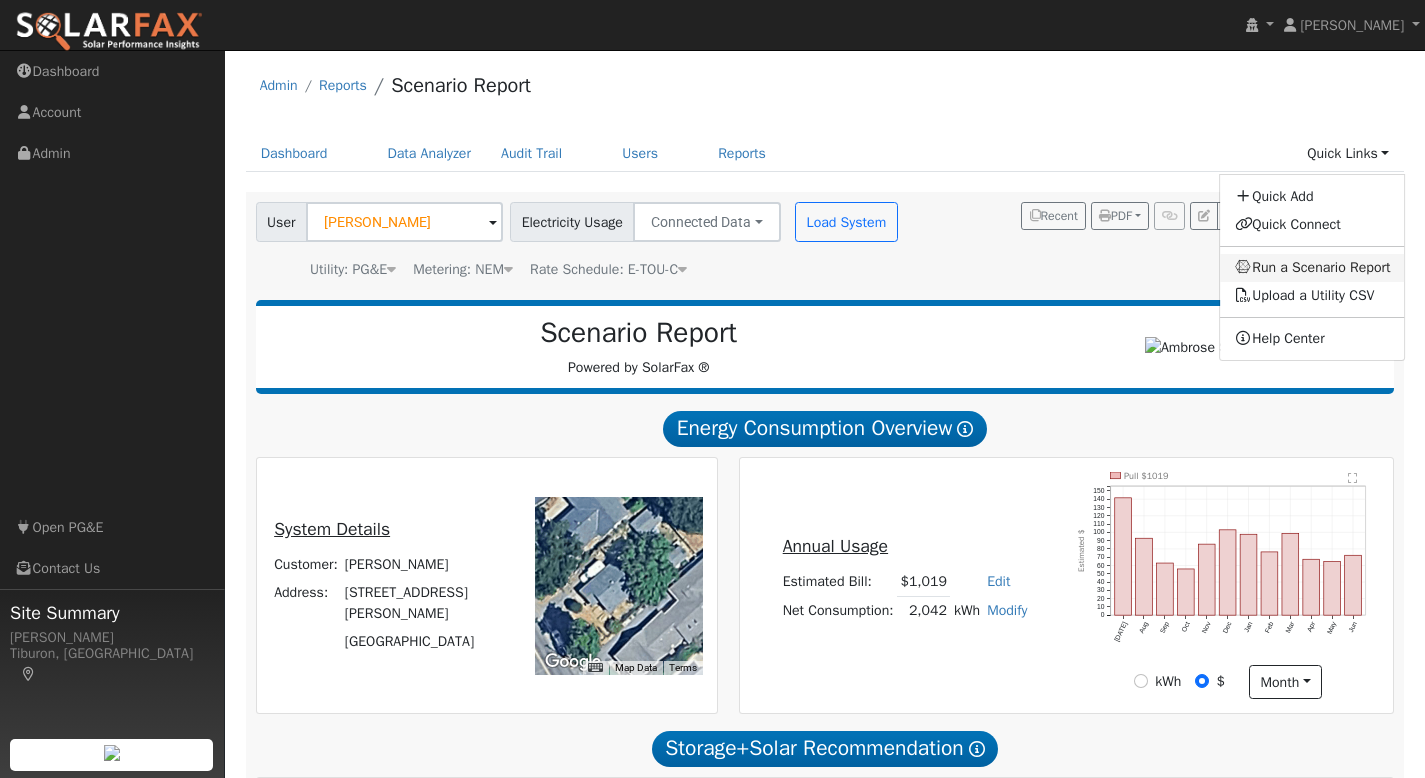 click on "Run a Scenario Report" at bounding box center (1313, 268) 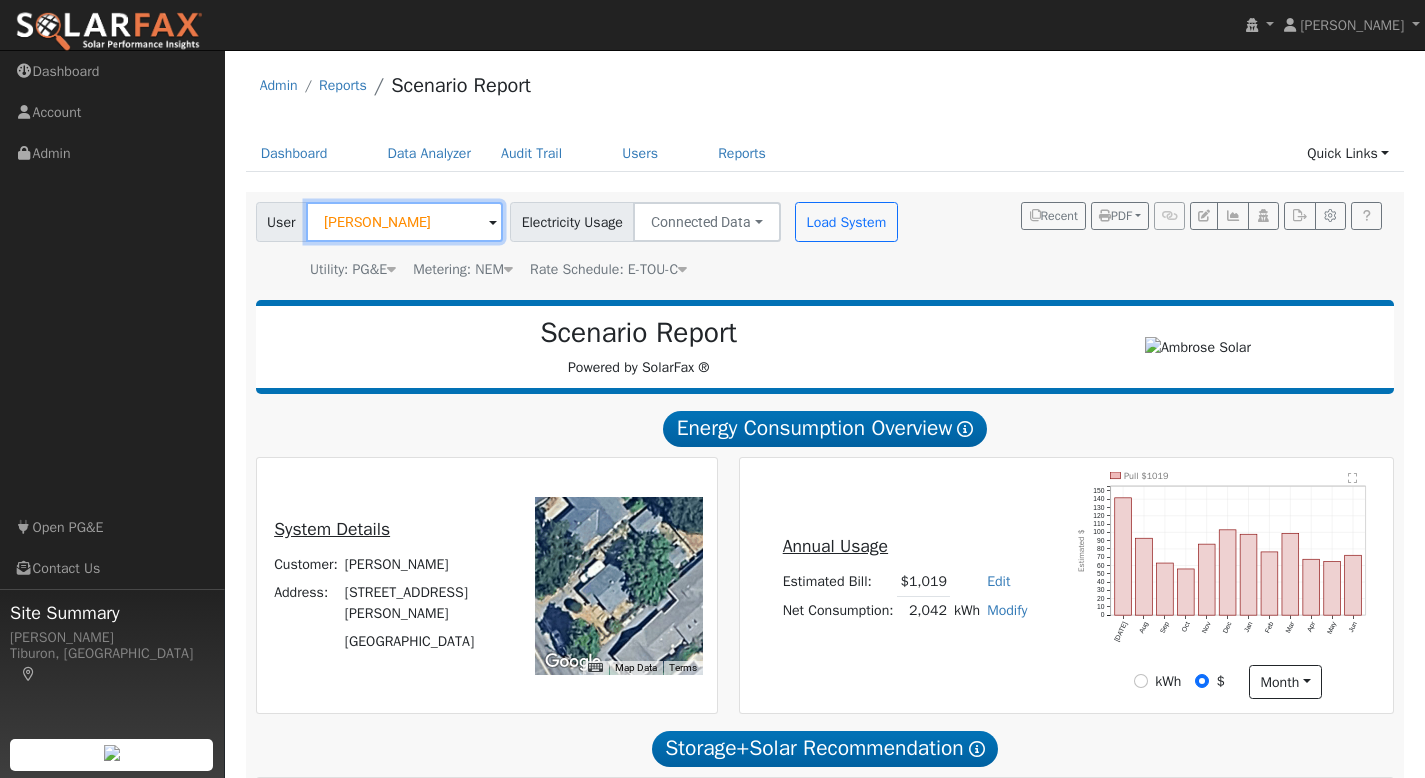 click on "[PERSON_NAME]" at bounding box center [404, 222] 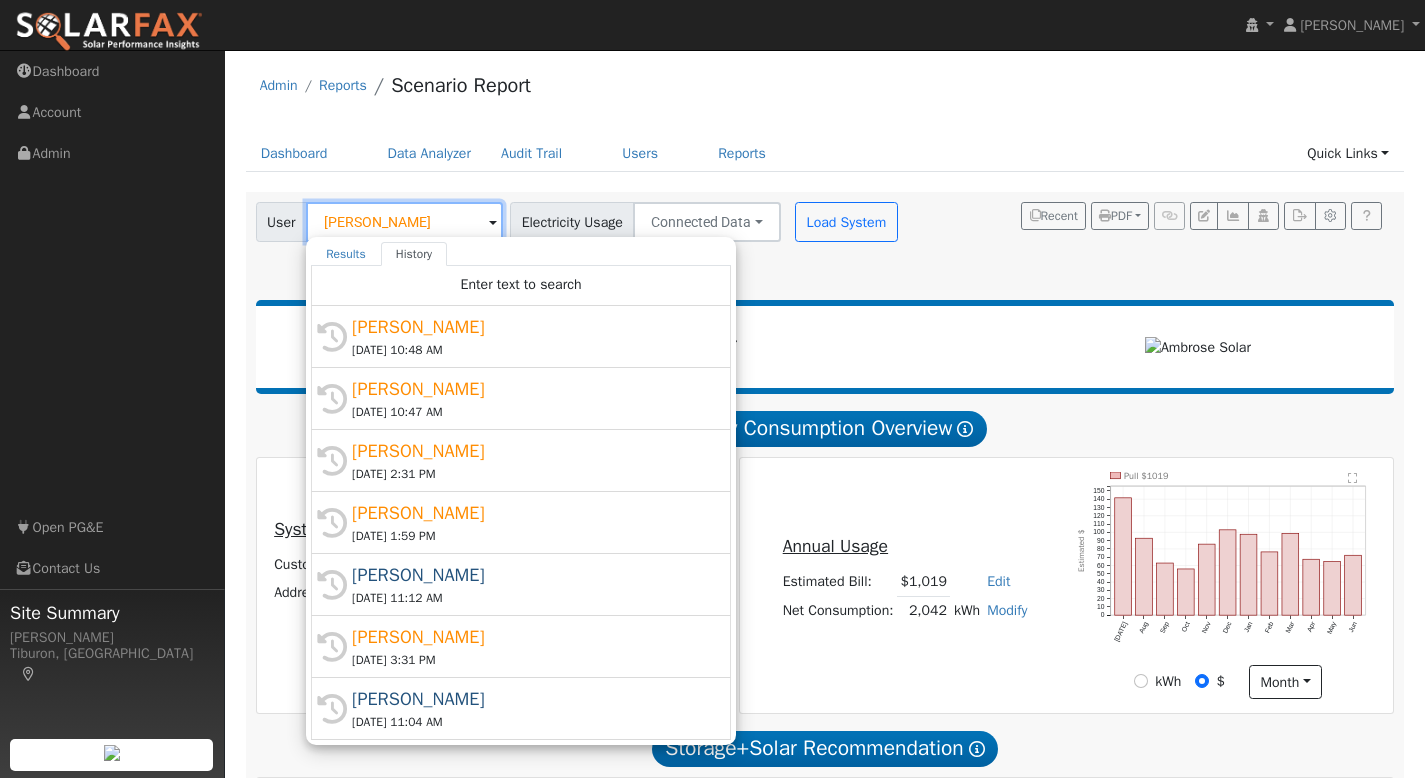click on "[PERSON_NAME]" at bounding box center [404, 222] 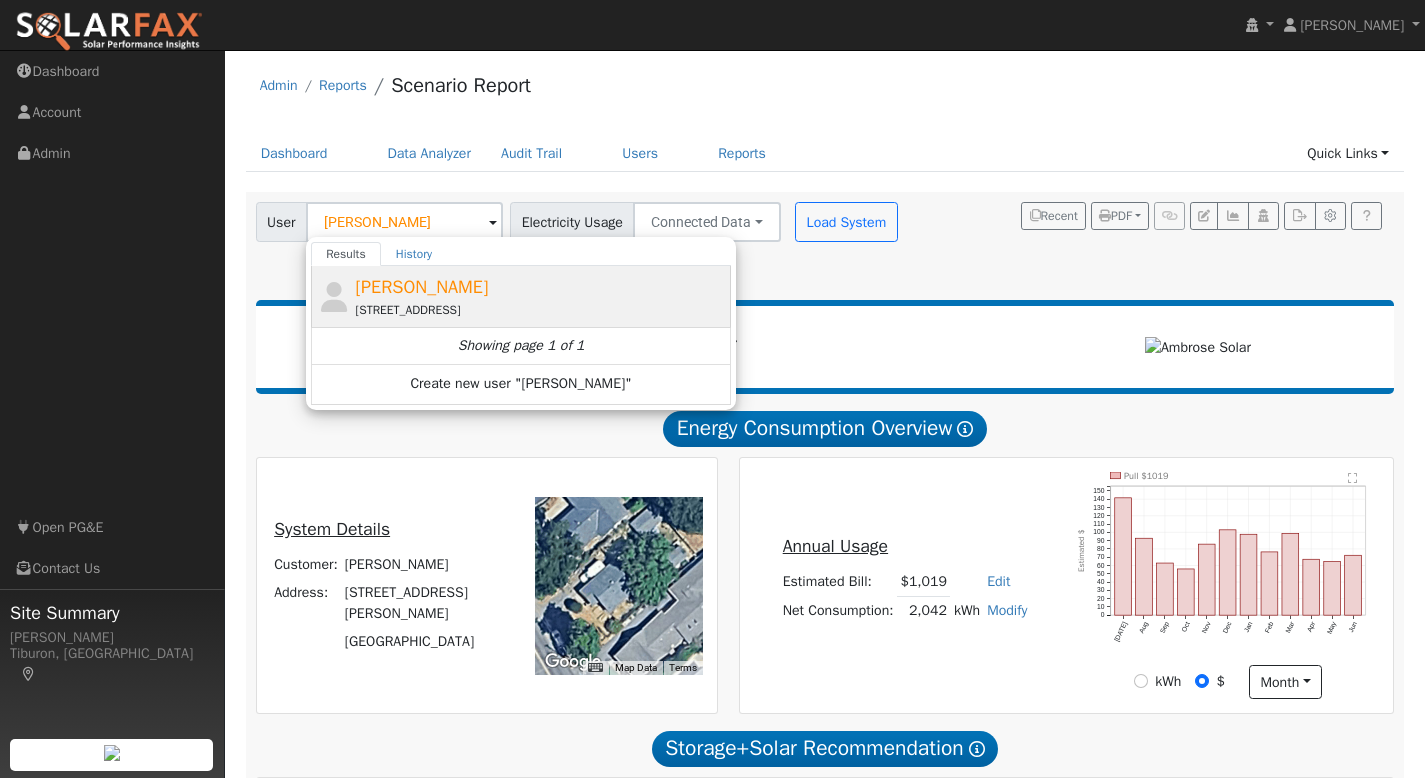 click on "[STREET_ADDRESS]" at bounding box center (541, 310) 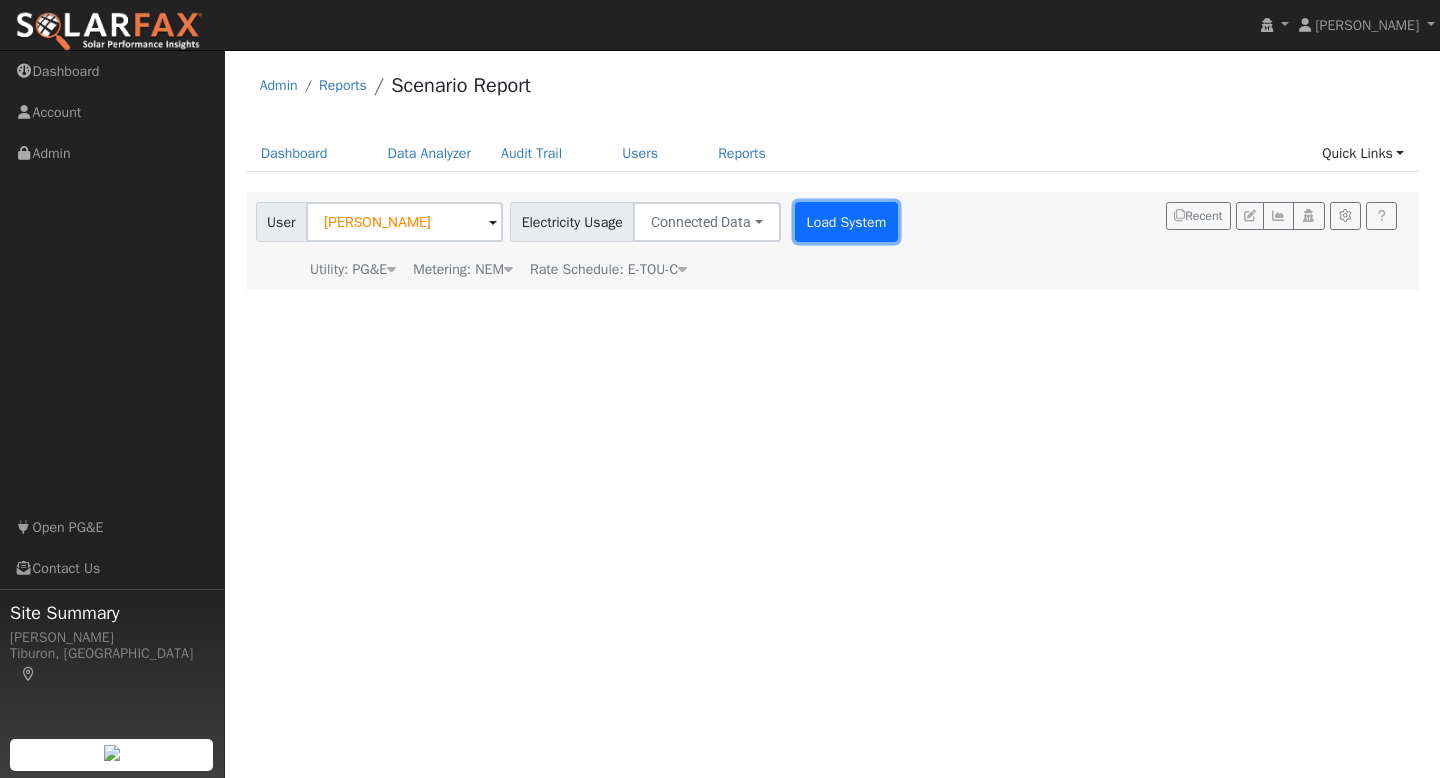 click on "Load System" at bounding box center [846, 222] 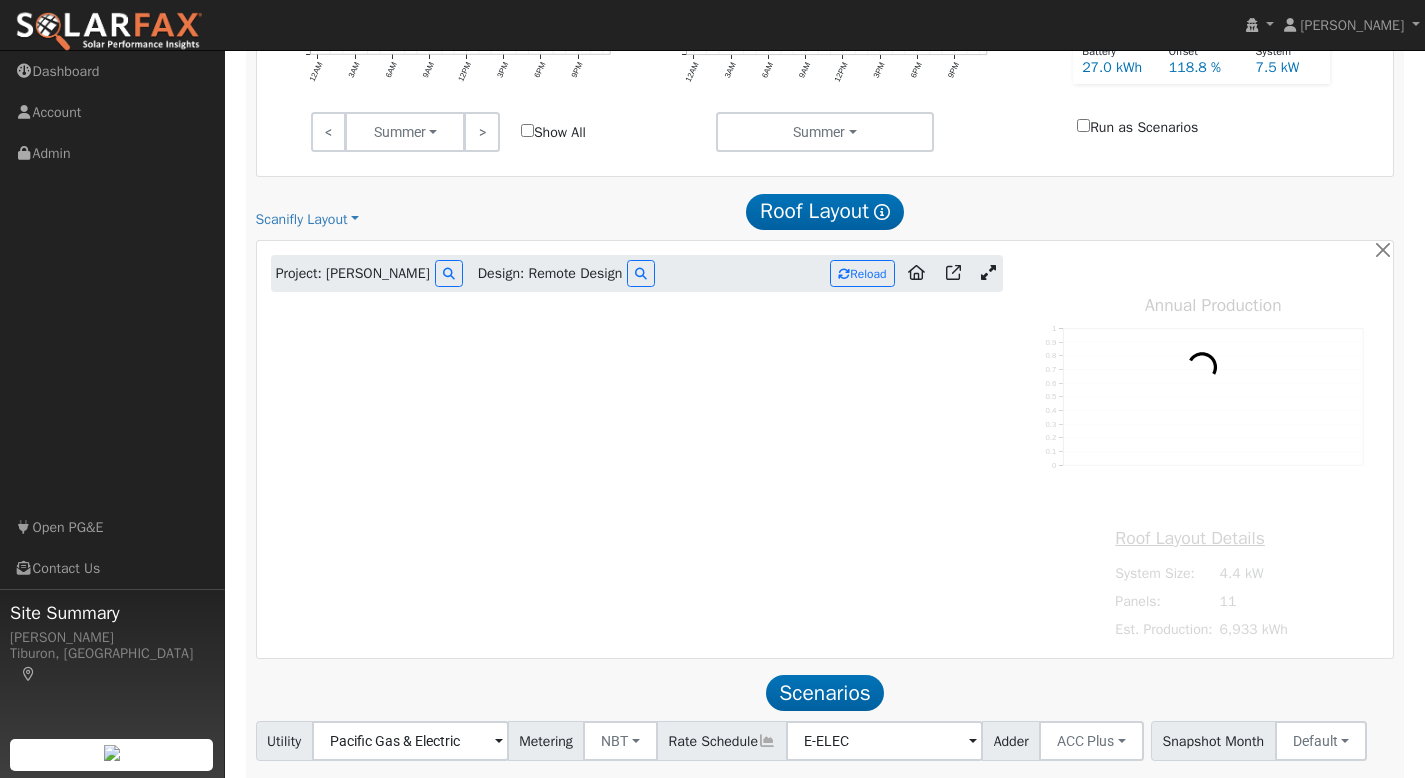 scroll, scrollTop: 937, scrollLeft: 0, axis: vertical 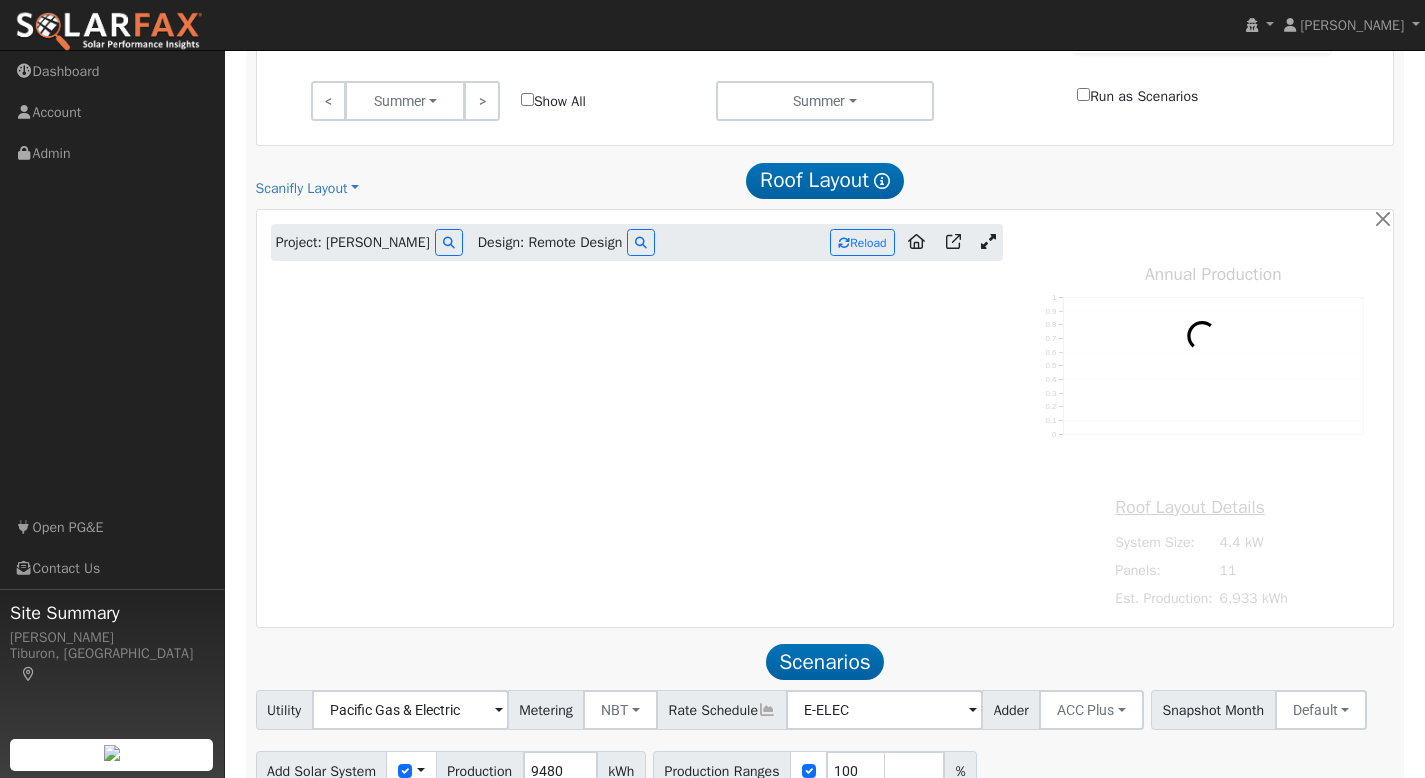 click at bounding box center (988, 241) 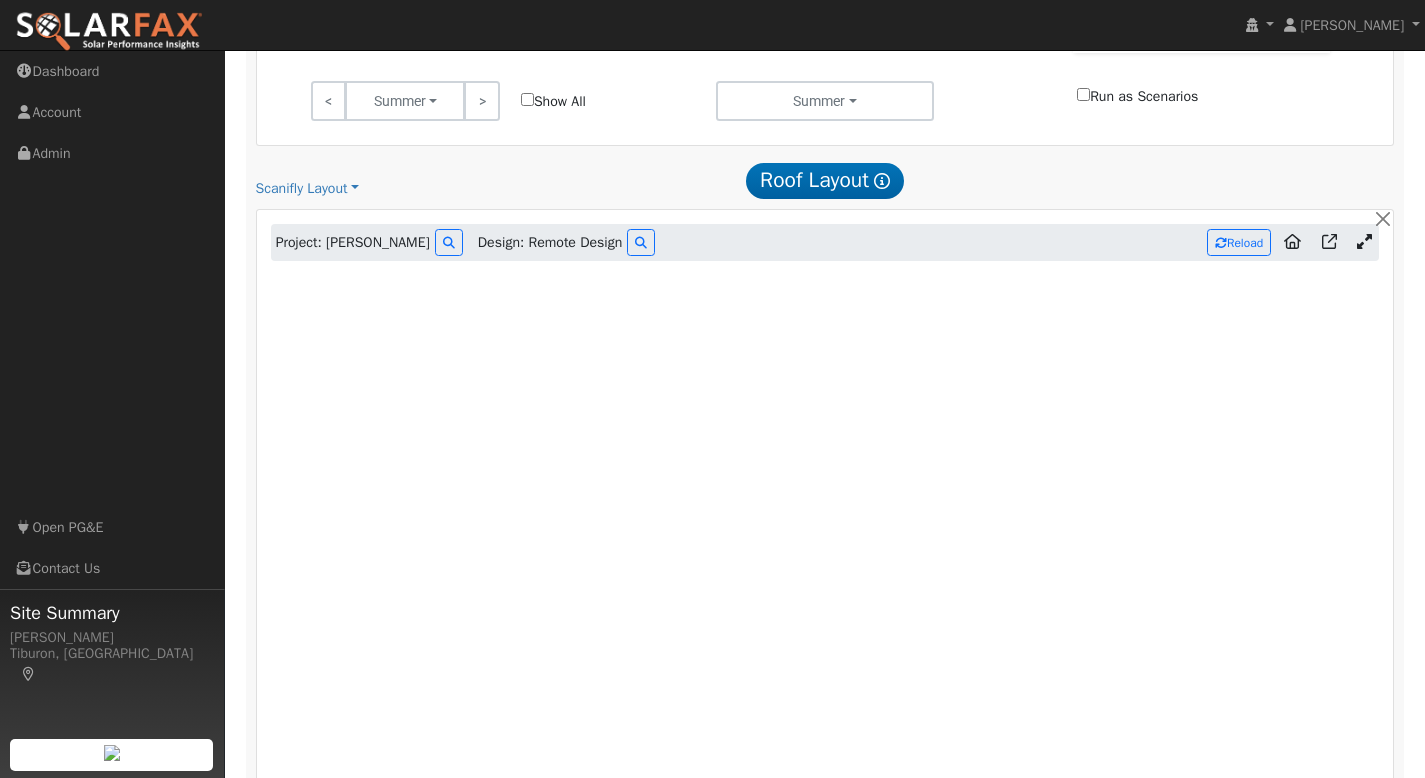 type on "6933" 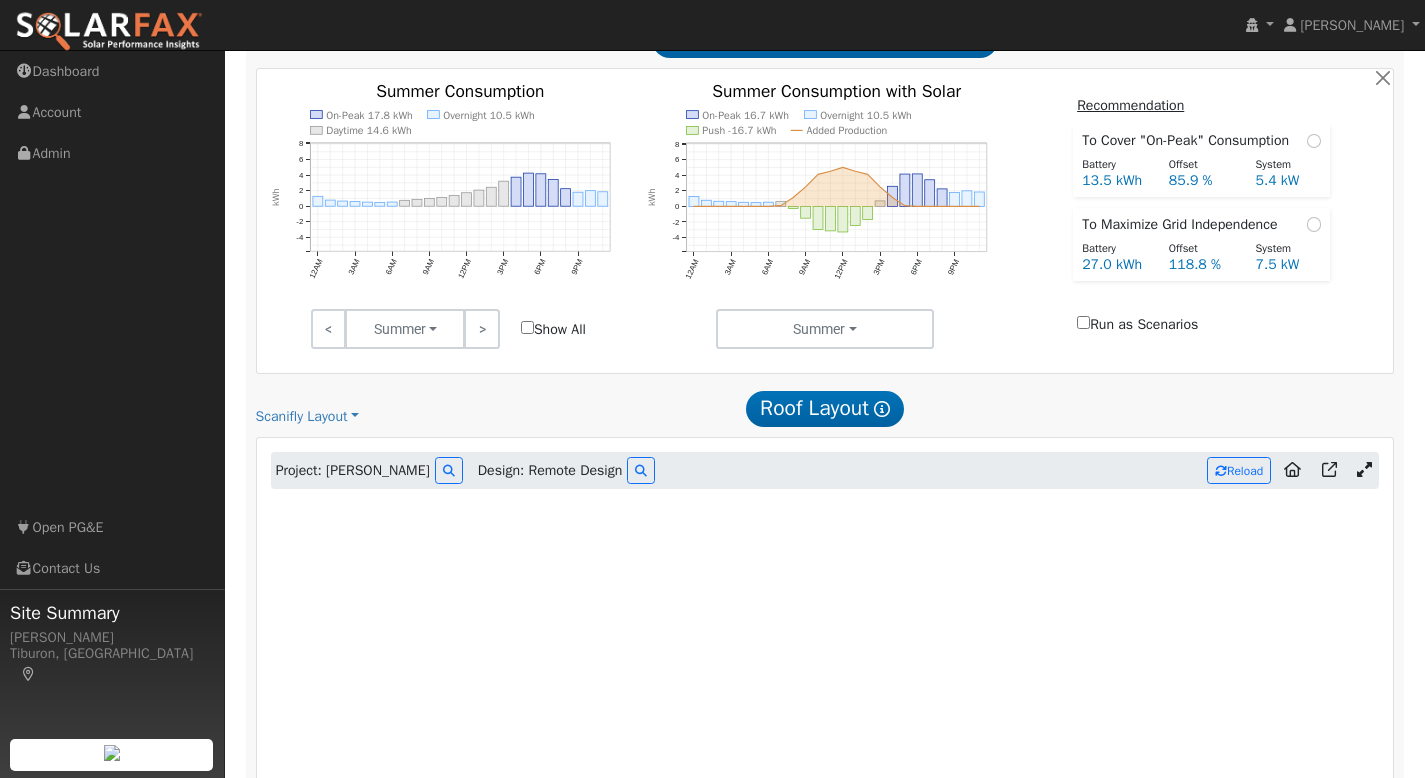 scroll, scrollTop: 708, scrollLeft: 0, axis: vertical 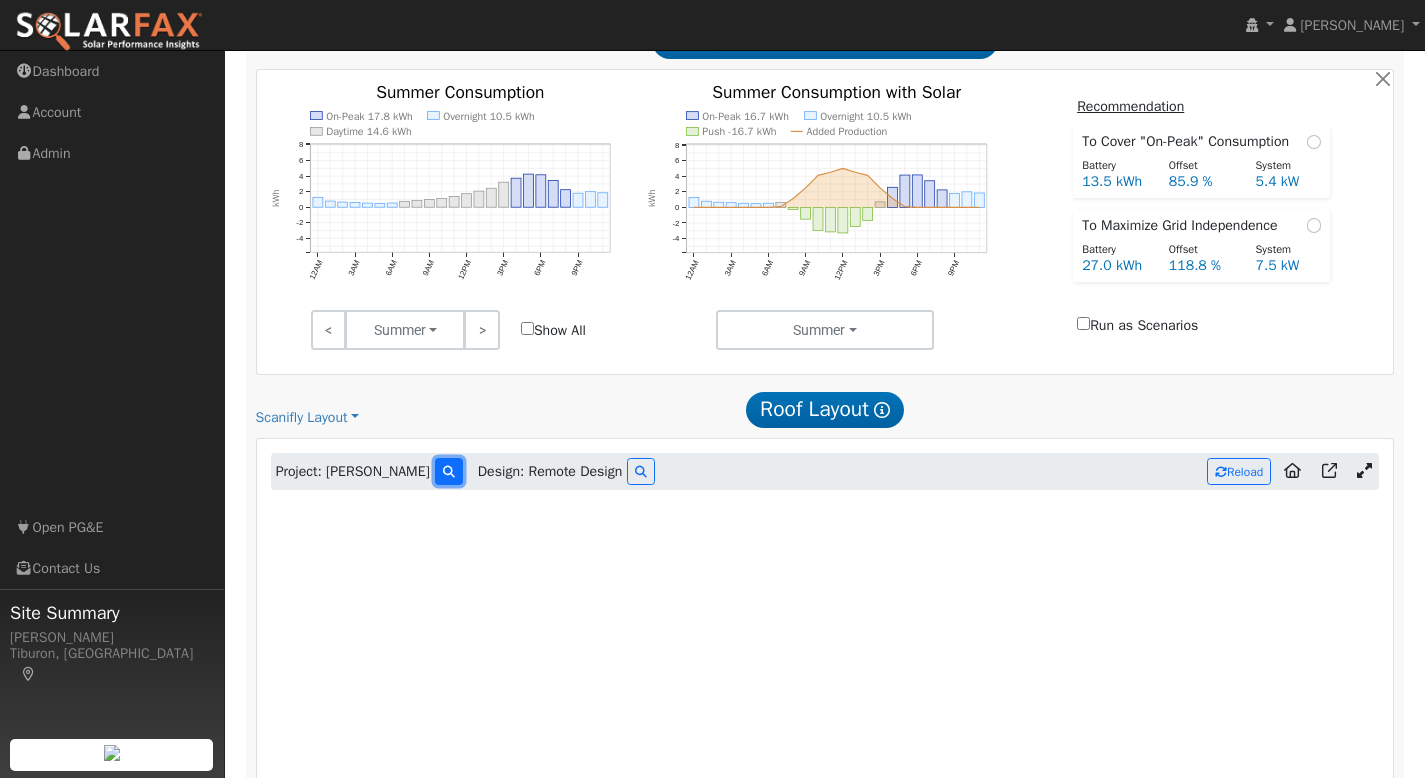 click at bounding box center [449, 472] 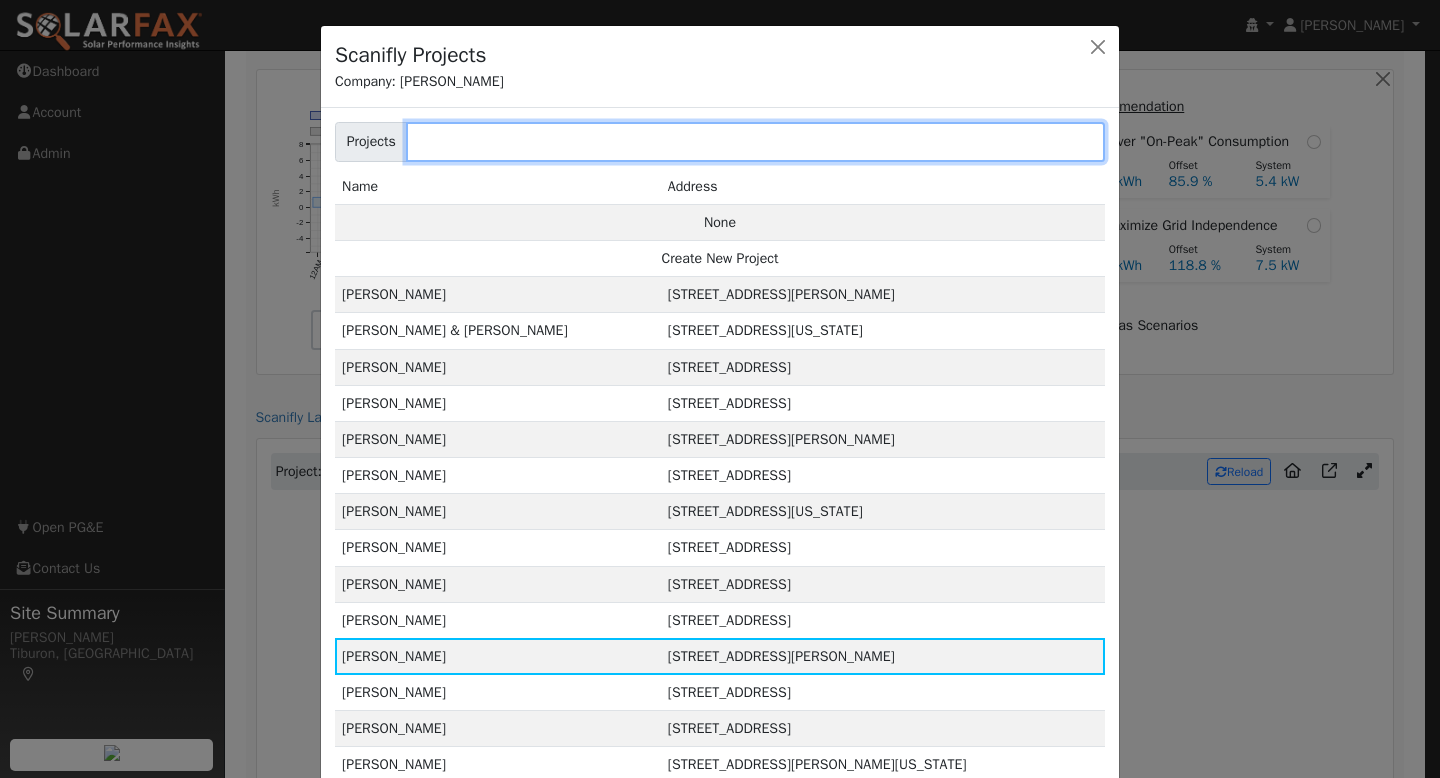 click at bounding box center [755, 142] 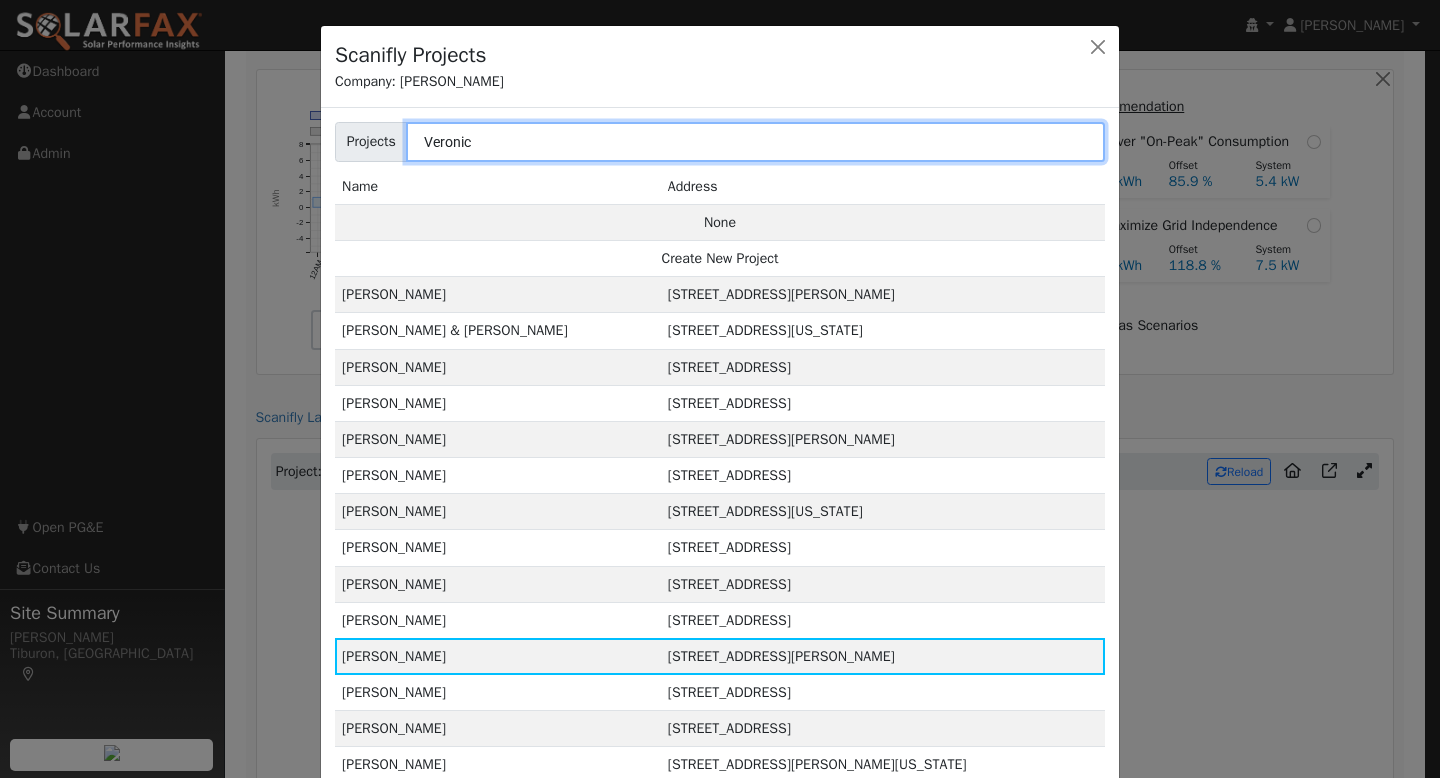 type on "[PERSON_NAME]" 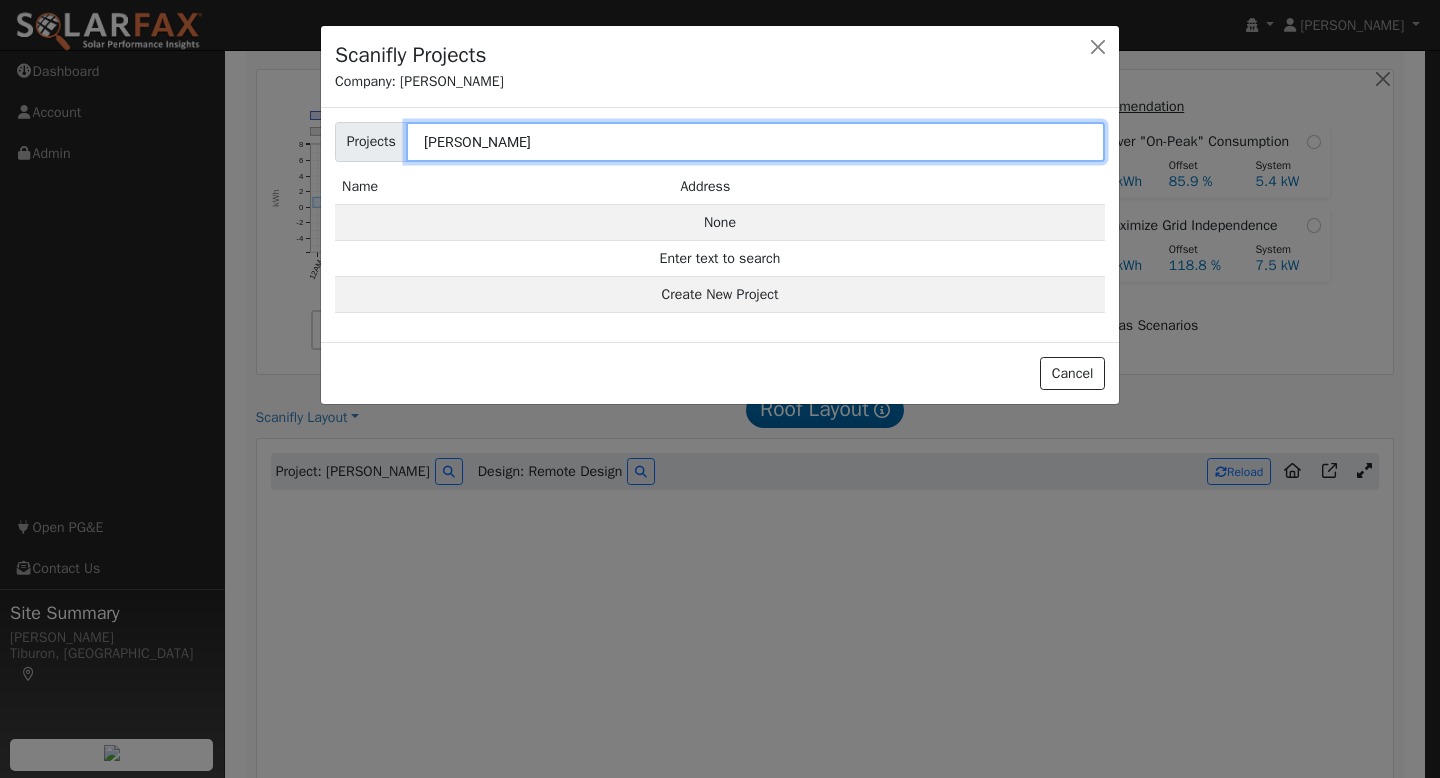 drag, startPoint x: 552, startPoint y: 147, endPoint x: 372, endPoint y: 140, distance: 180.13606 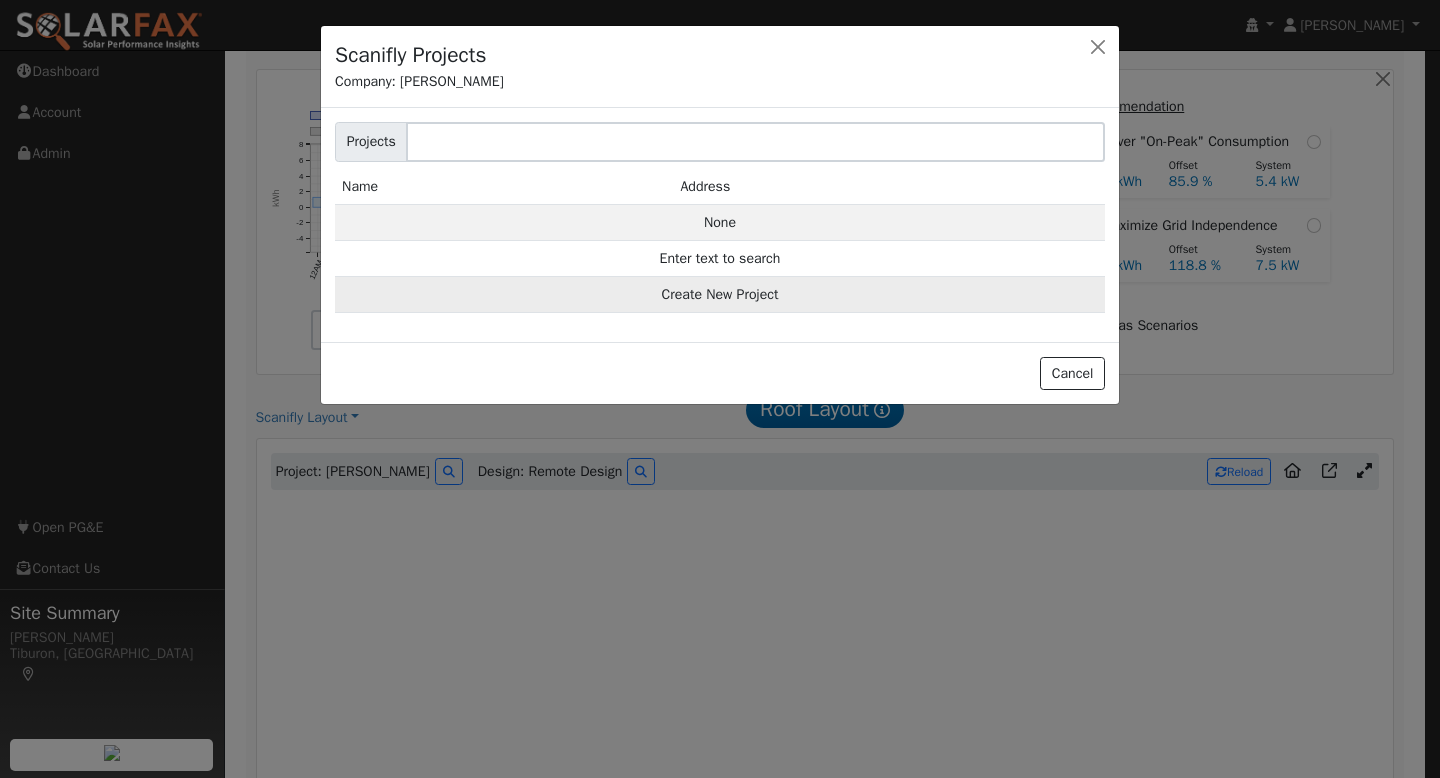 click on "Create New Project" at bounding box center [720, 295] 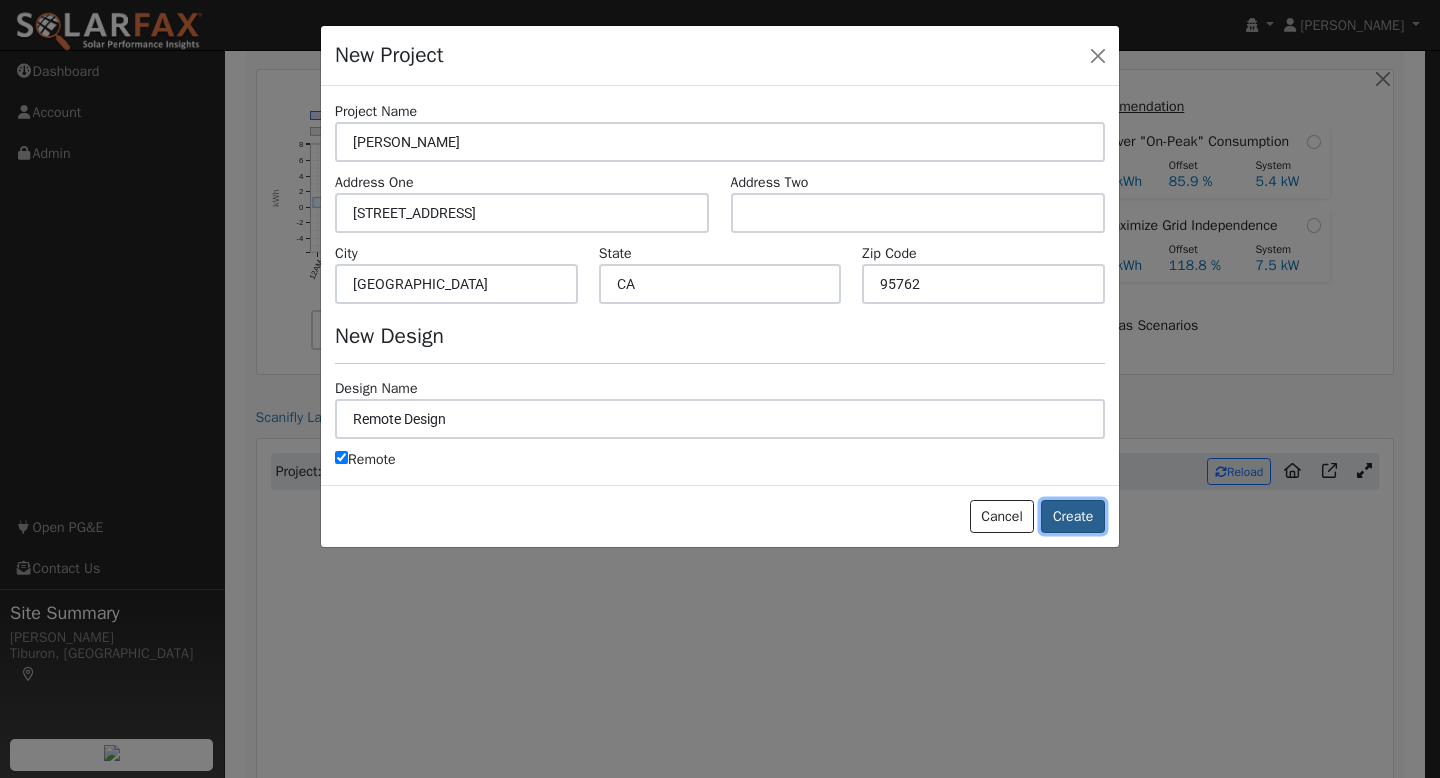 click on "Create" at bounding box center (1073, 517) 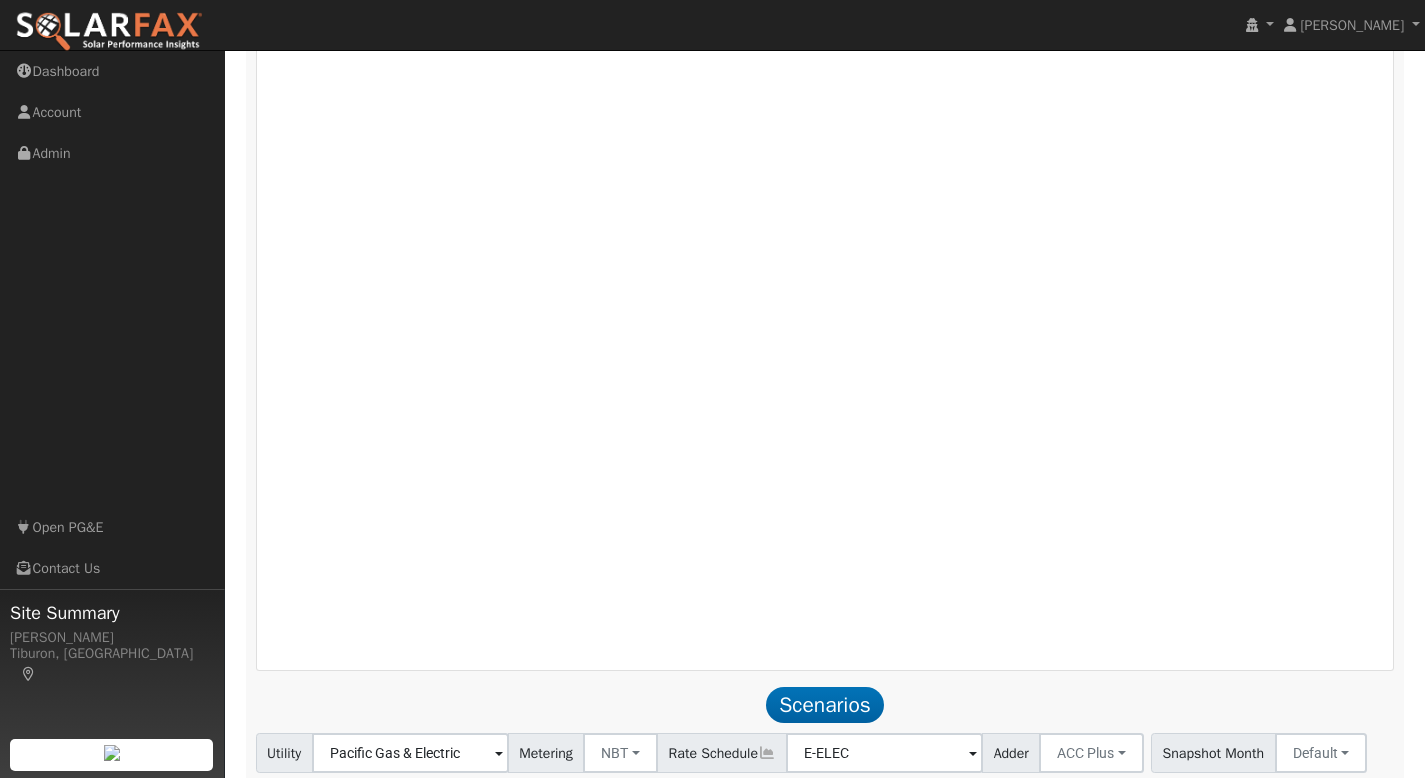 scroll, scrollTop: 1309, scrollLeft: 0, axis: vertical 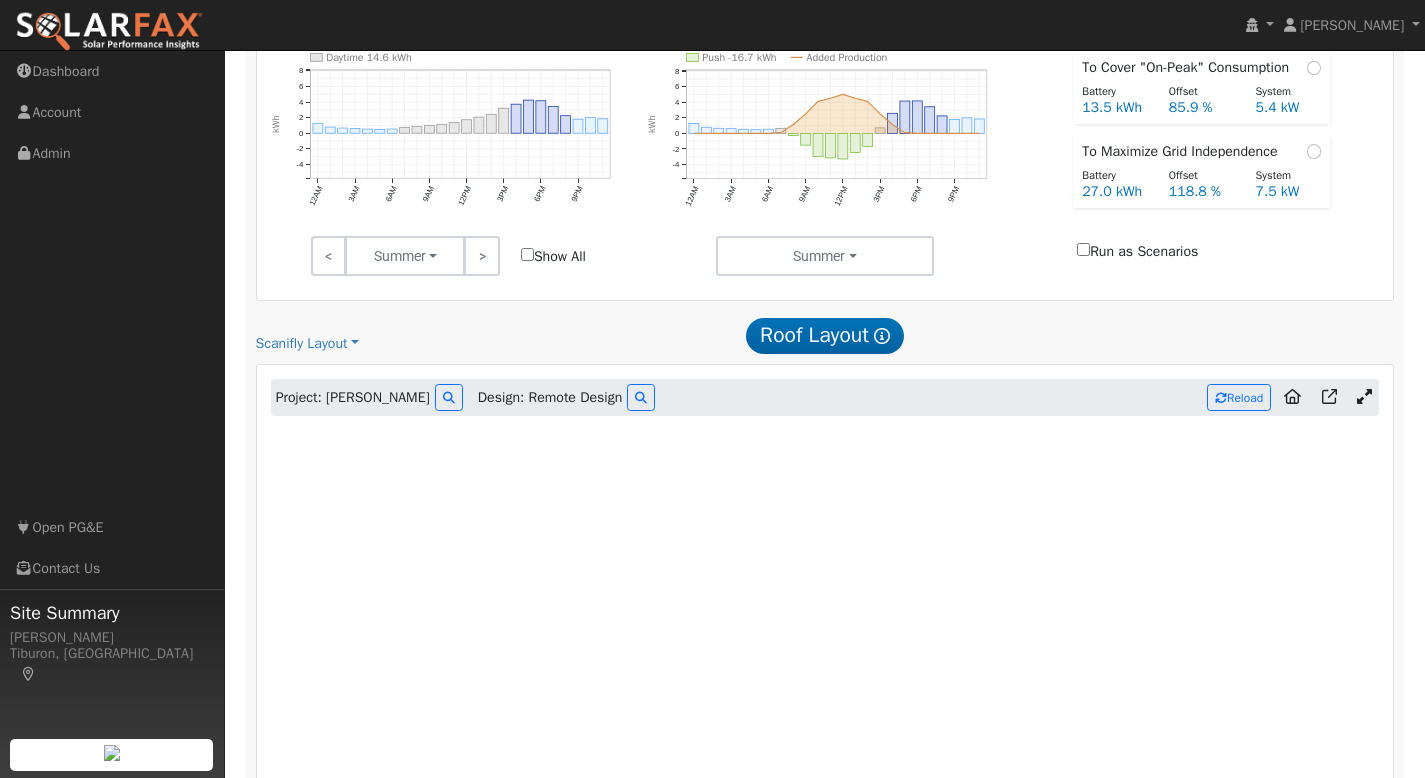 click at bounding box center (1292, 396) 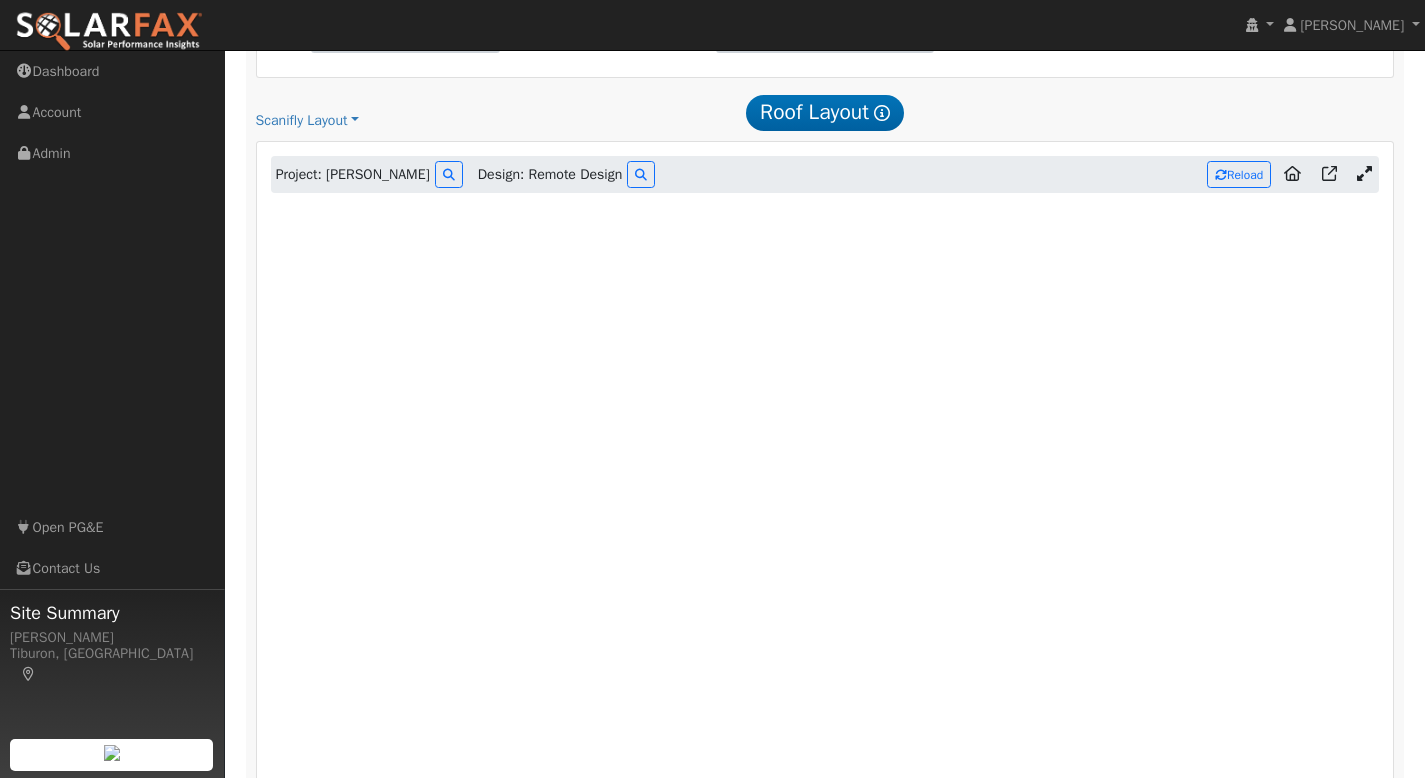 scroll, scrollTop: 1006, scrollLeft: 0, axis: vertical 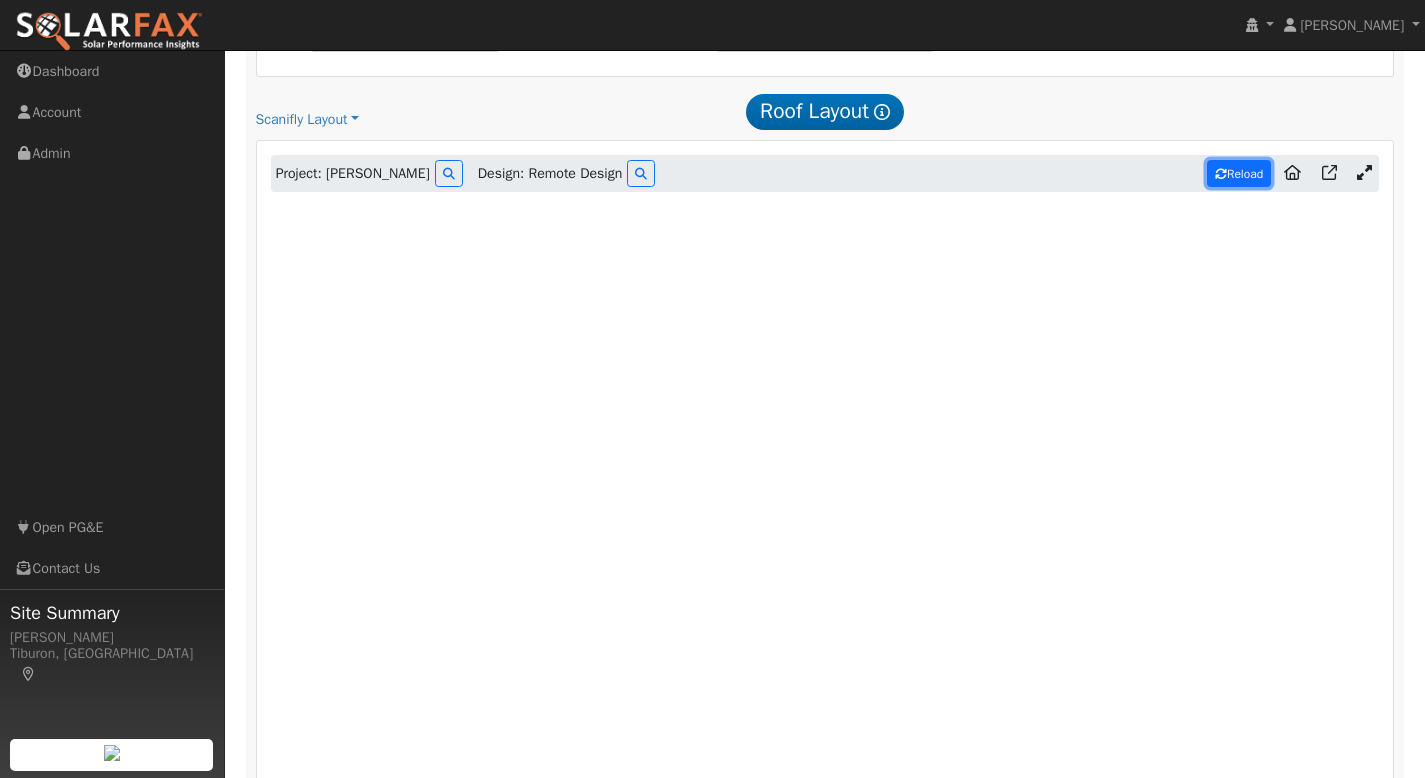 click on "Reload" at bounding box center (1239, 173) 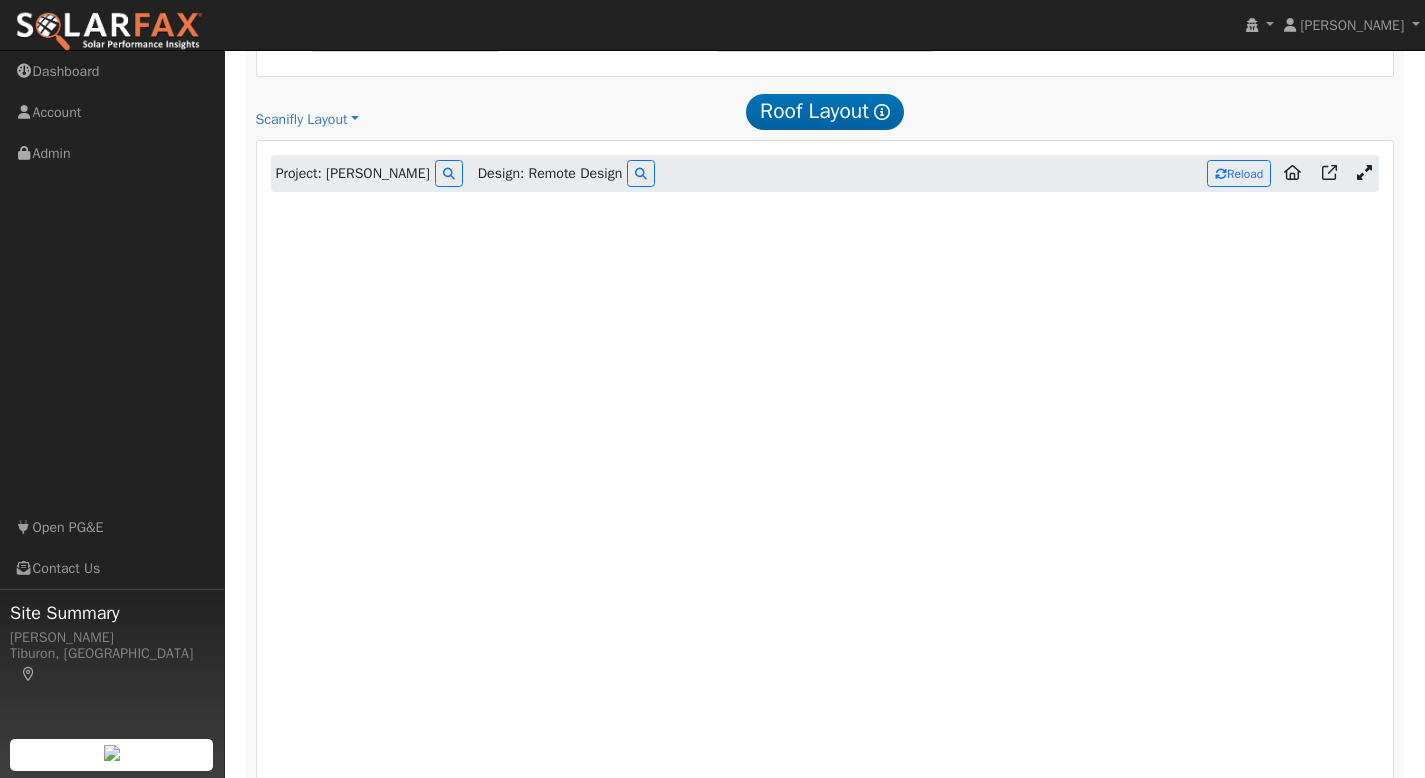 click at bounding box center (1364, 172) 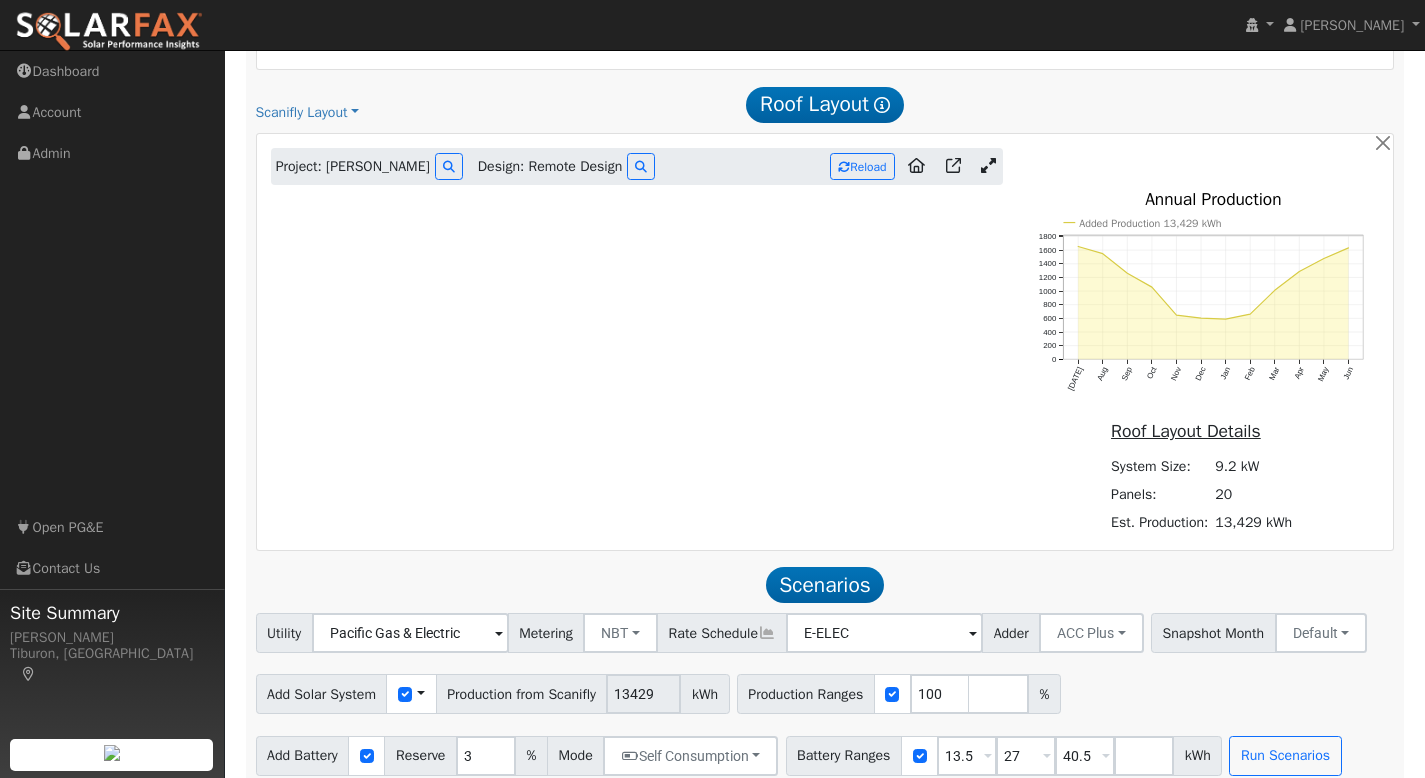 scroll, scrollTop: 1027, scrollLeft: 0, axis: vertical 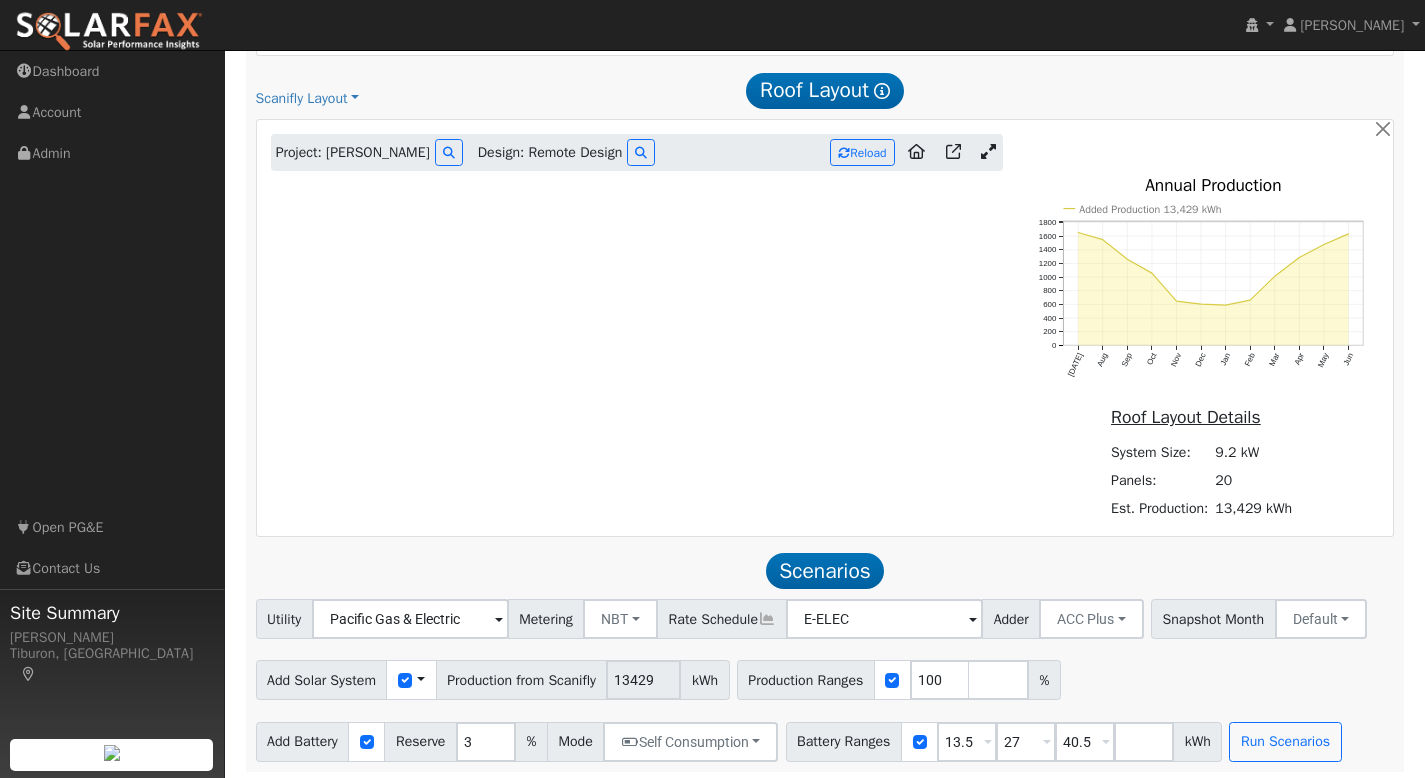 type on "12084" 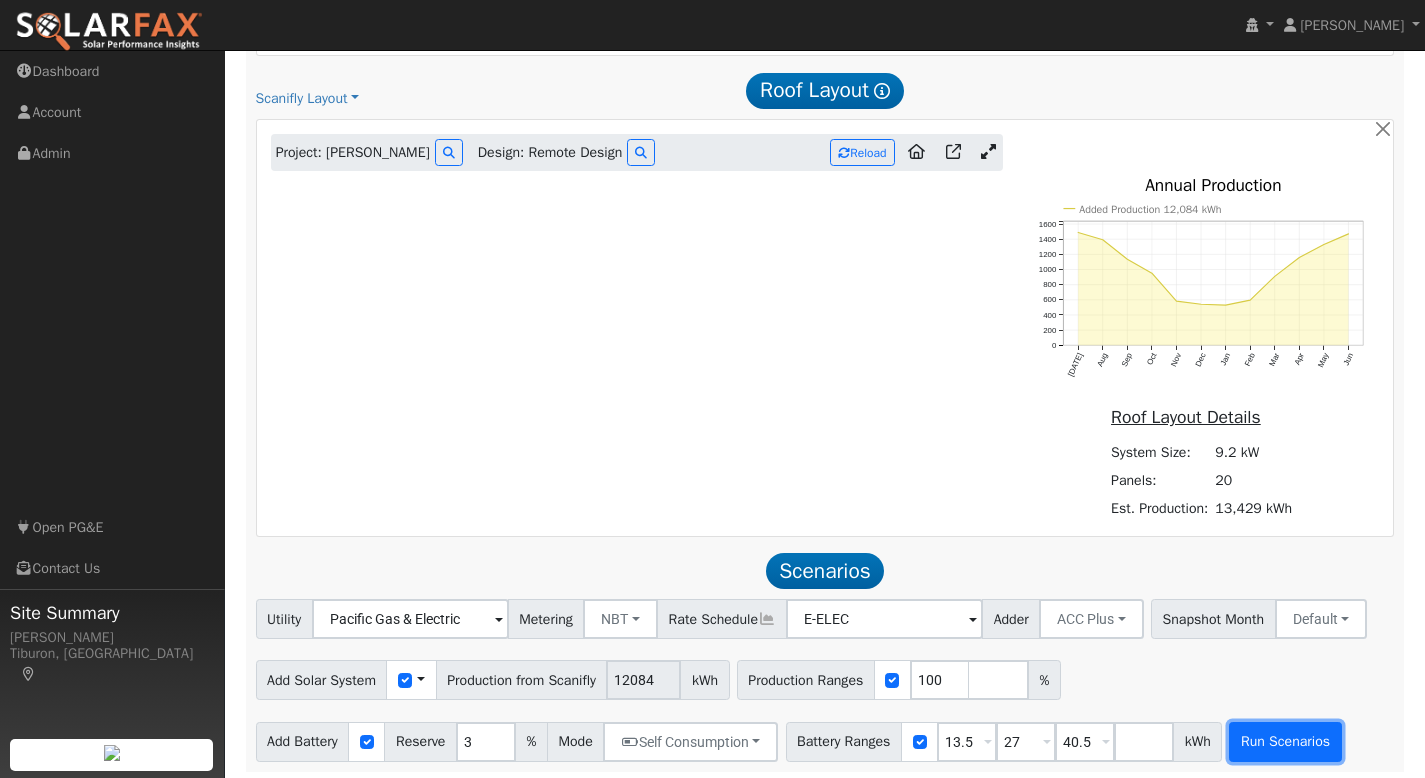 click on "Run Scenarios" at bounding box center (1285, 742) 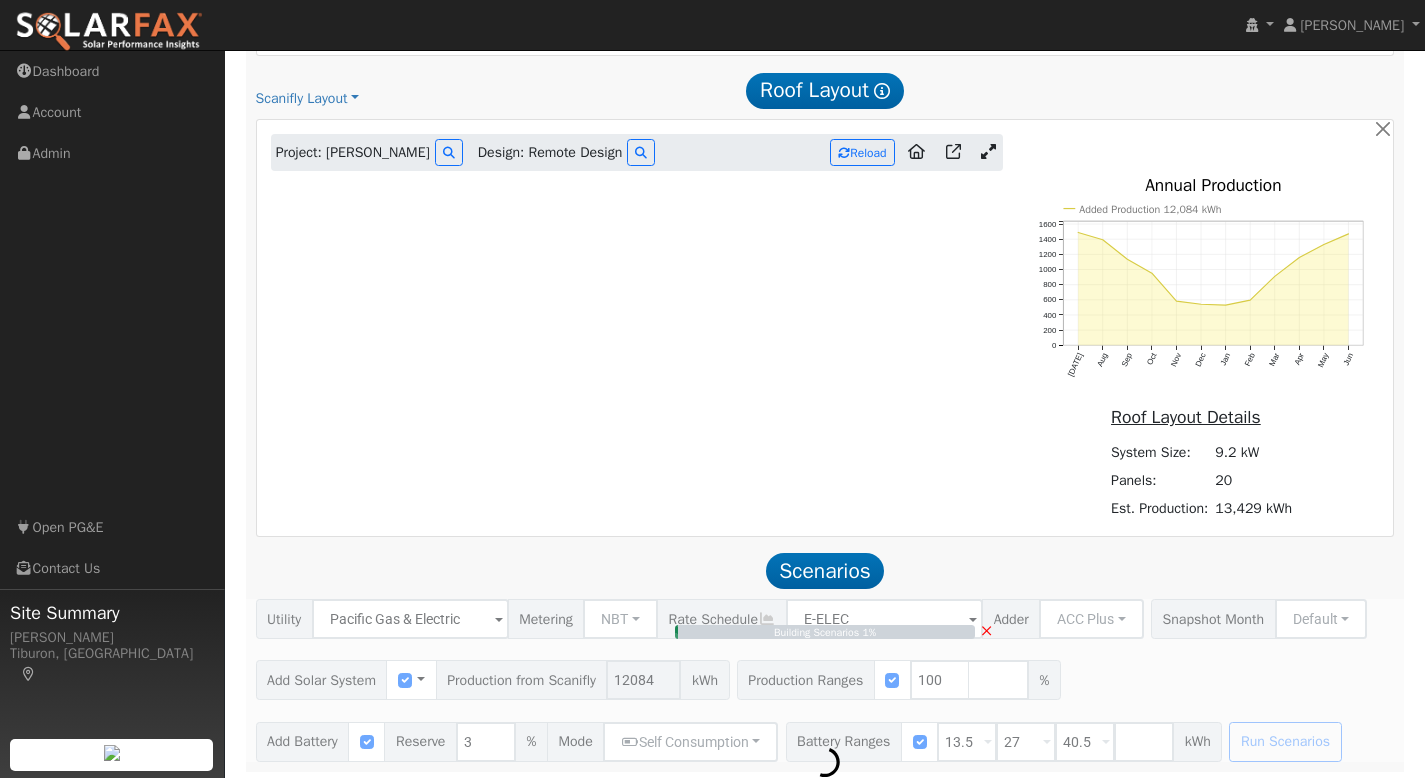 type on "8.1" 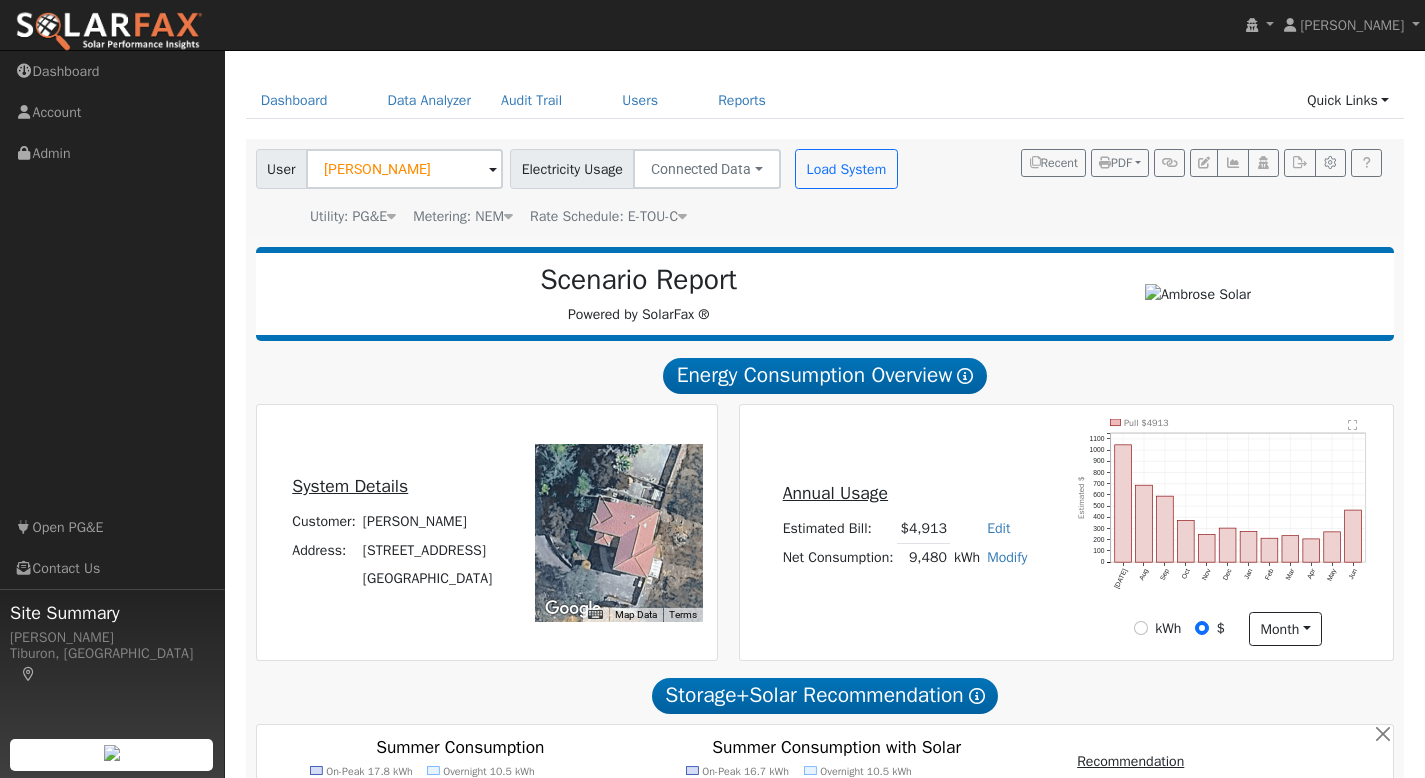 scroll, scrollTop: 0, scrollLeft: 0, axis: both 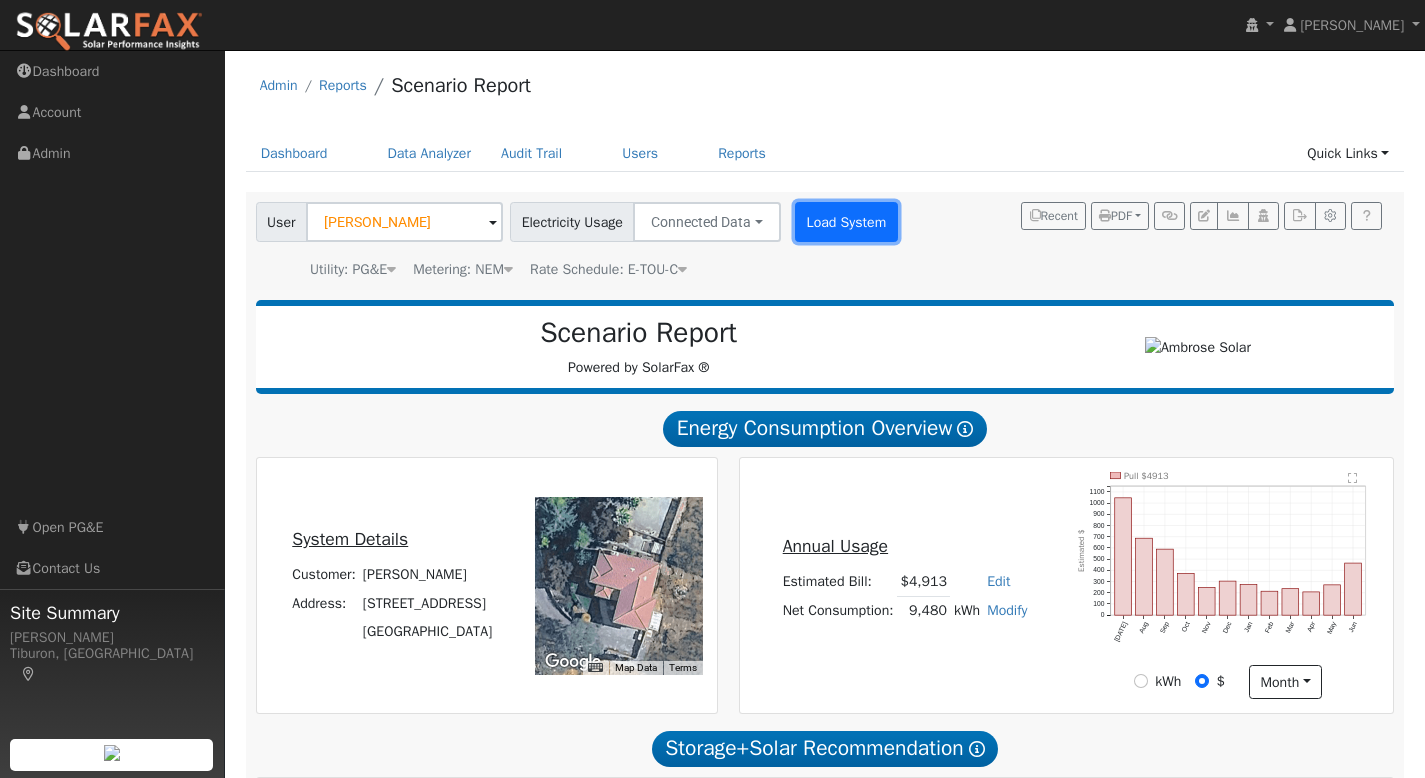 click on "Load System" at bounding box center (846, 222) 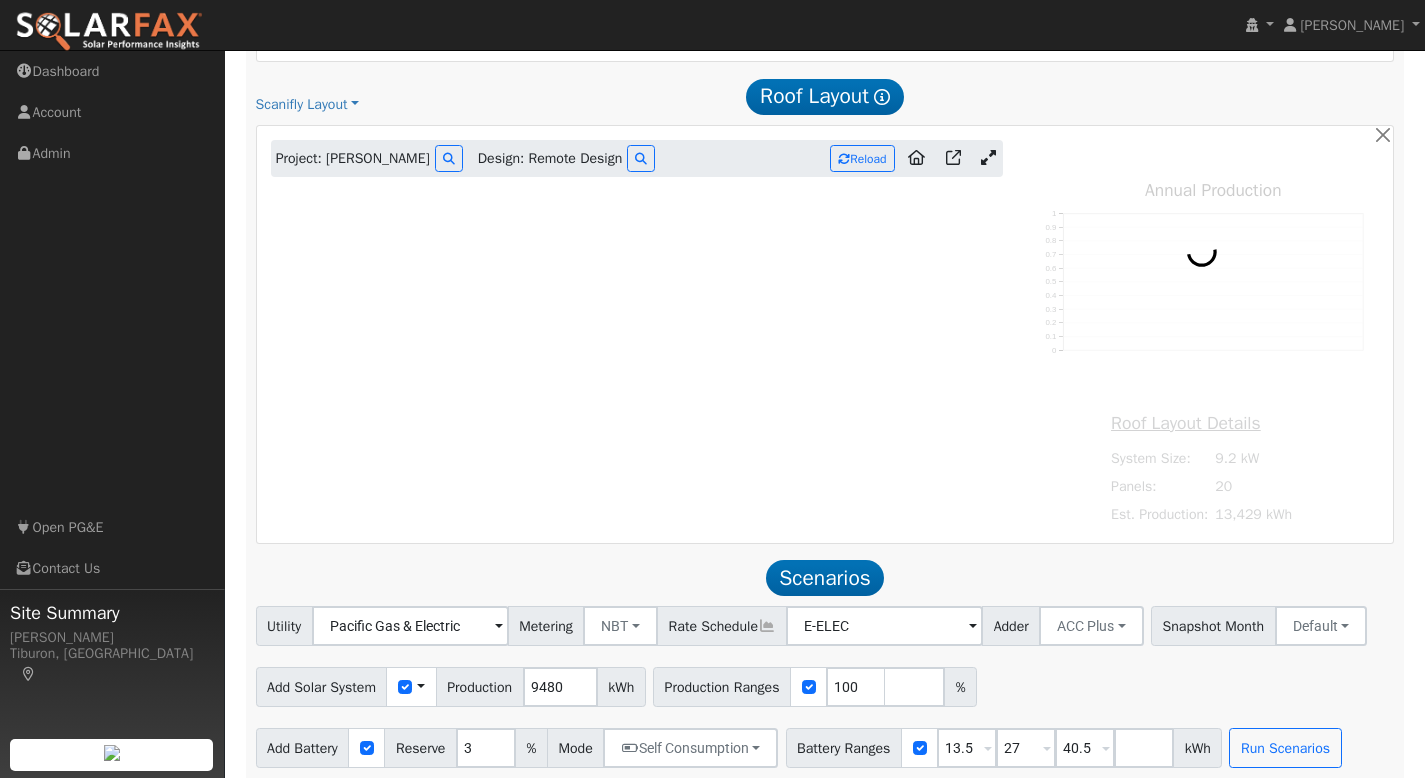 scroll, scrollTop: 1028, scrollLeft: 0, axis: vertical 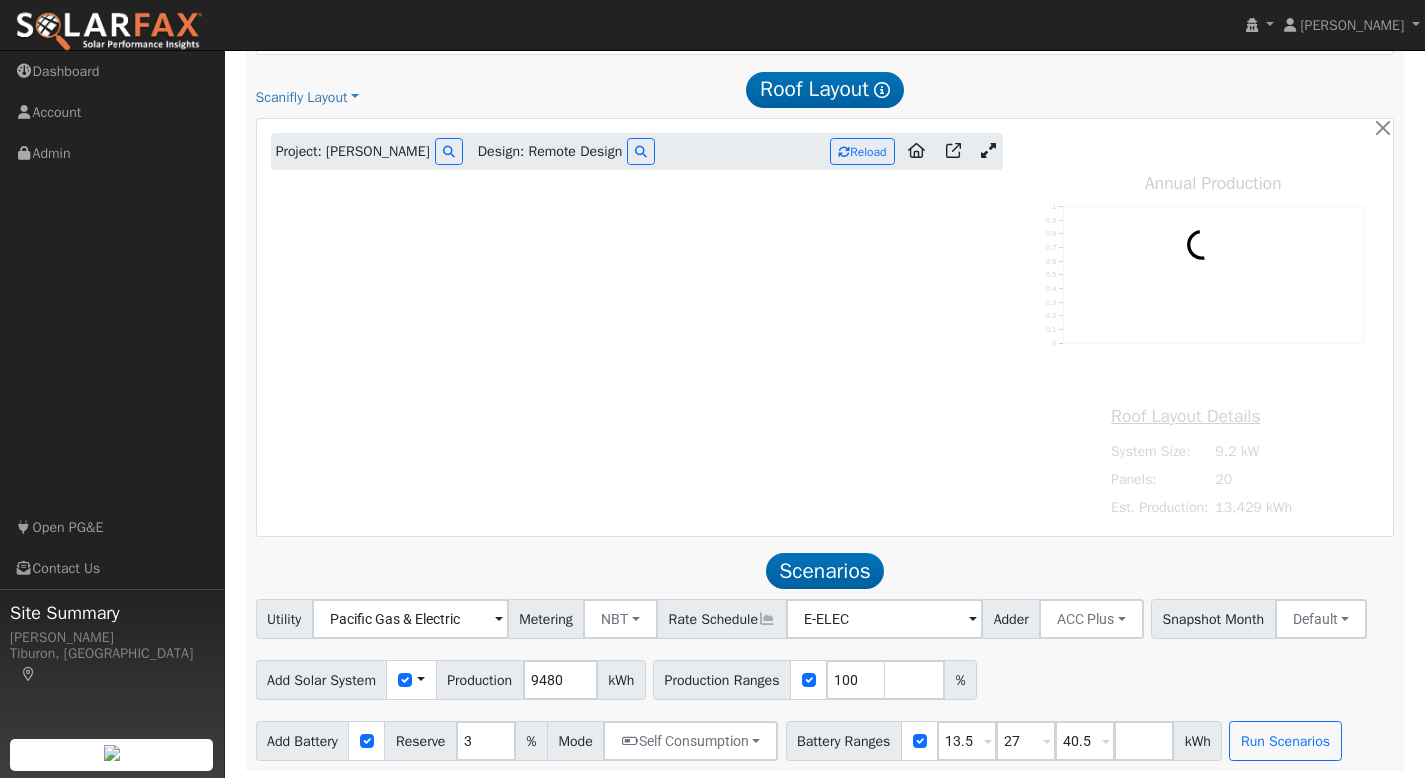 type on "13429" 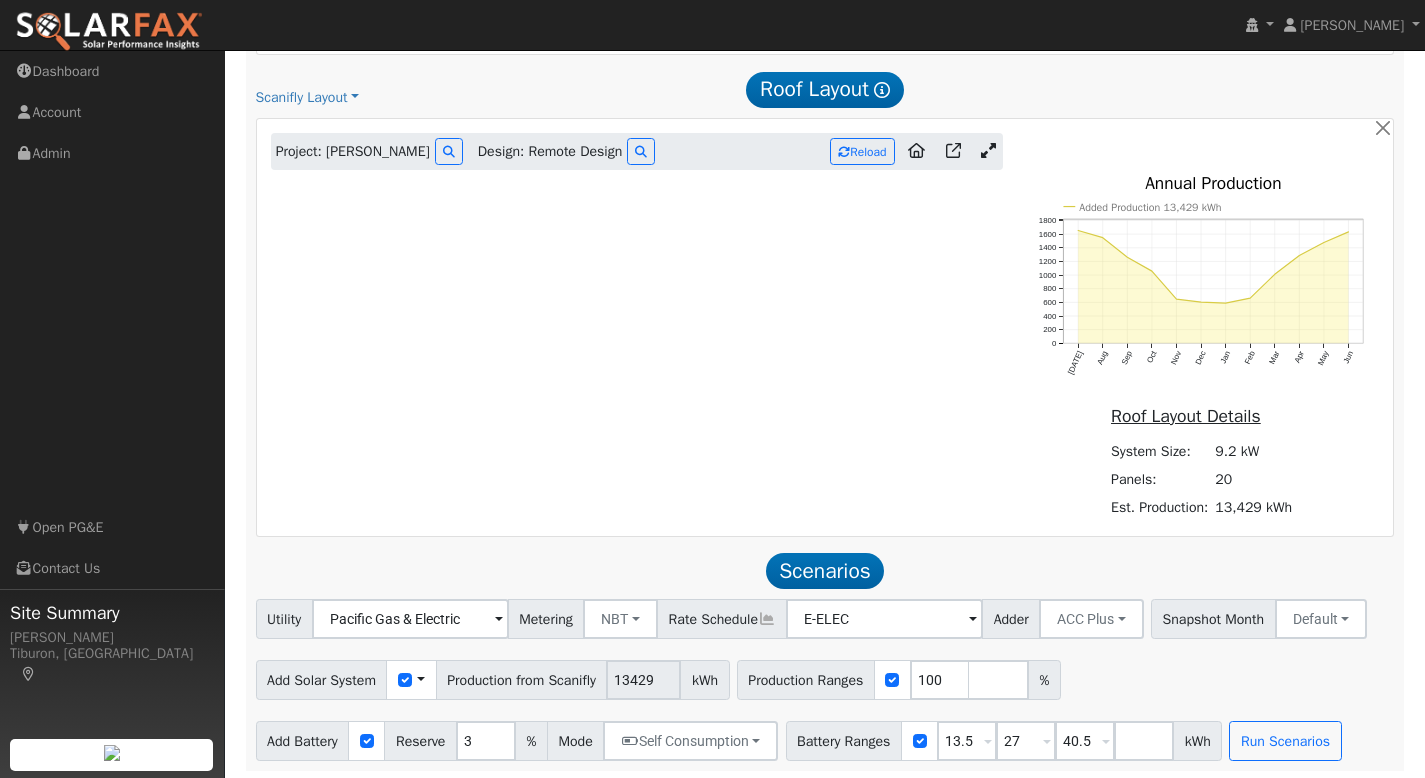 click at bounding box center (421, 680) 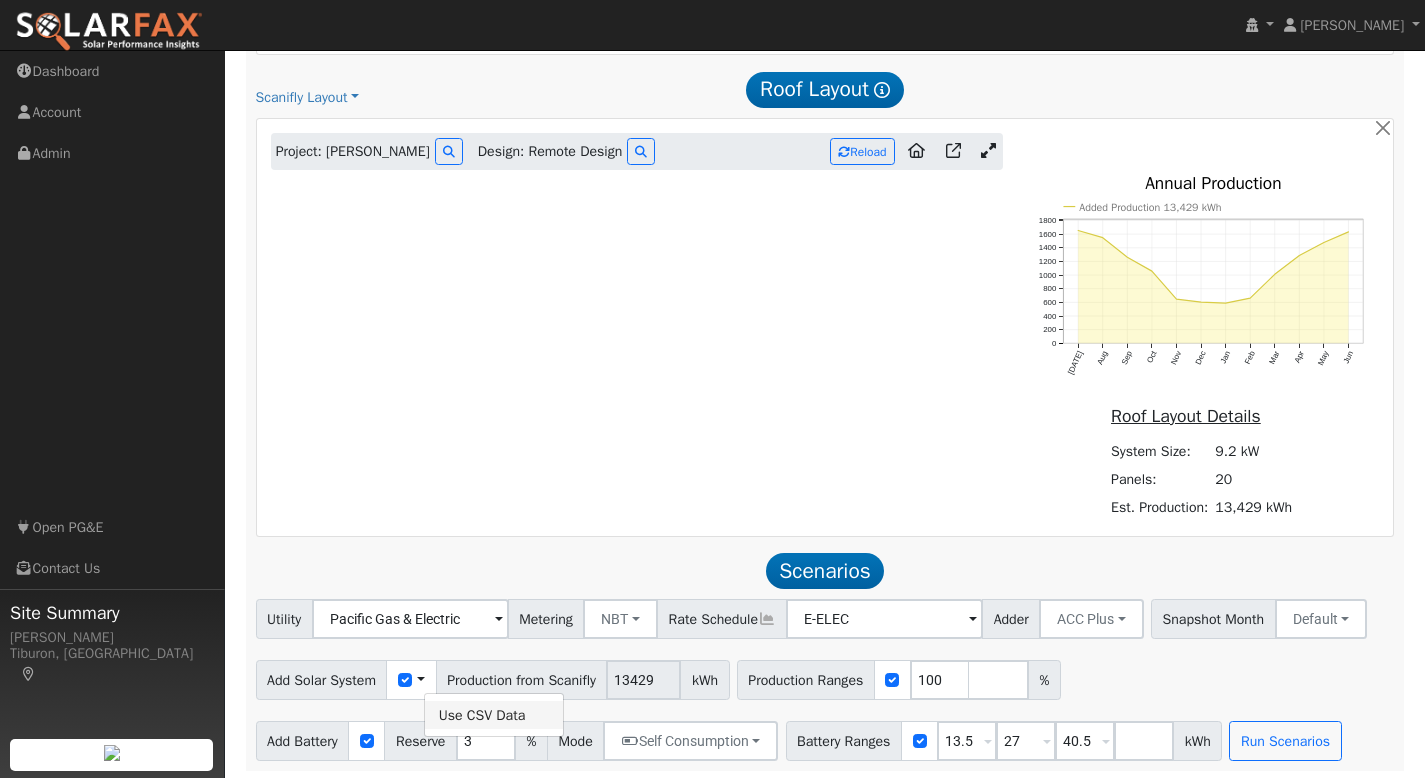 click on "Use CSV Data" at bounding box center (494, 715) 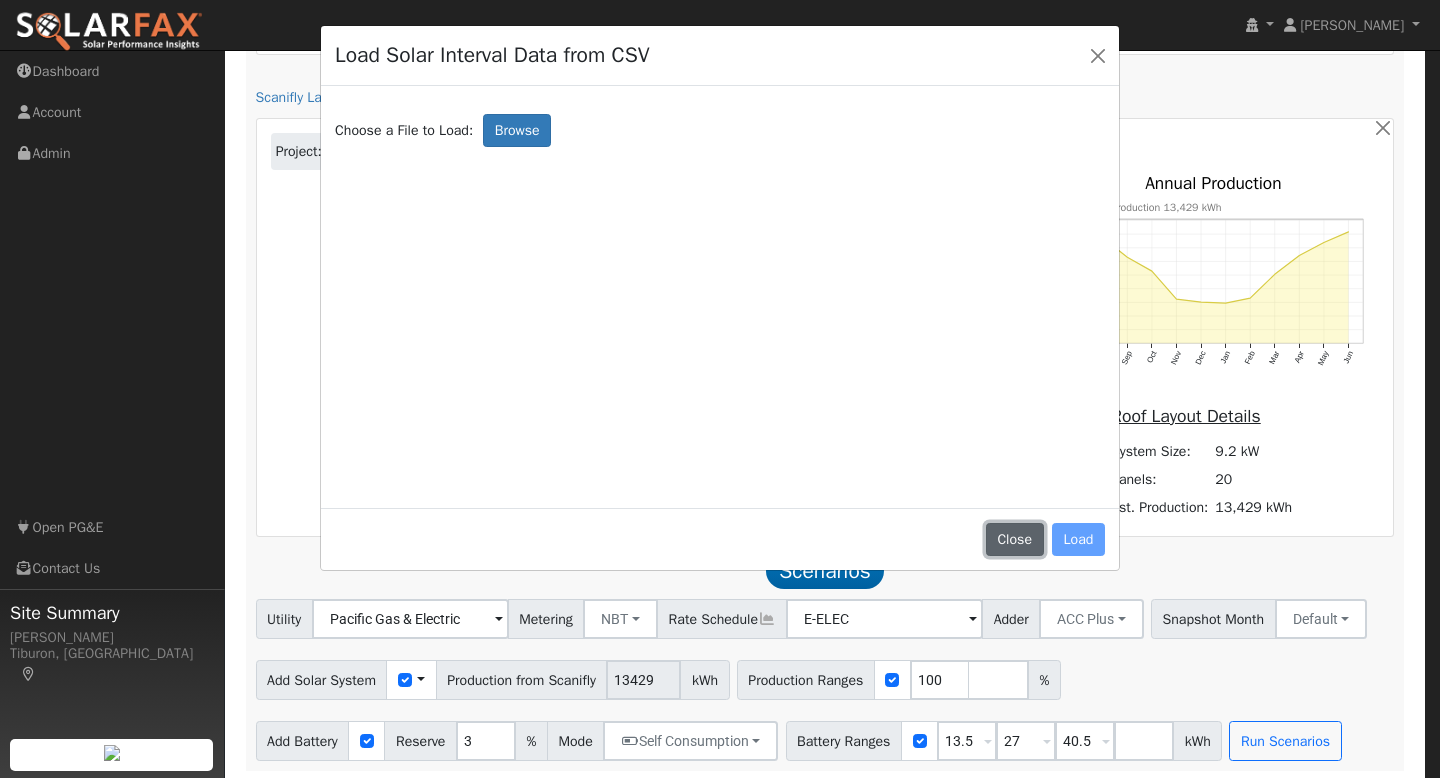 click on "Close" at bounding box center (1015, 540) 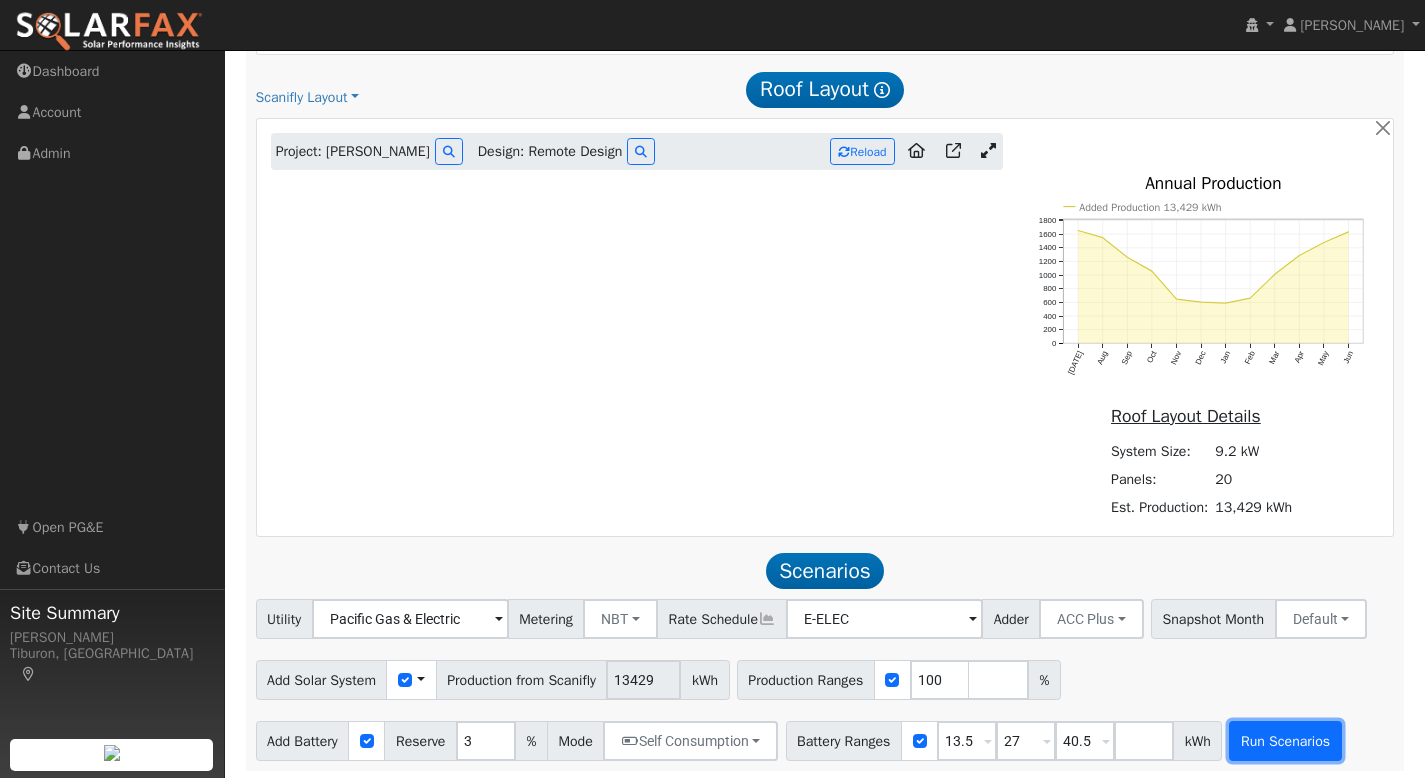 click on "Run Scenarios" at bounding box center (1285, 741) 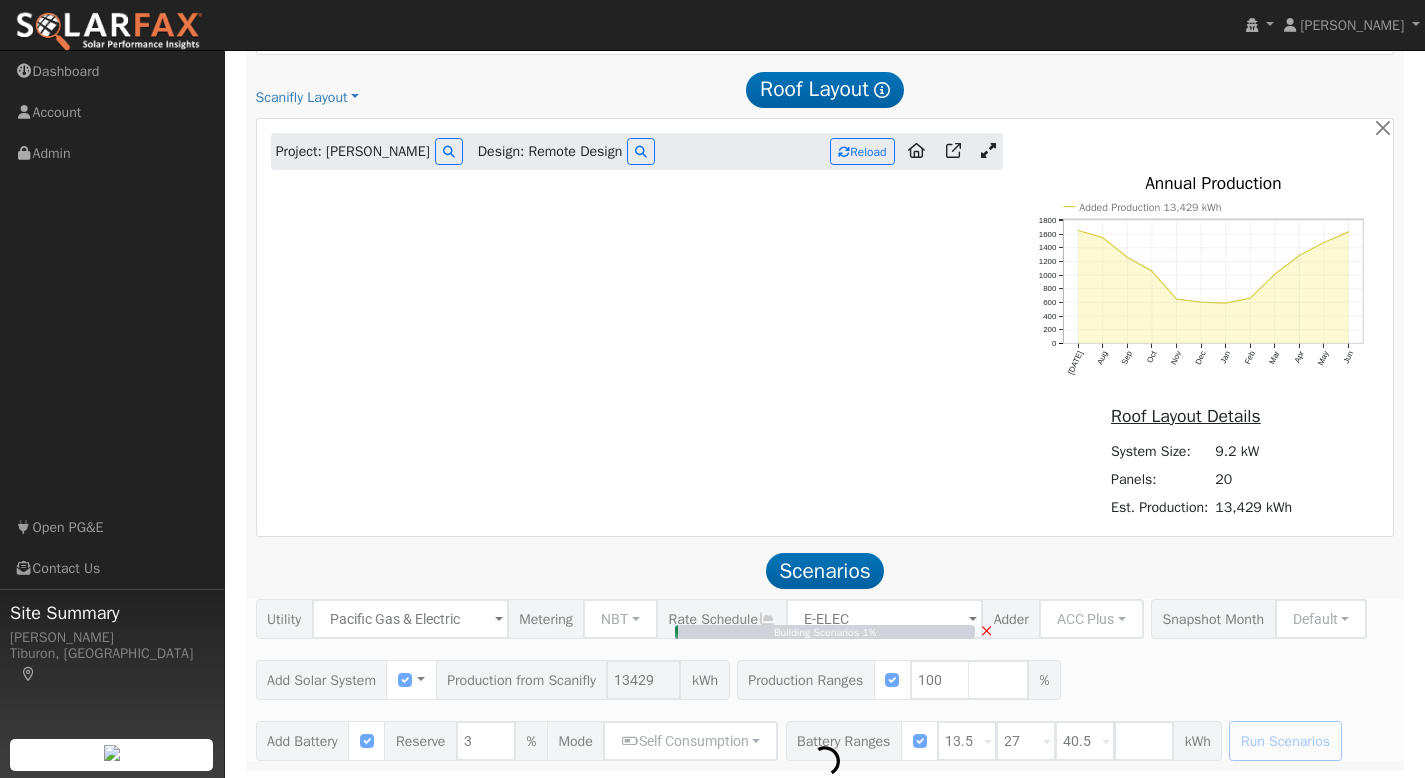 type on "9.0" 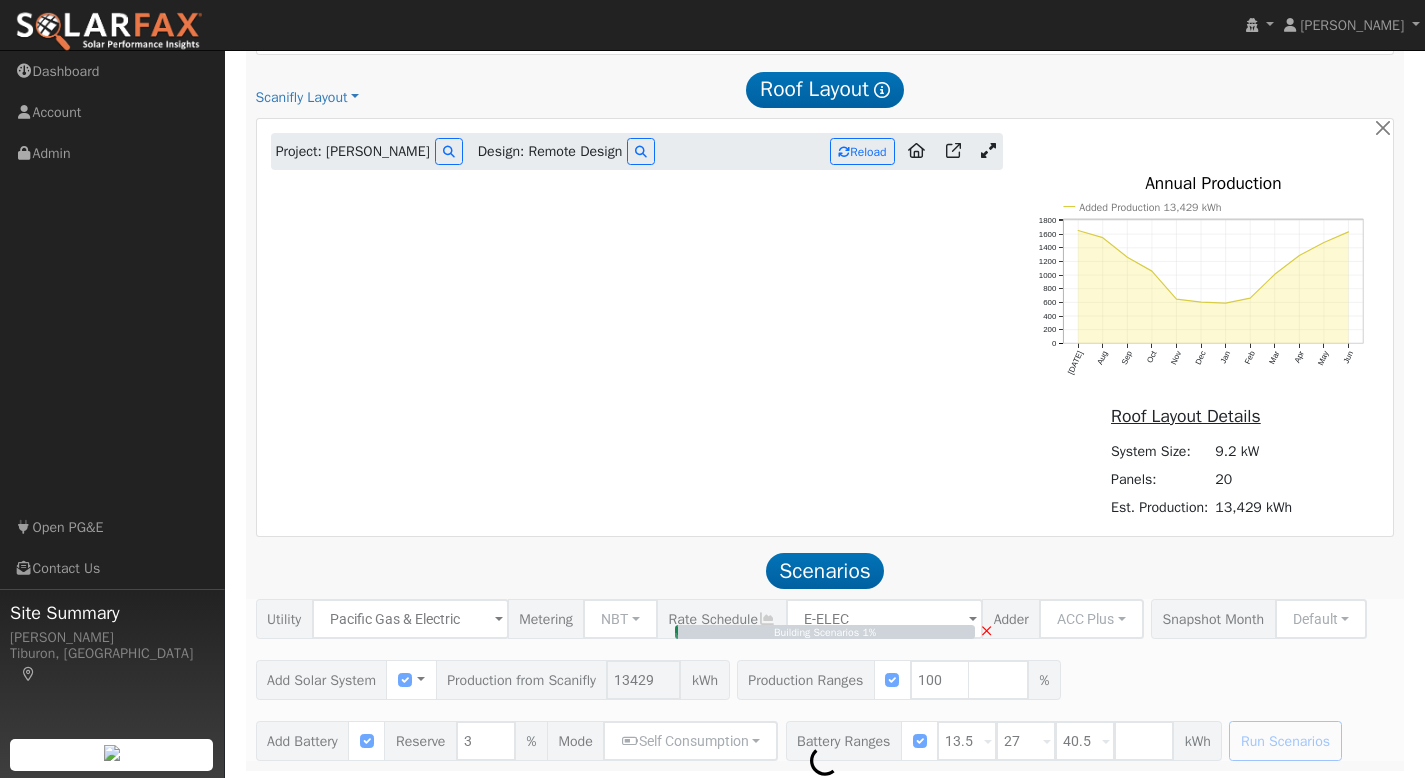 type on "$31,334" 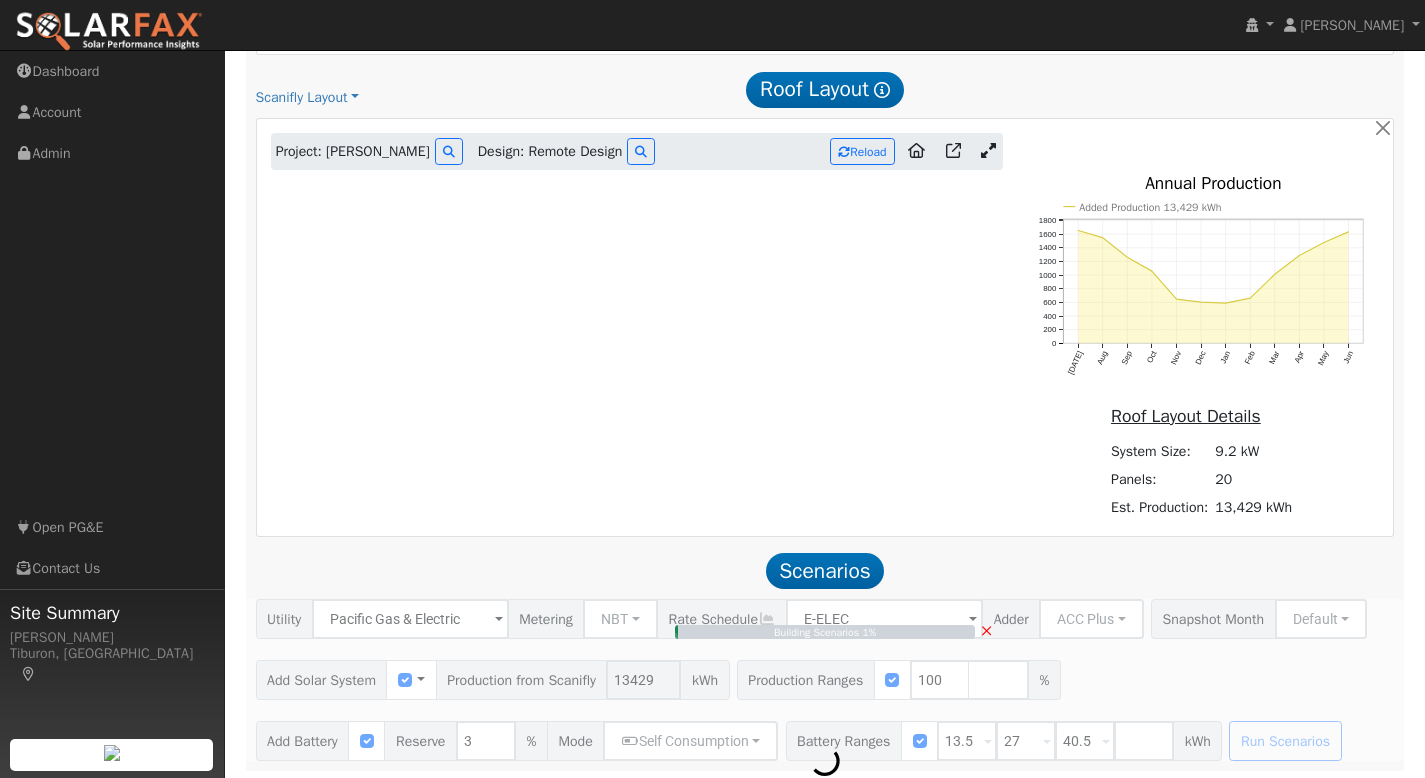 type on "$14,260" 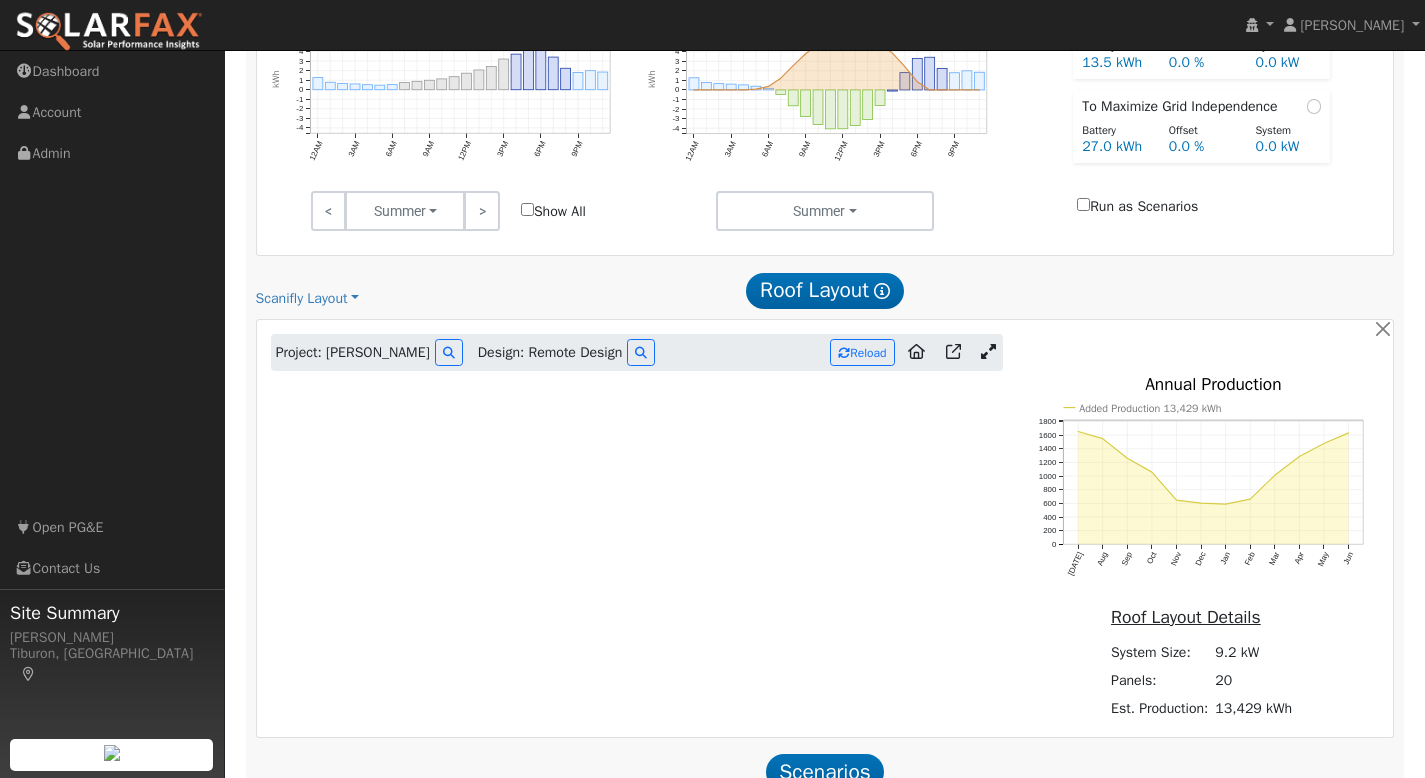 scroll, scrollTop: 927, scrollLeft: 0, axis: vertical 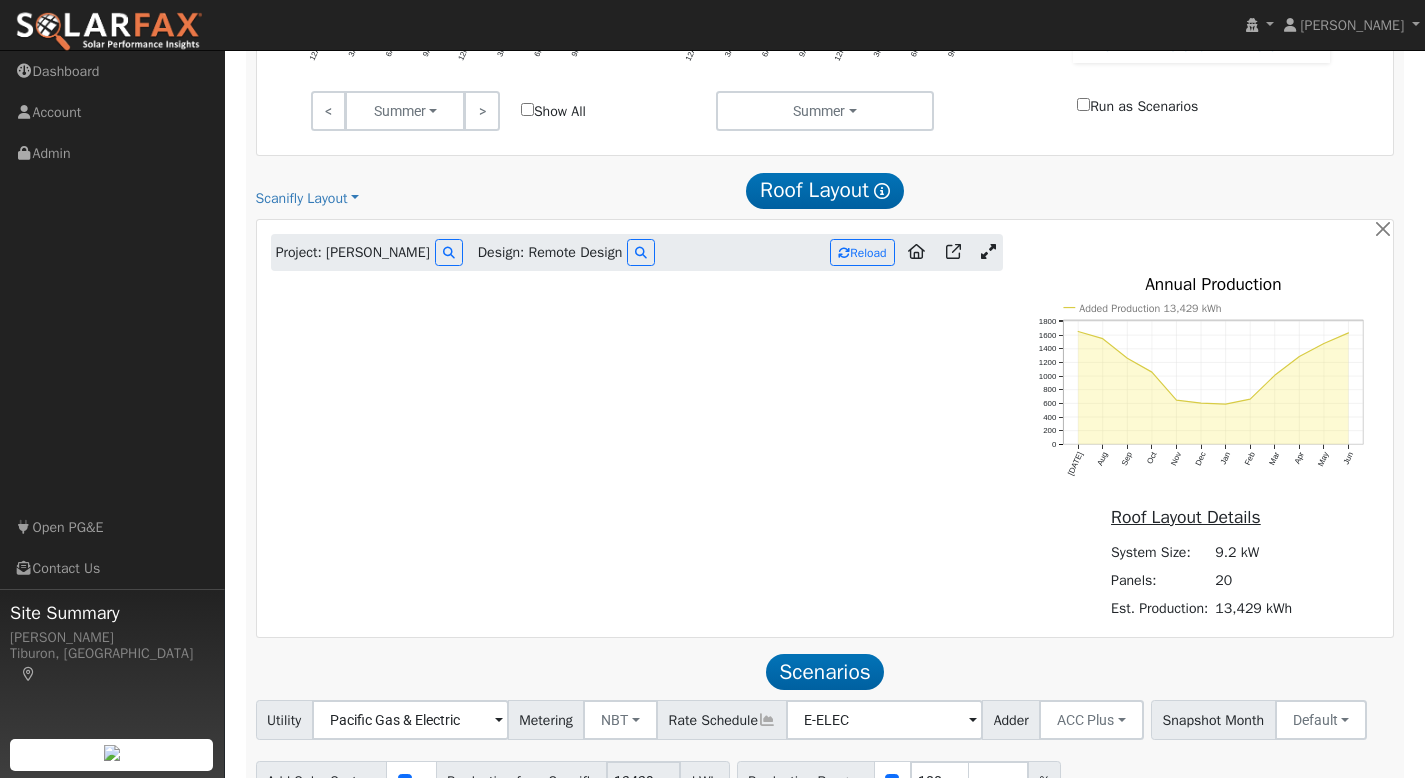 click at bounding box center [988, 251] 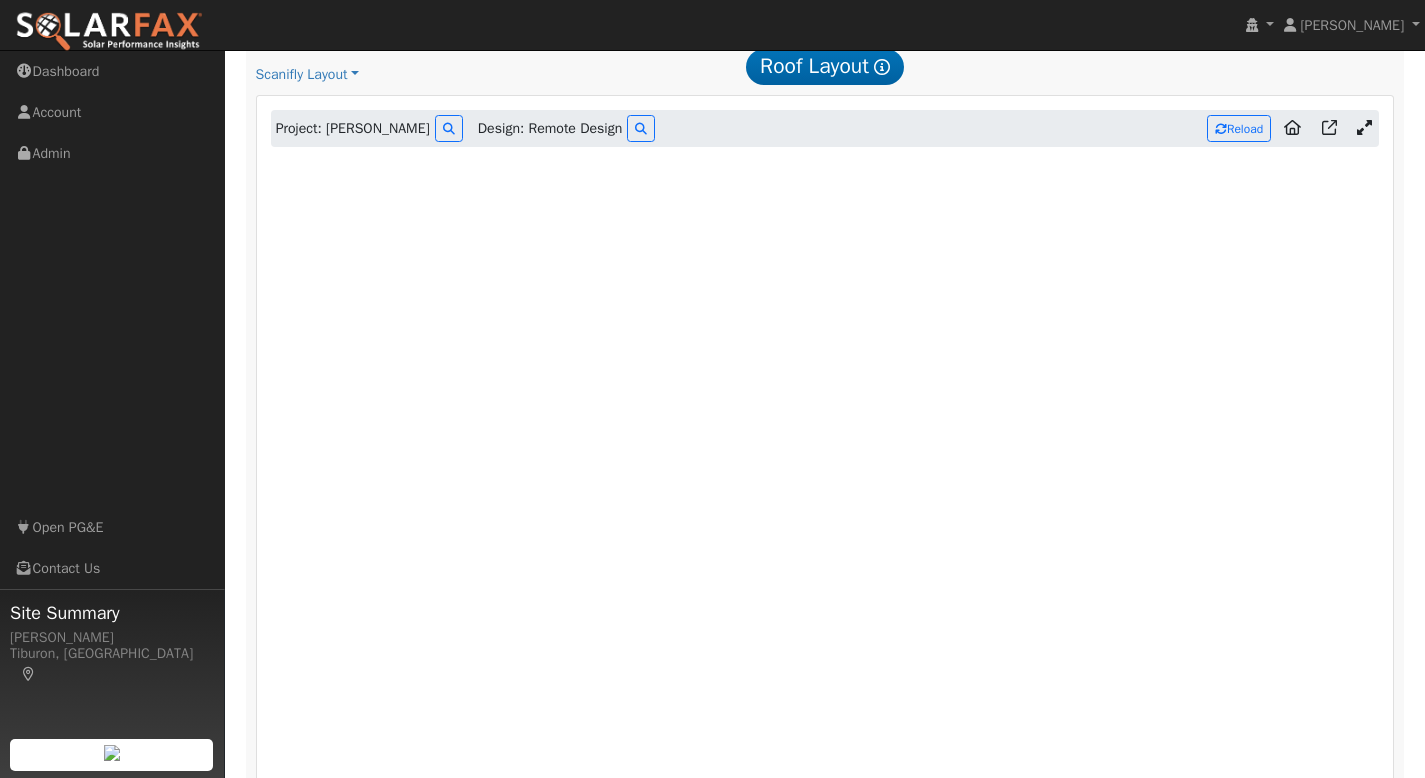 scroll, scrollTop: 1049, scrollLeft: 0, axis: vertical 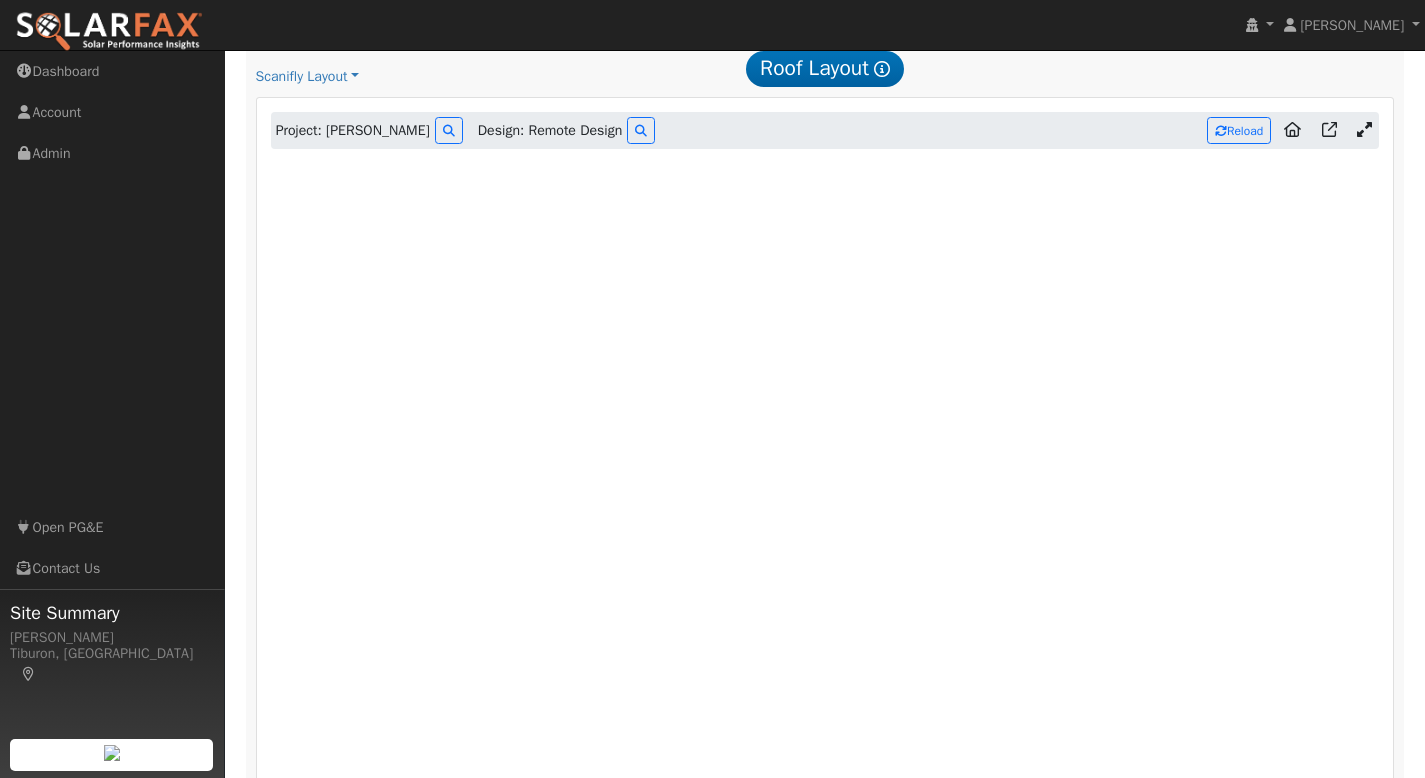 click at bounding box center (1364, 129) 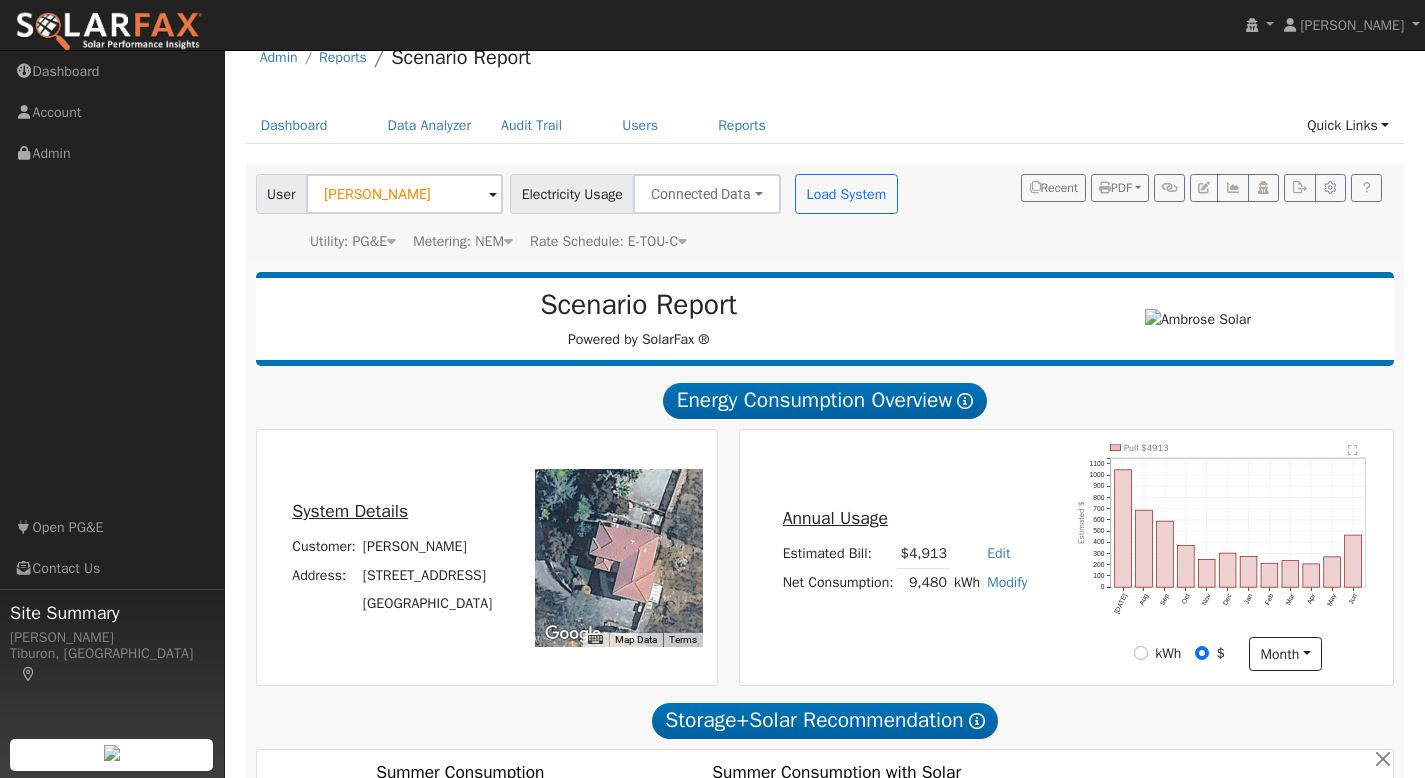 scroll, scrollTop: 30, scrollLeft: 0, axis: vertical 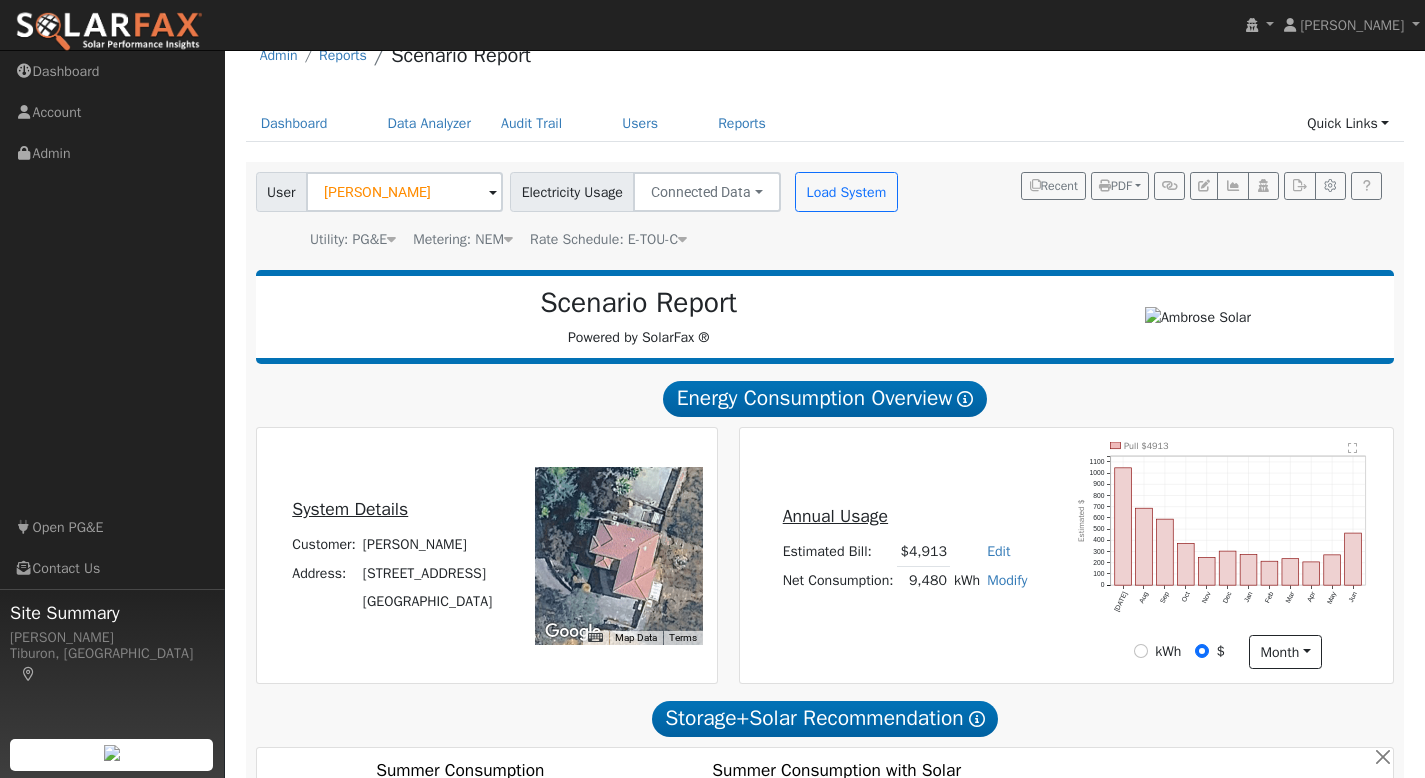 drag, startPoint x: 481, startPoint y: 566, endPoint x: 348, endPoint y: 560, distance: 133.13527 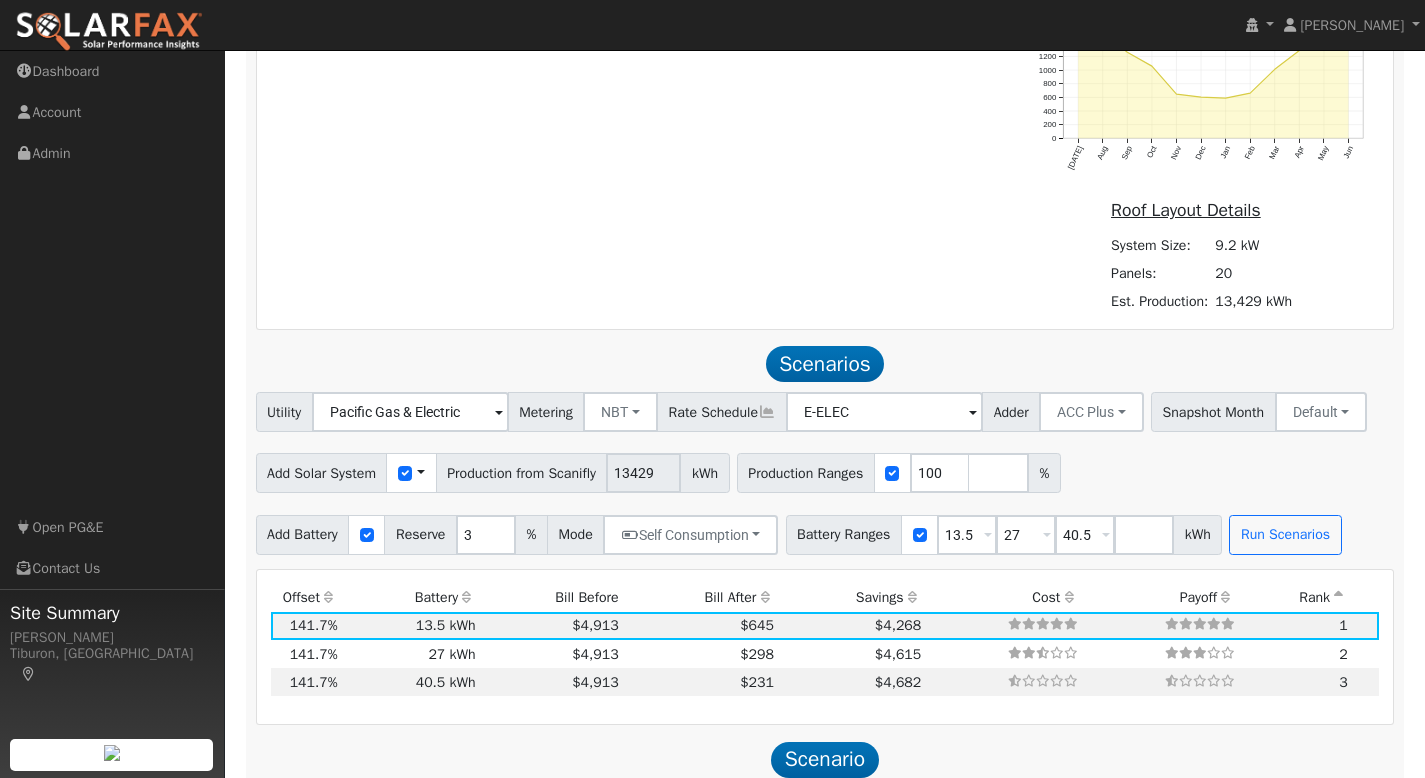 scroll, scrollTop: 1253, scrollLeft: 0, axis: vertical 